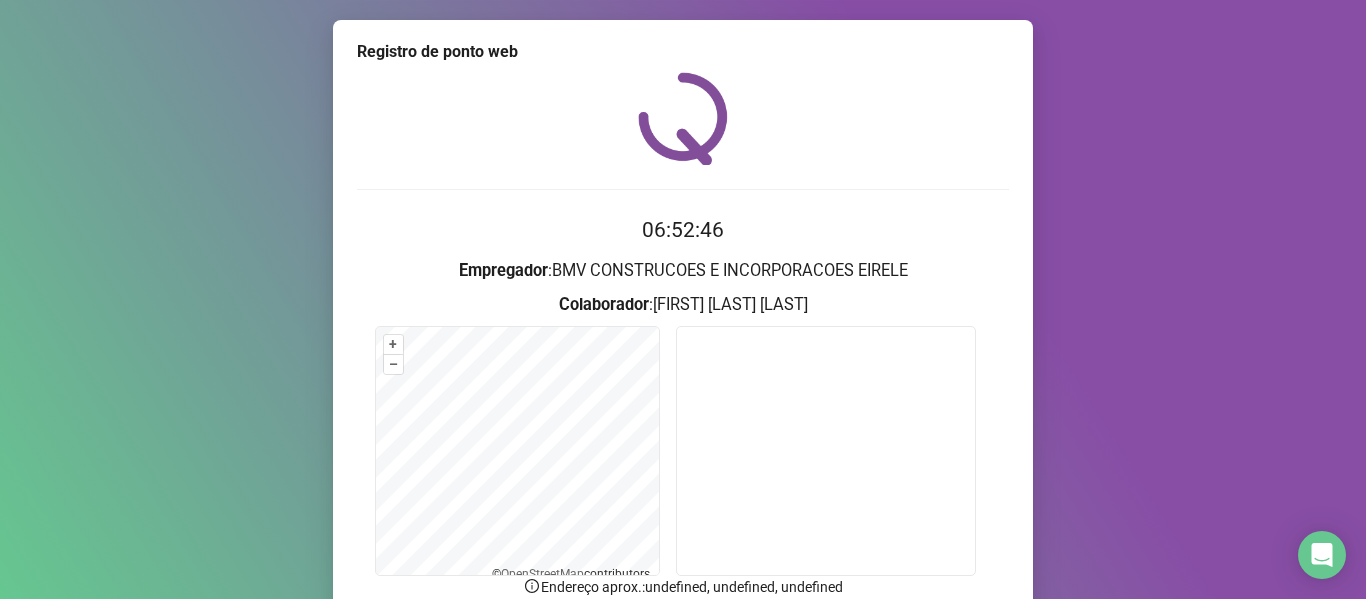 scroll, scrollTop: 0, scrollLeft: 0, axis: both 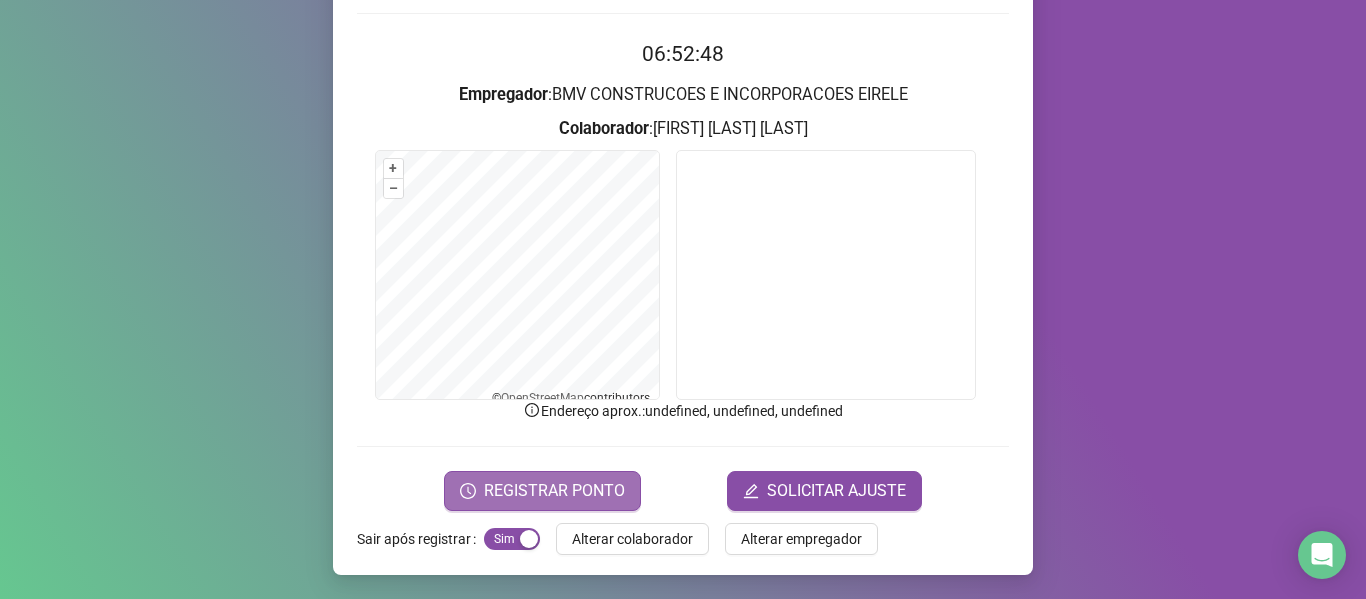 click on "REGISTRAR PONTO" at bounding box center [554, 491] 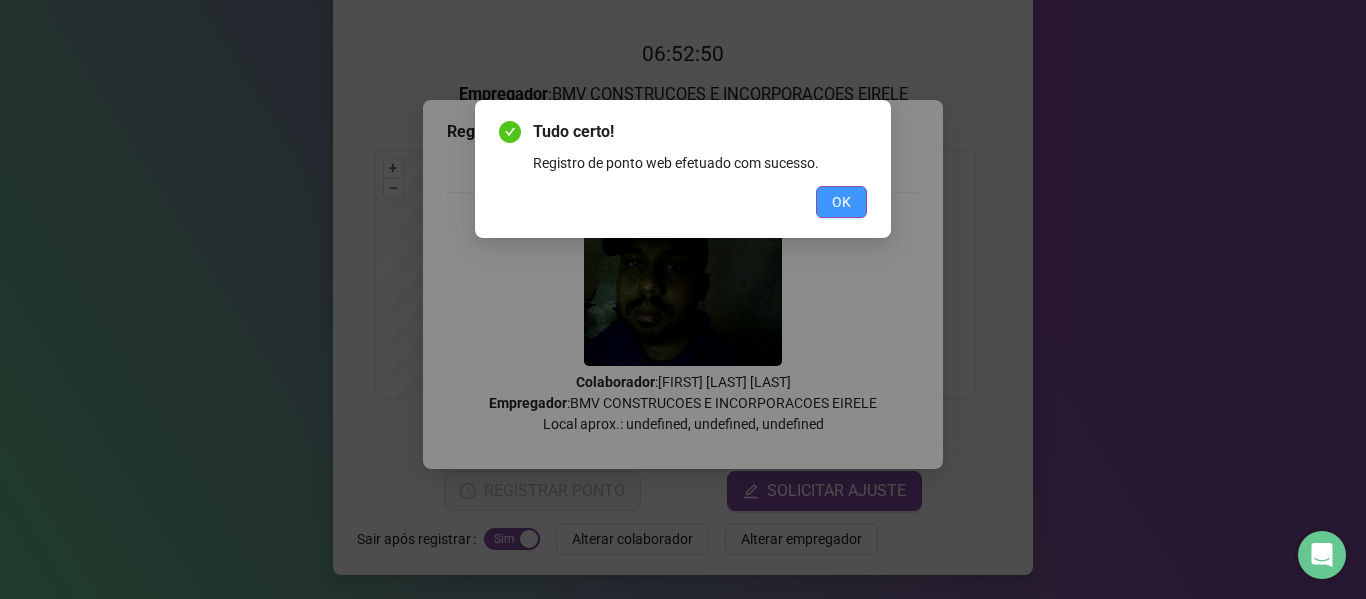 click on "OK" at bounding box center (841, 202) 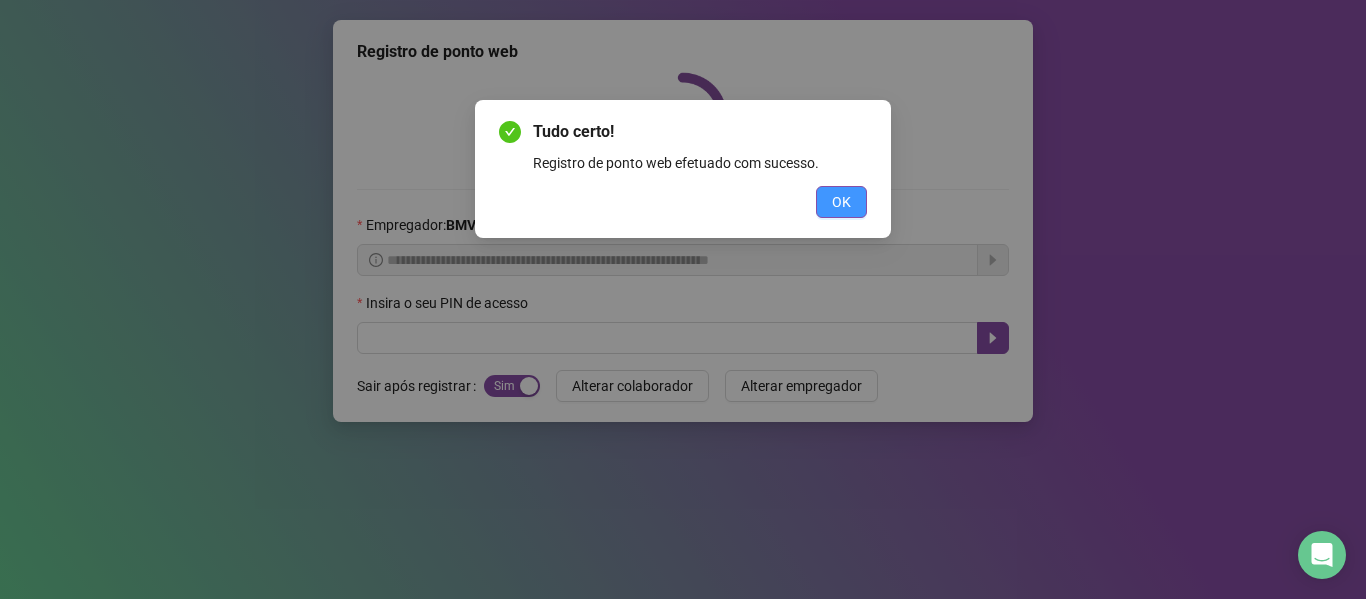 scroll, scrollTop: 0, scrollLeft: 0, axis: both 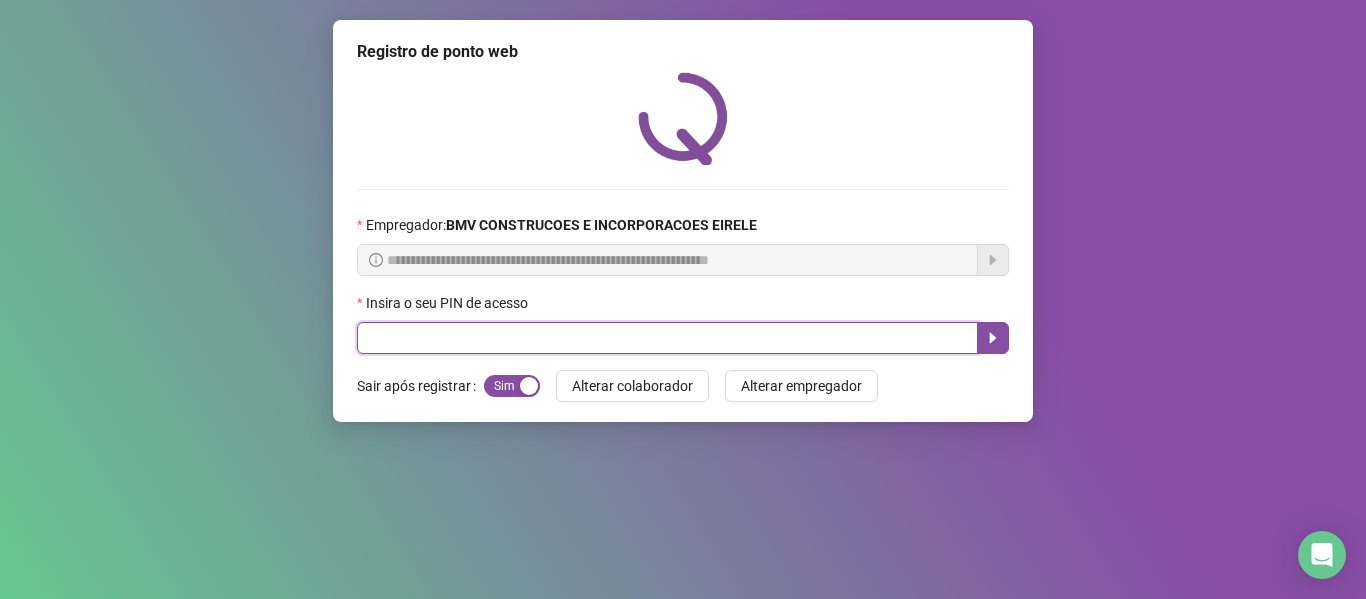 click at bounding box center [667, 338] 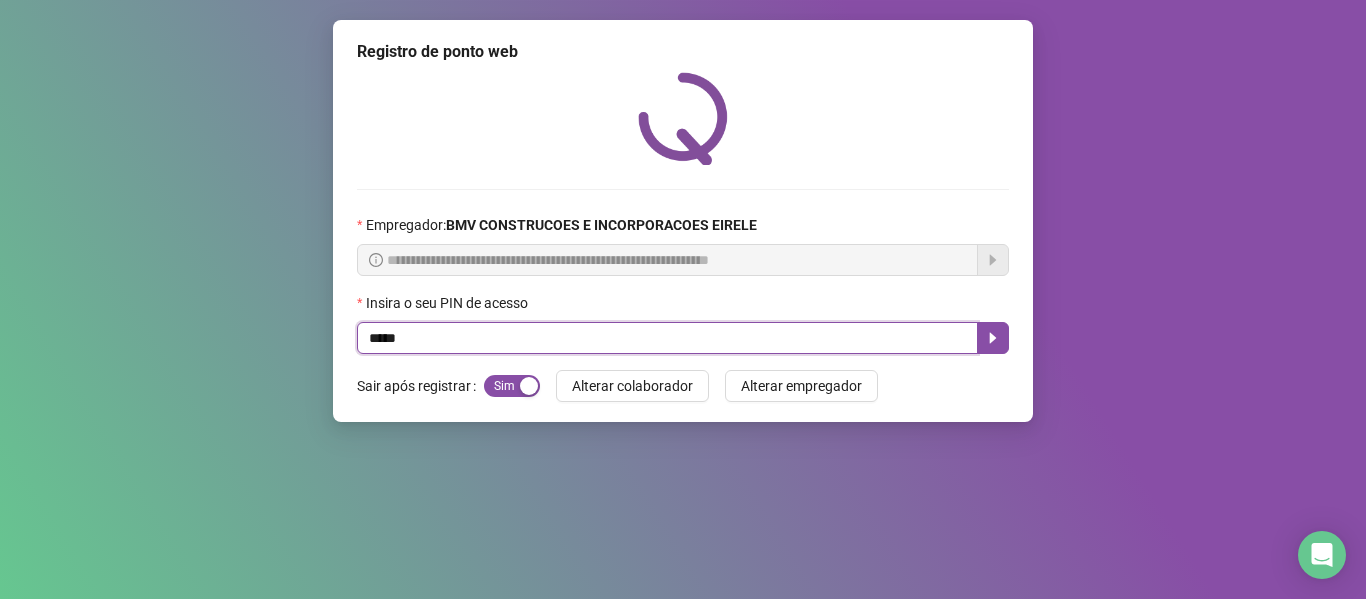 type on "*****" 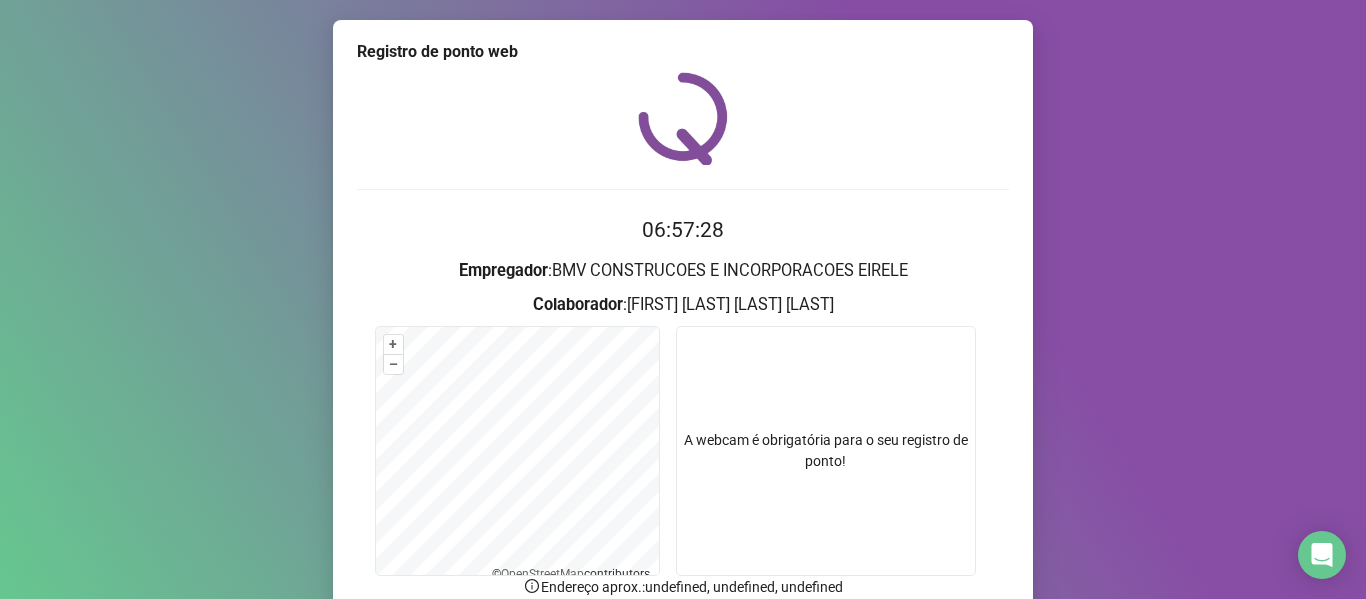 scroll, scrollTop: 176, scrollLeft: 0, axis: vertical 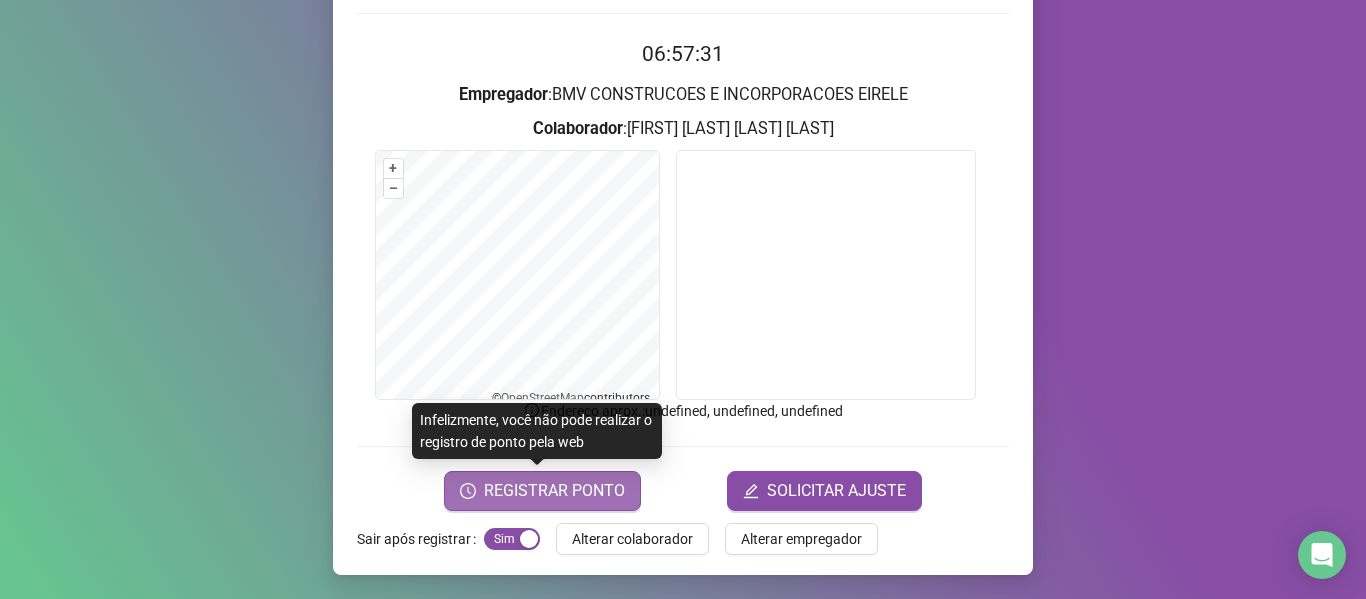 click on "REGISTRAR PONTO" at bounding box center (554, 491) 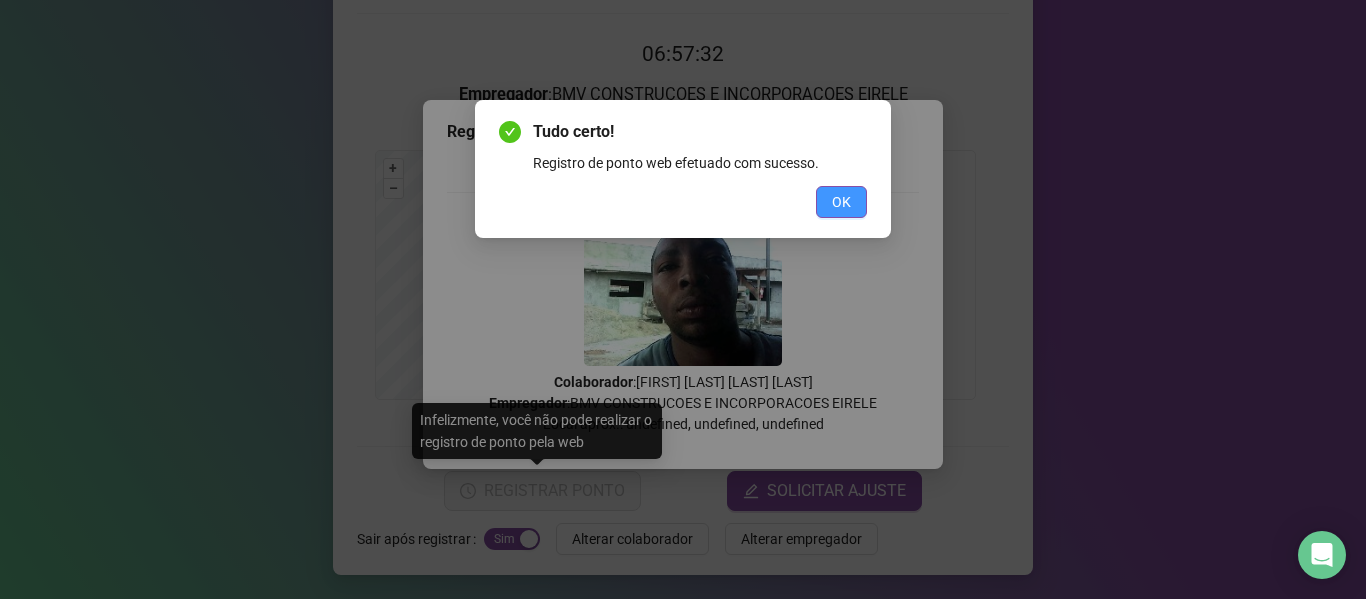 click on "OK" at bounding box center [841, 202] 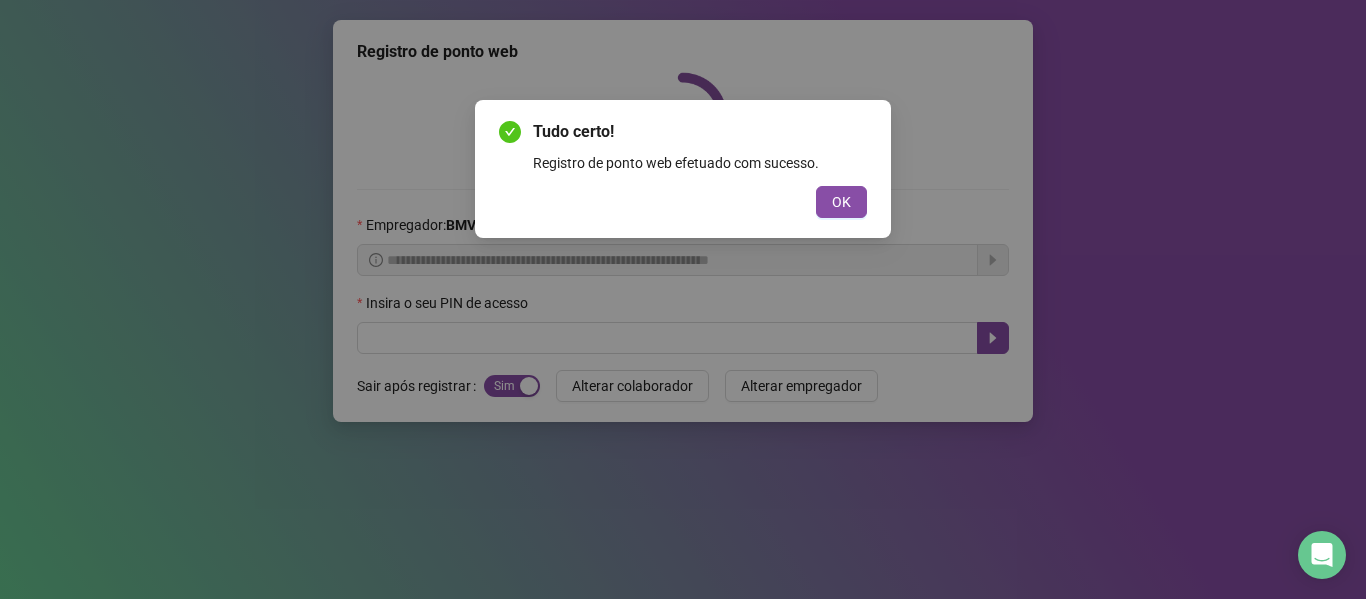 scroll, scrollTop: 0, scrollLeft: 0, axis: both 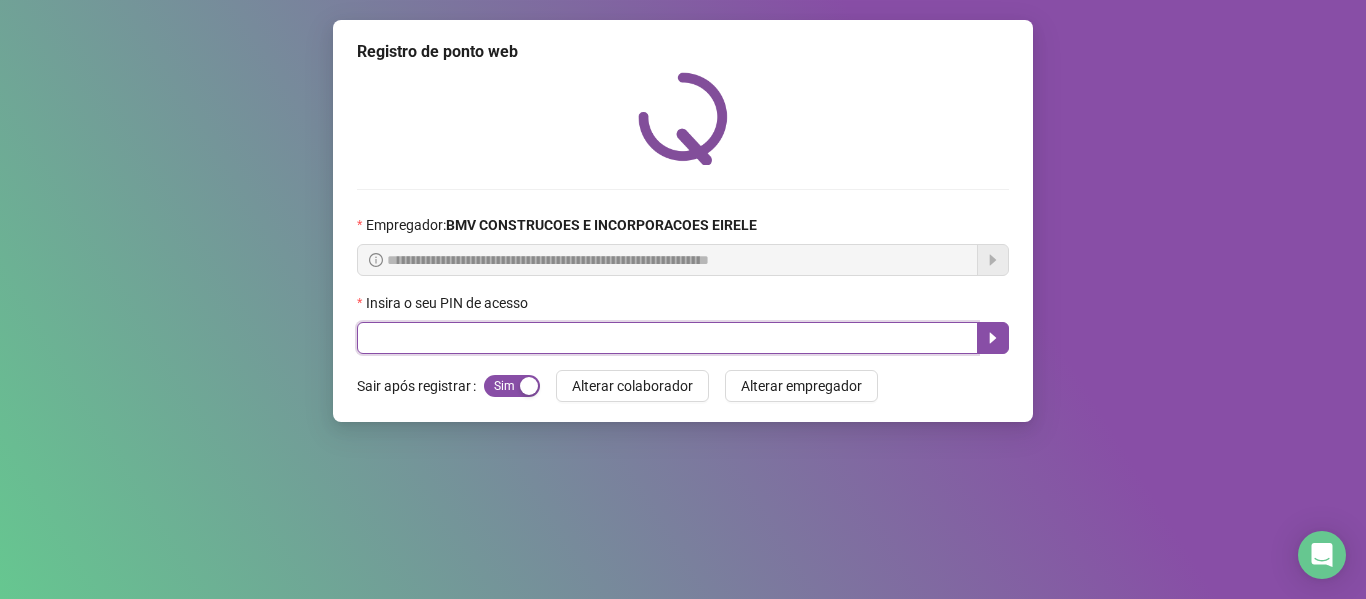 click at bounding box center (667, 338) 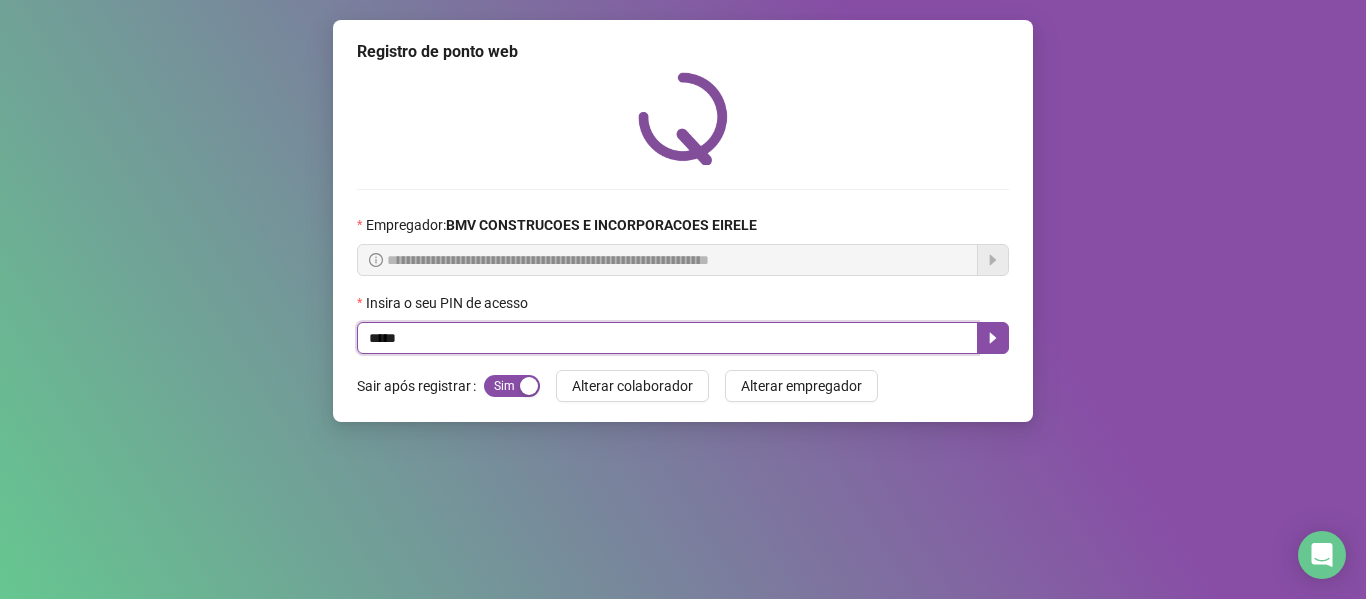 type on "*****" 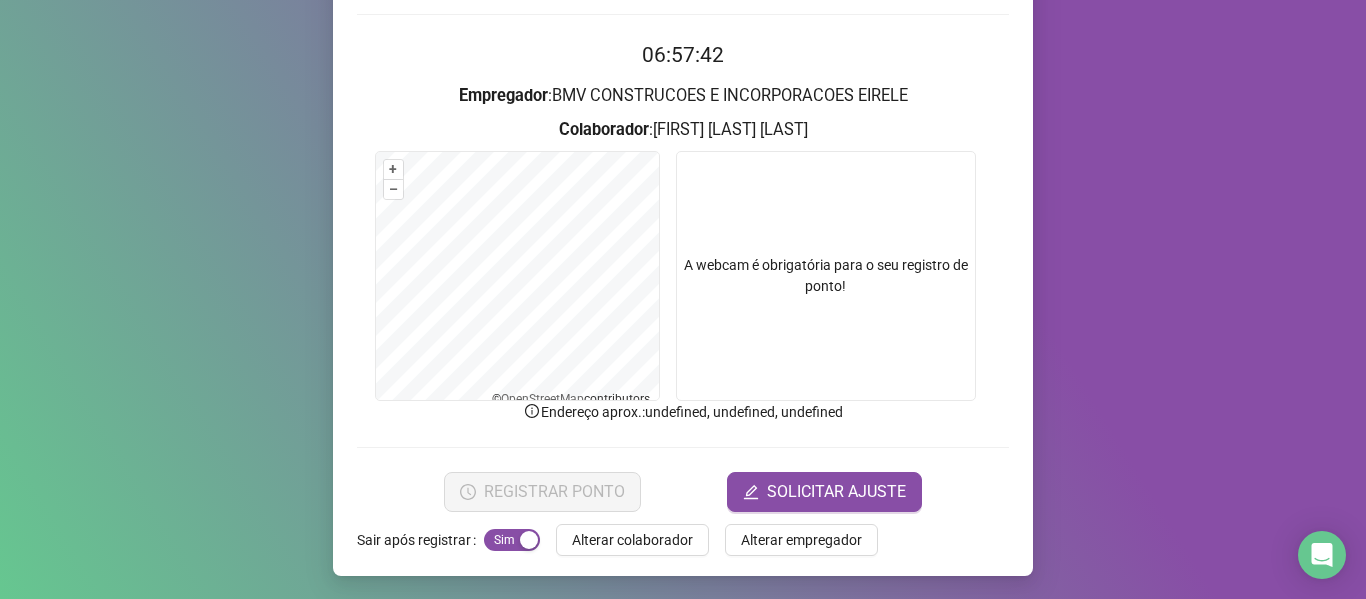scroll, scrollTop: 176, scrollLeft: 0, axis: vertical 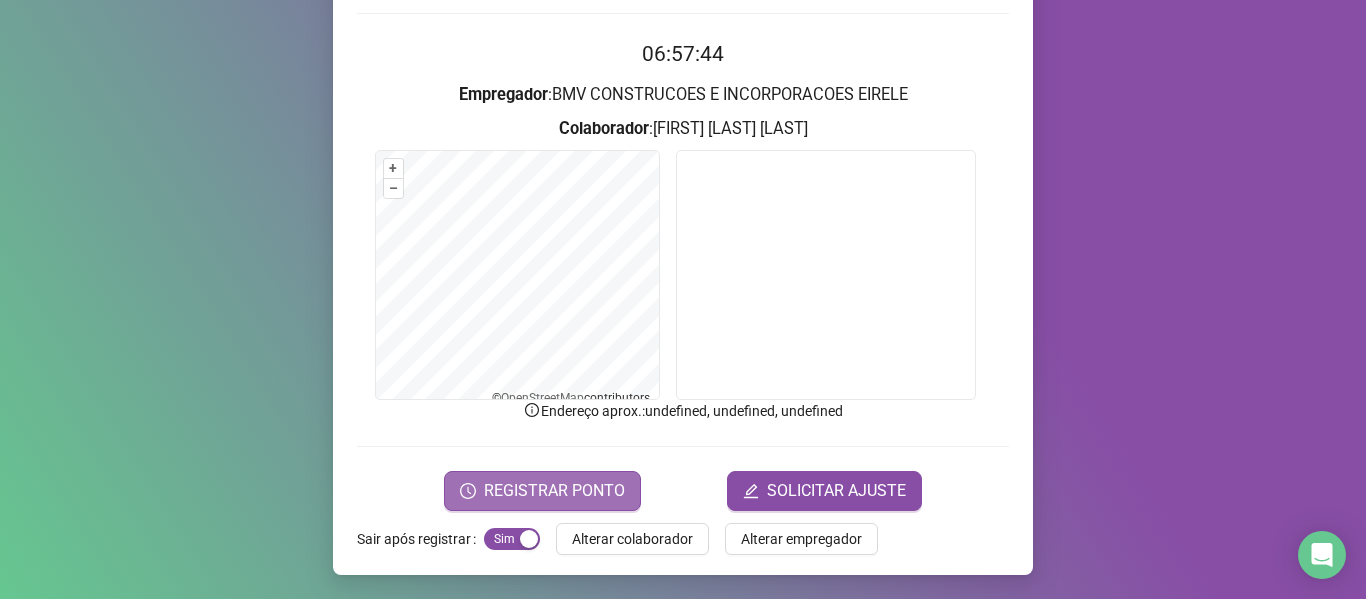 click on "REGISTRAR PONTO" at bounding box center [542, 491] 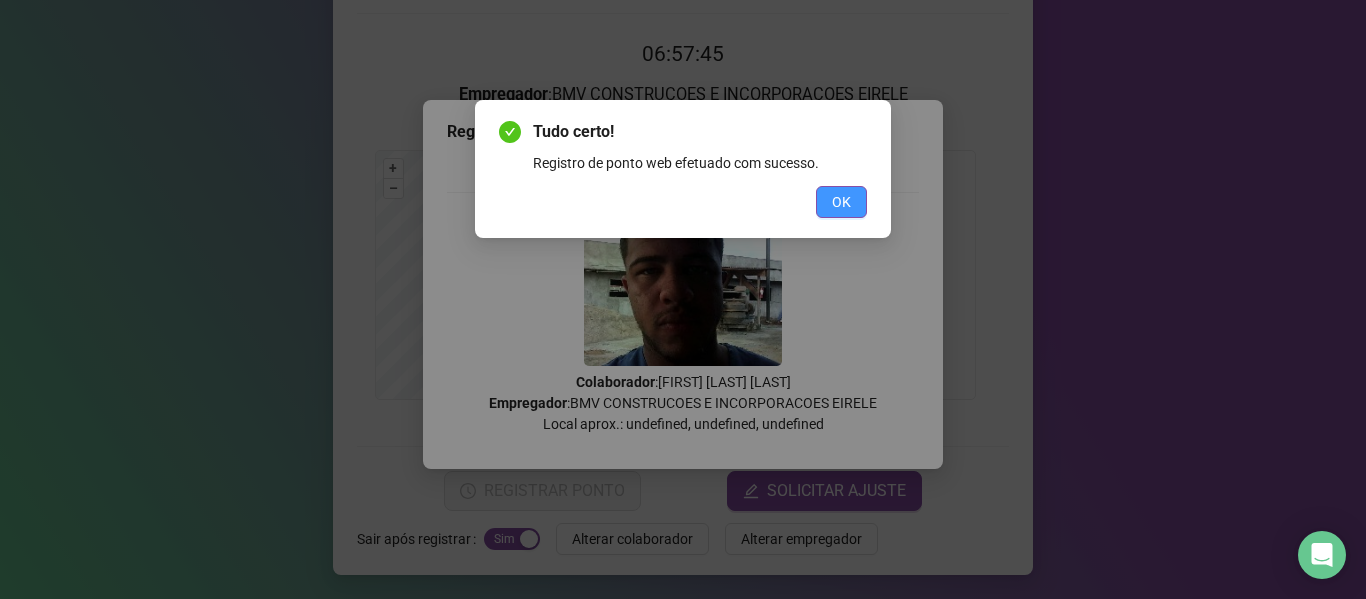 click on "OK" at bounding box center [841, 202] 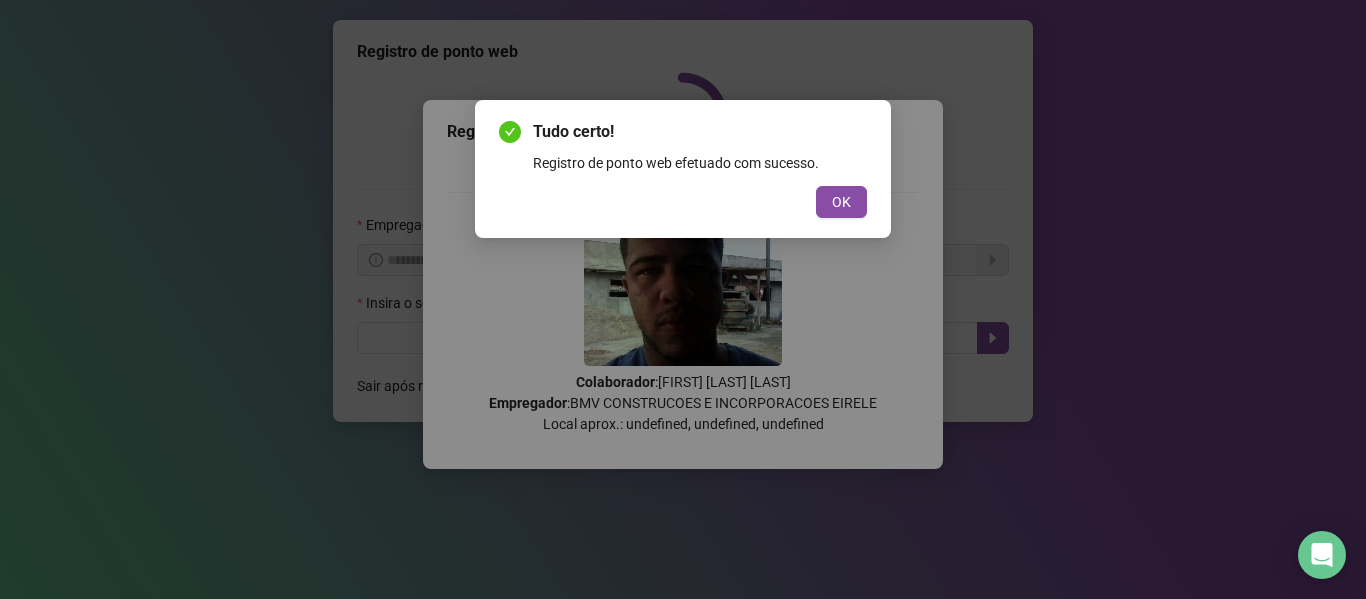 scroll, scrollTop: 0, scrollLeft: 0, axis: both 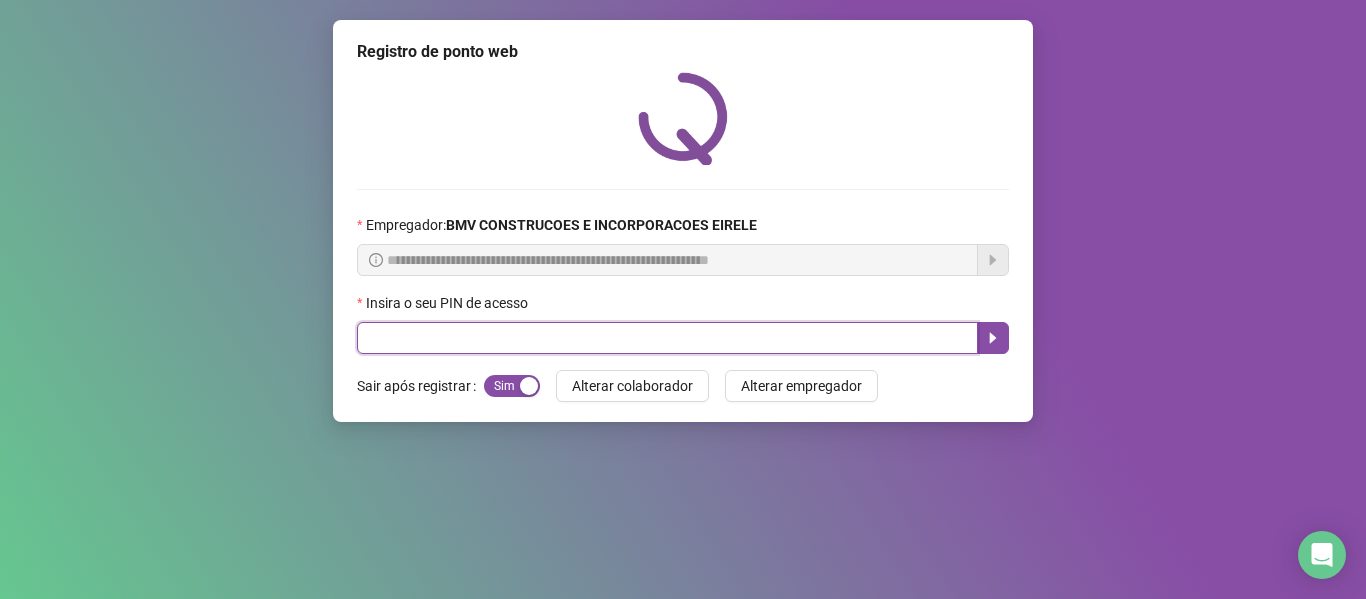 click at bounding box center [667, 338] 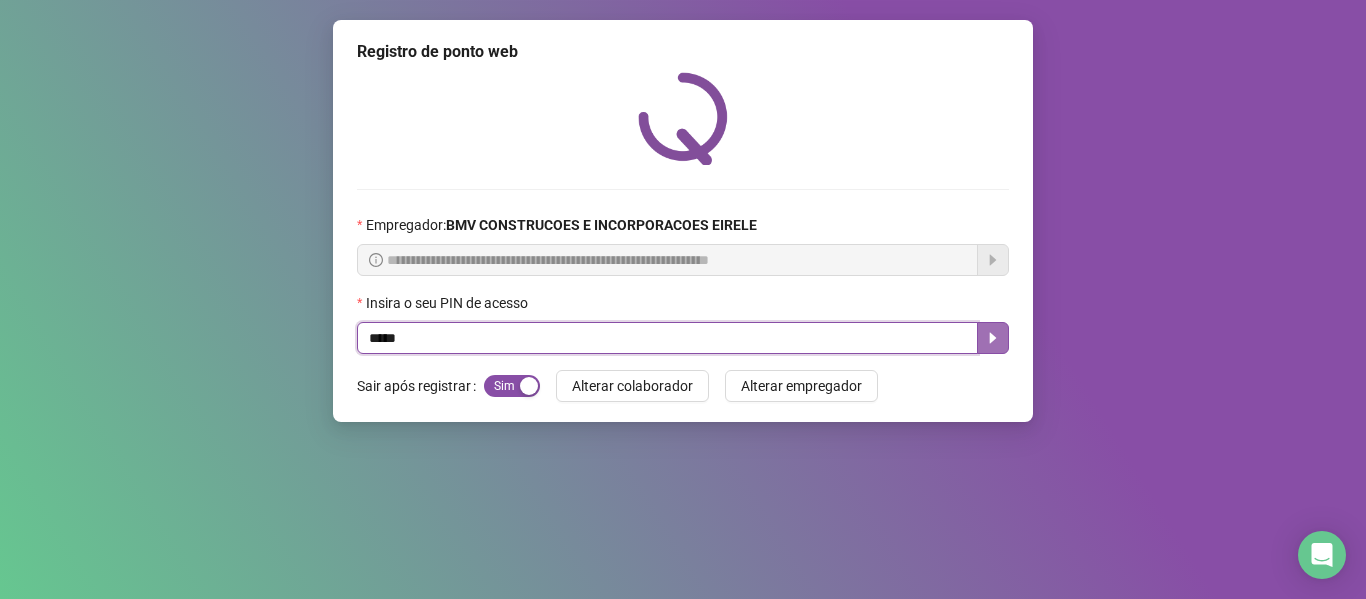 type on "*****" 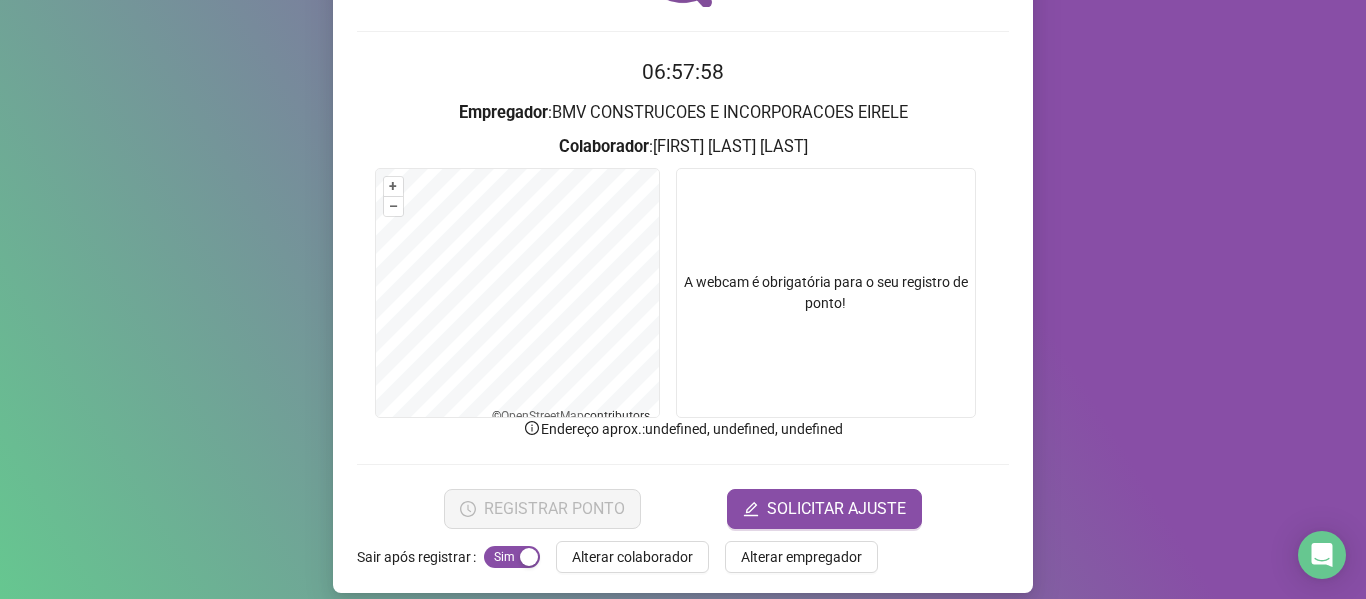 scroll, scrollTop: 176, scrollLeft: 0, axis: vertical 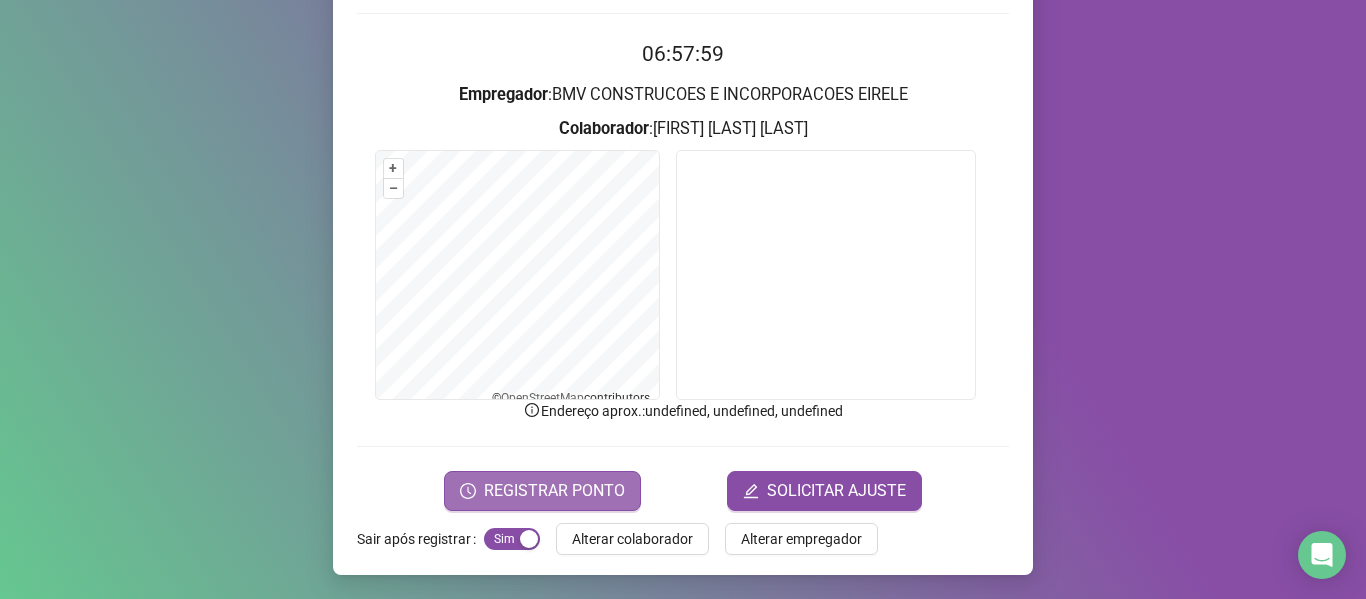 click on "REGISTRAR PONTO" at bounding box center [554, 491] 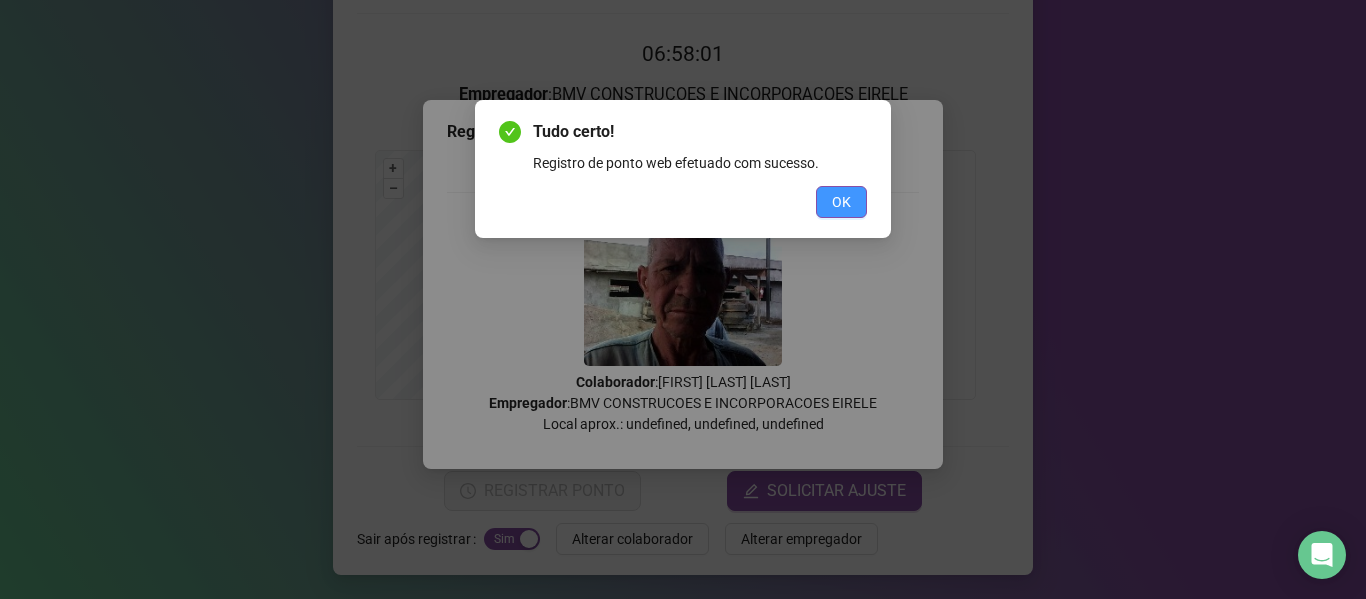 click on "OK" at bounding box center [841, 202] 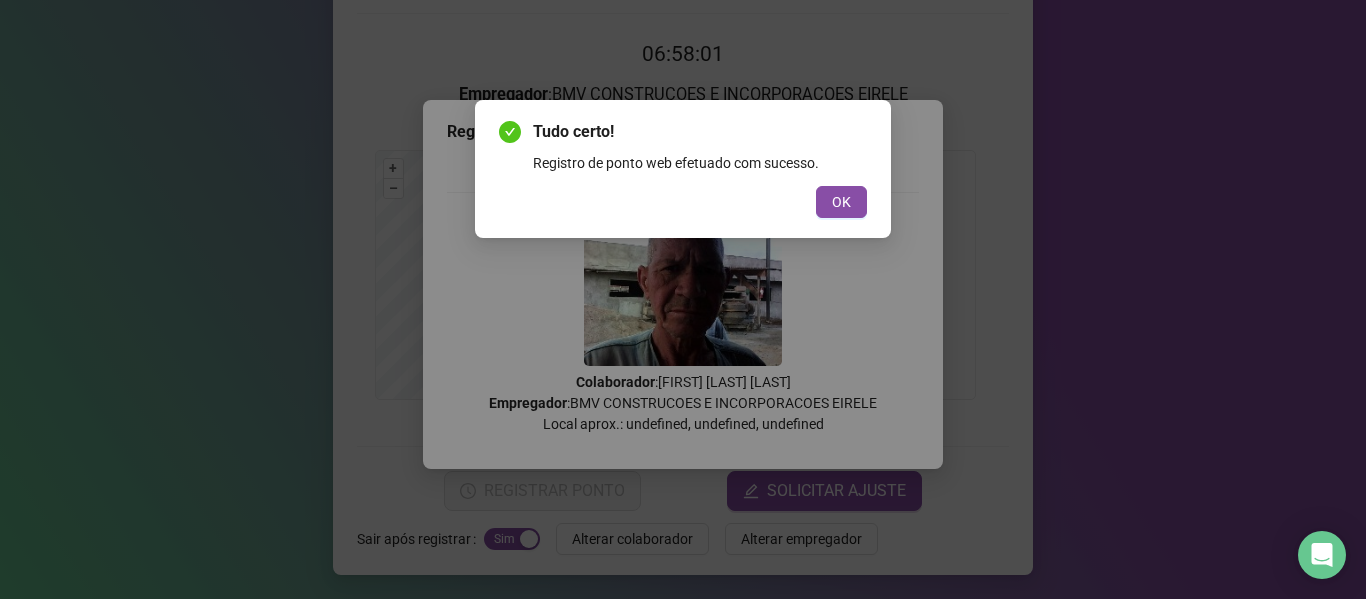 scroll, scrollTop: 0, scrollLeft: 0, axis: both 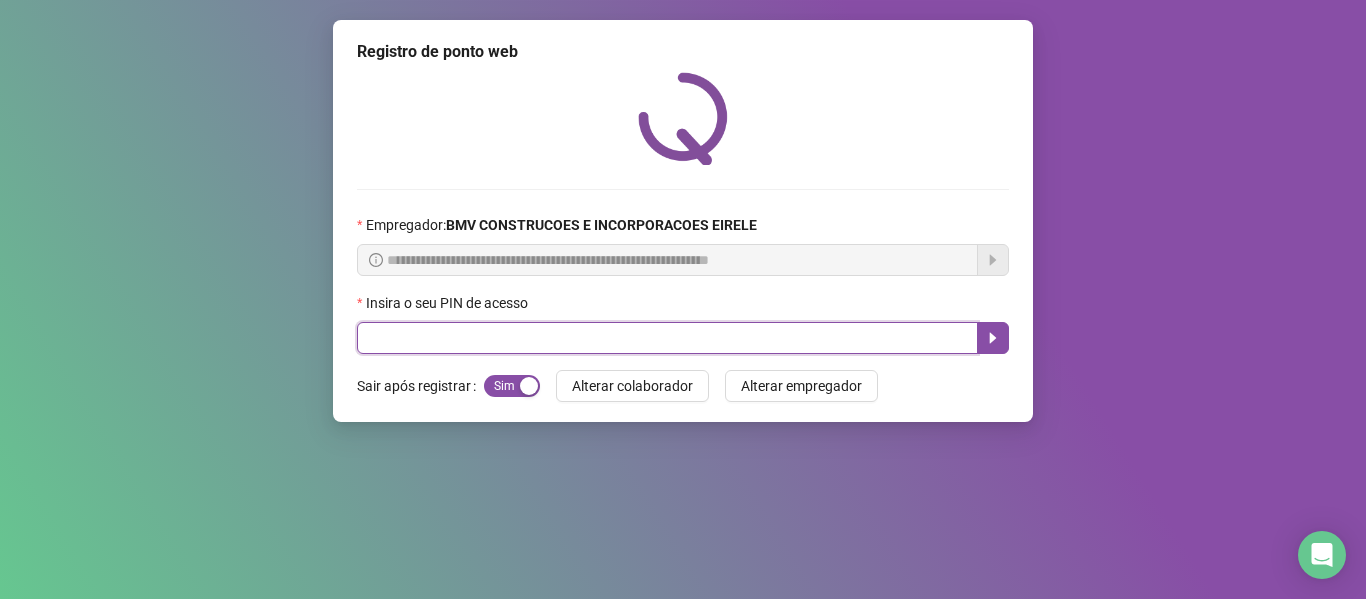 click at bounding box center (667, 338) 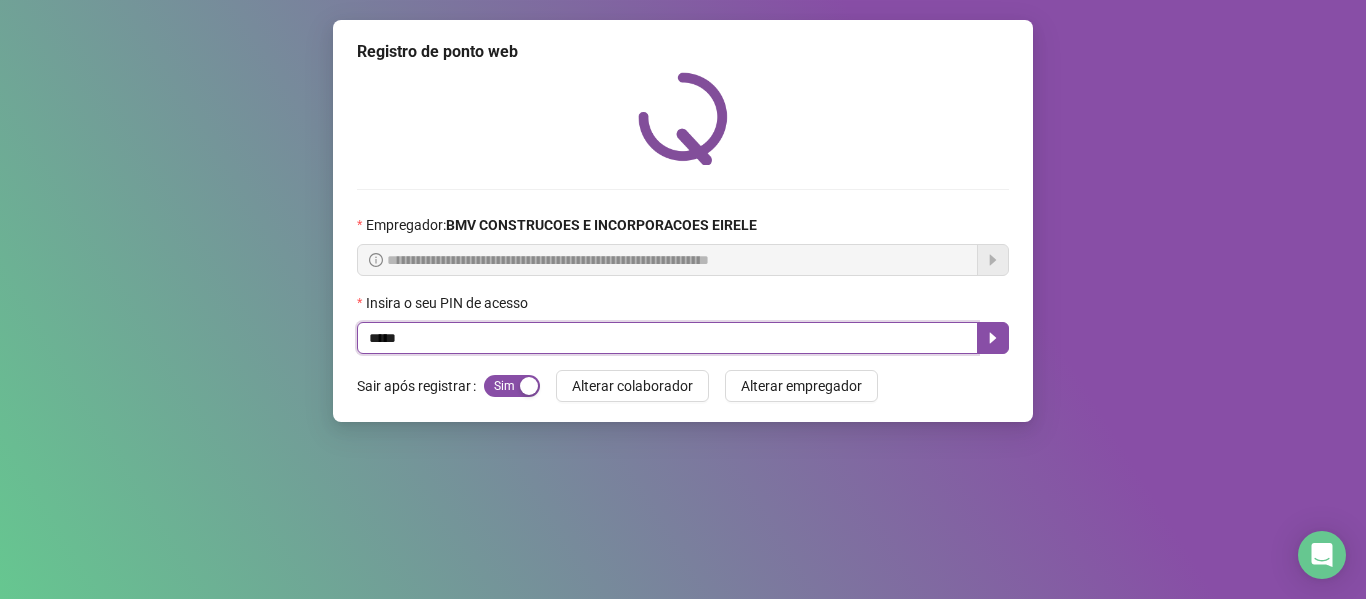 type on "*****" 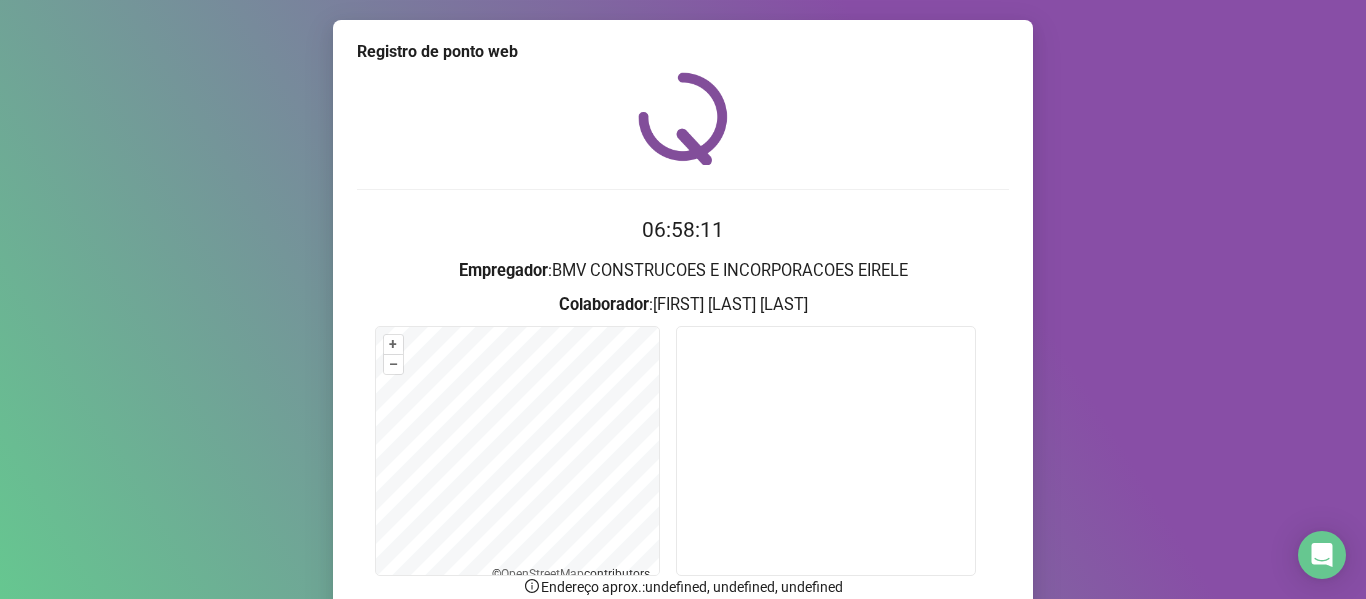 scroll, scrollTop: 176, scrollLeft: 0, axis: vertical 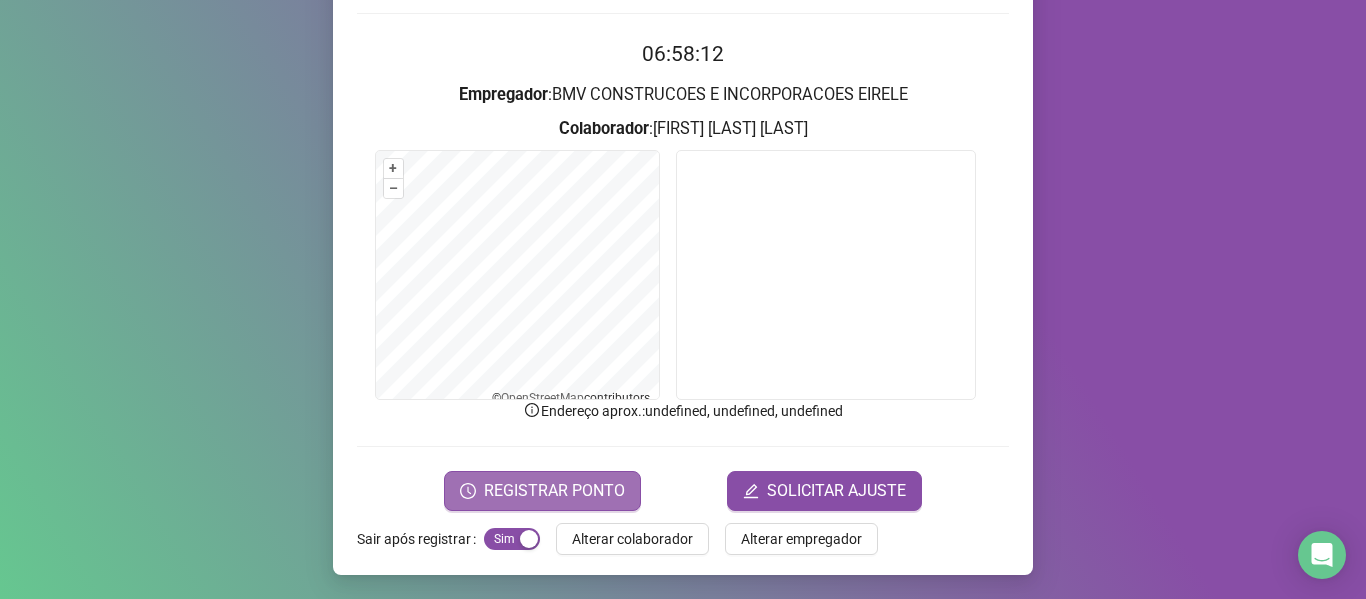 click on "REGISTRAR PONTO" at bounding box center (542, 491) 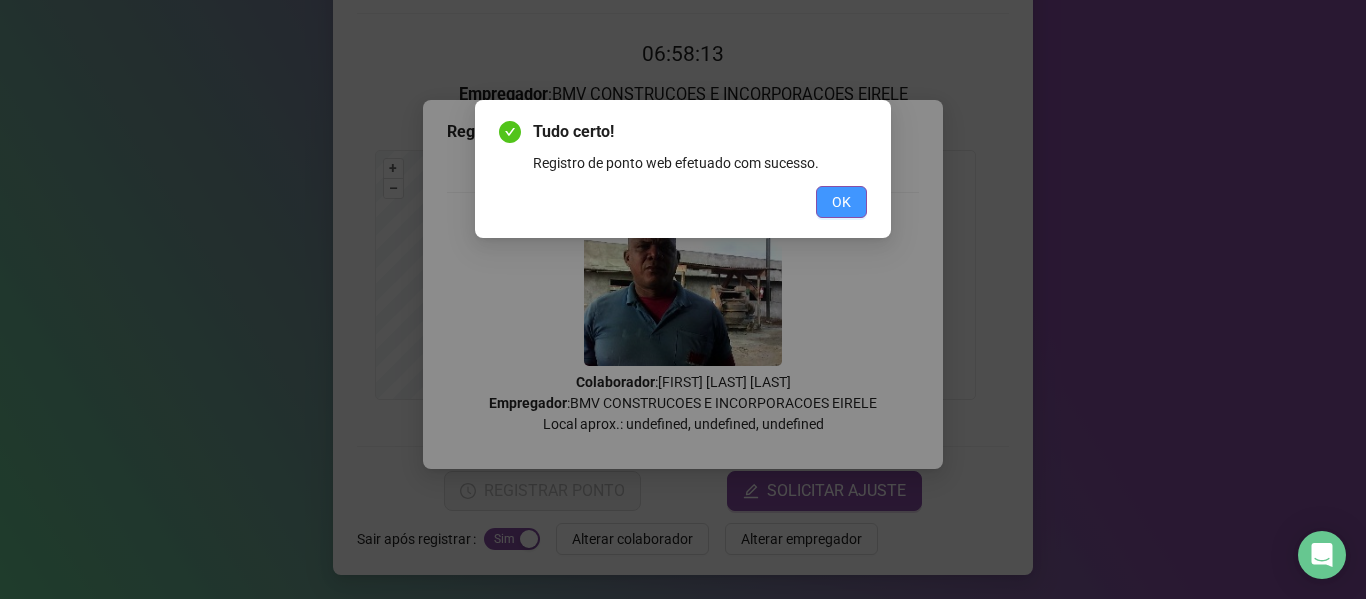 click on "OK" at bounding box center (841, 202) 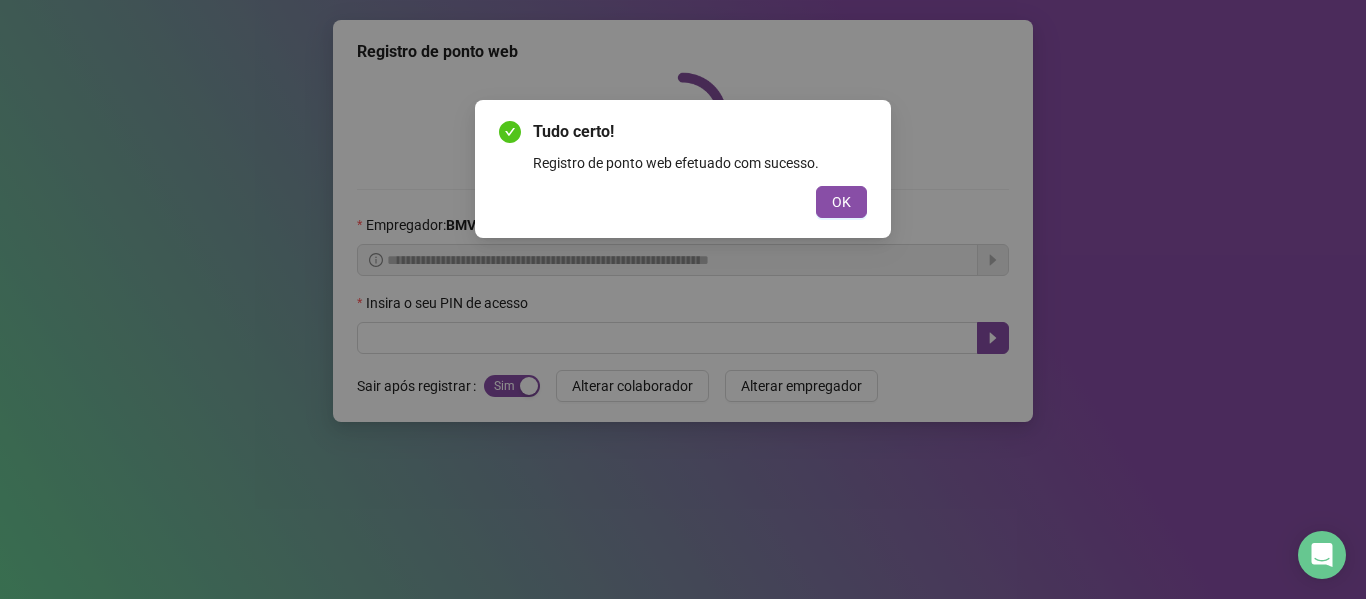 scroll, scrollTop: 0, scrollLeft: 0, axis: both 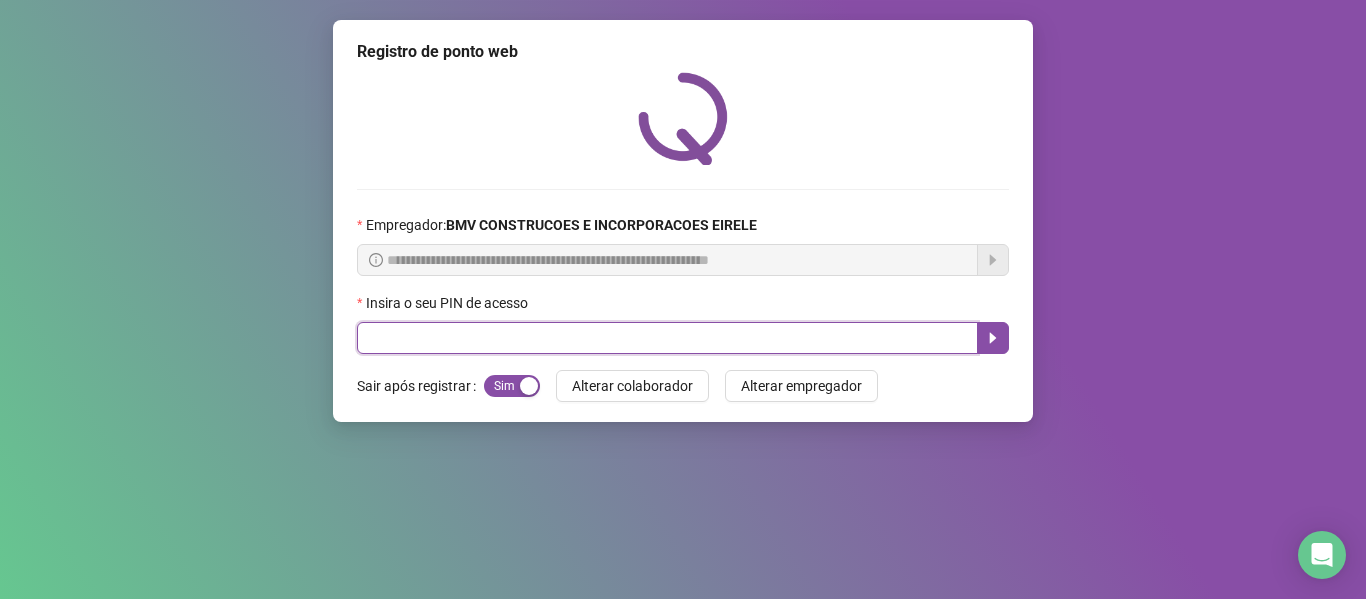 click at bounding box center [667, 338] 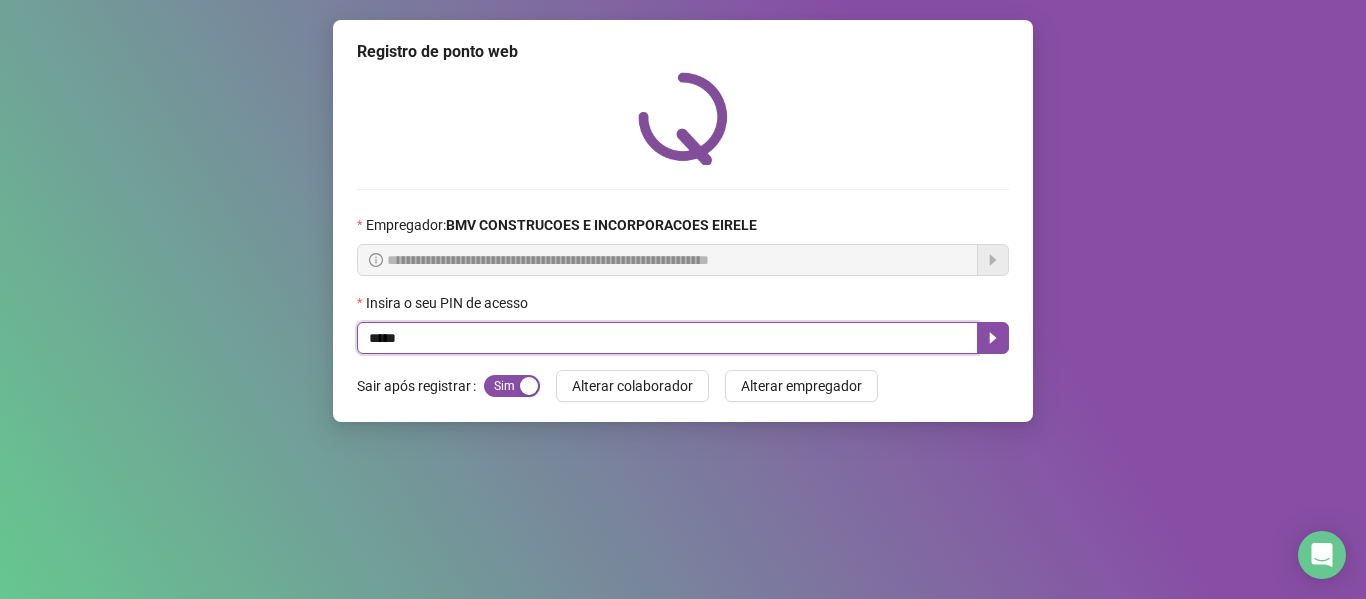 type on "*****" 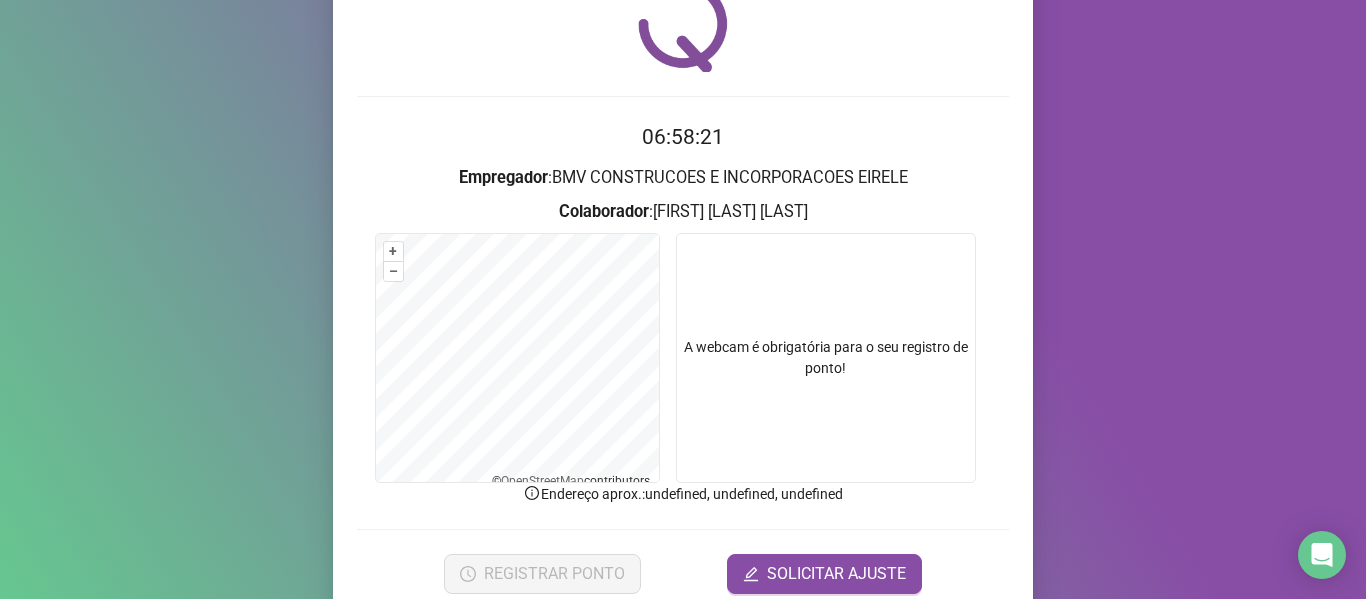 scroll, scrollTop: 176, scrollLeft: 0, axis: vertical 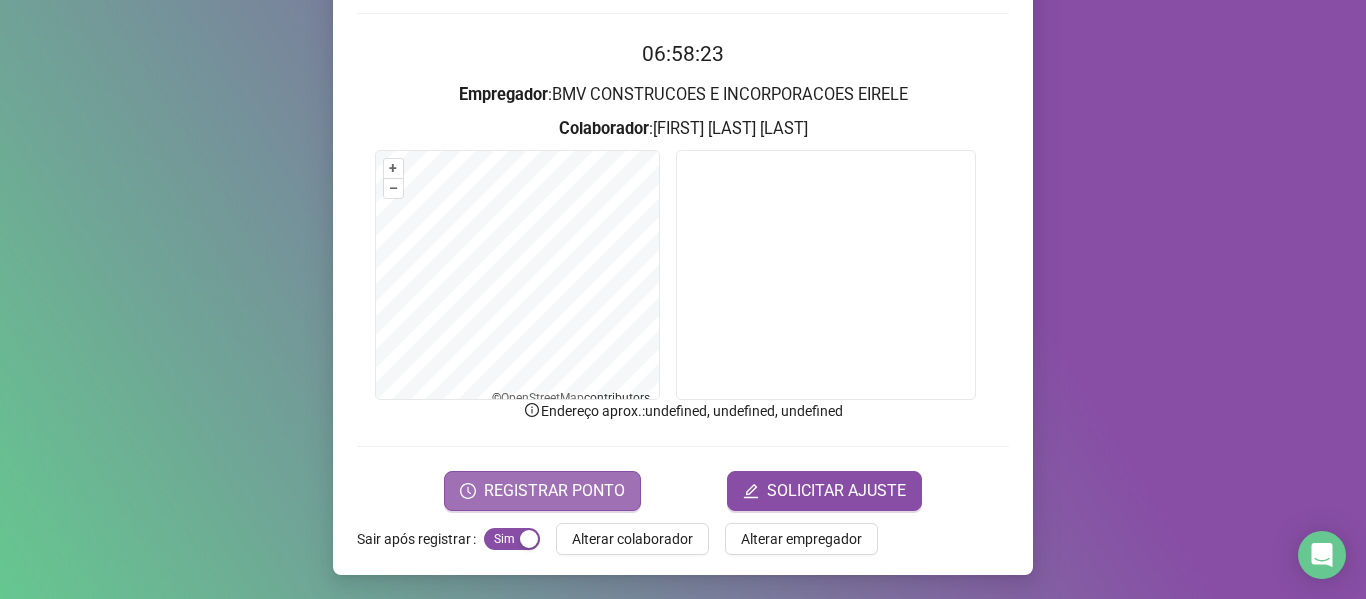 click on "REGISTRAR PONTO" at bounding box center [554, 491] 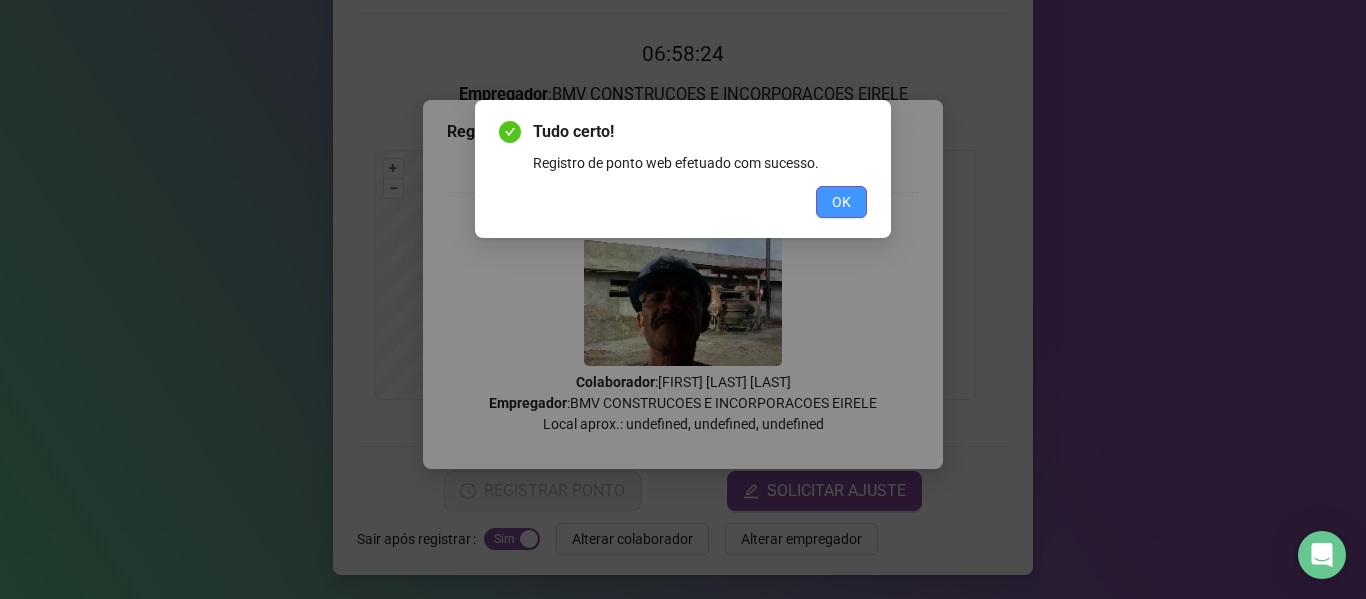 click on "OK" at bounding box center [841, 202] 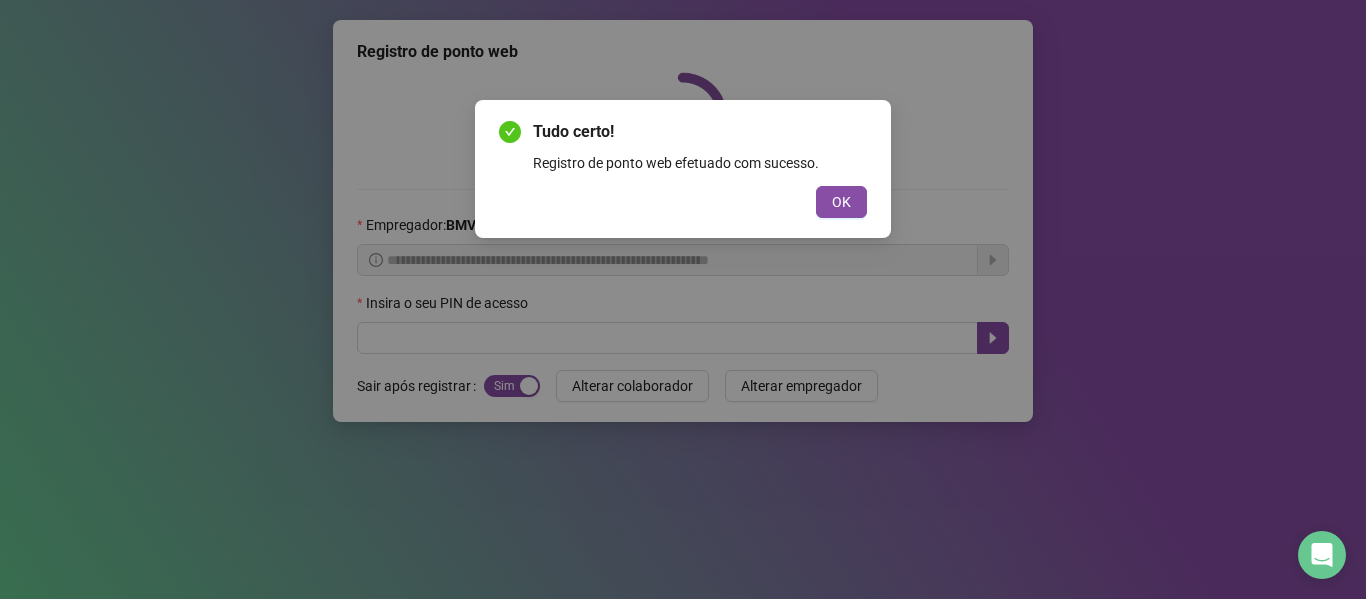 scroll, scrollTop: 0, scrollLeft: 0, axis: both 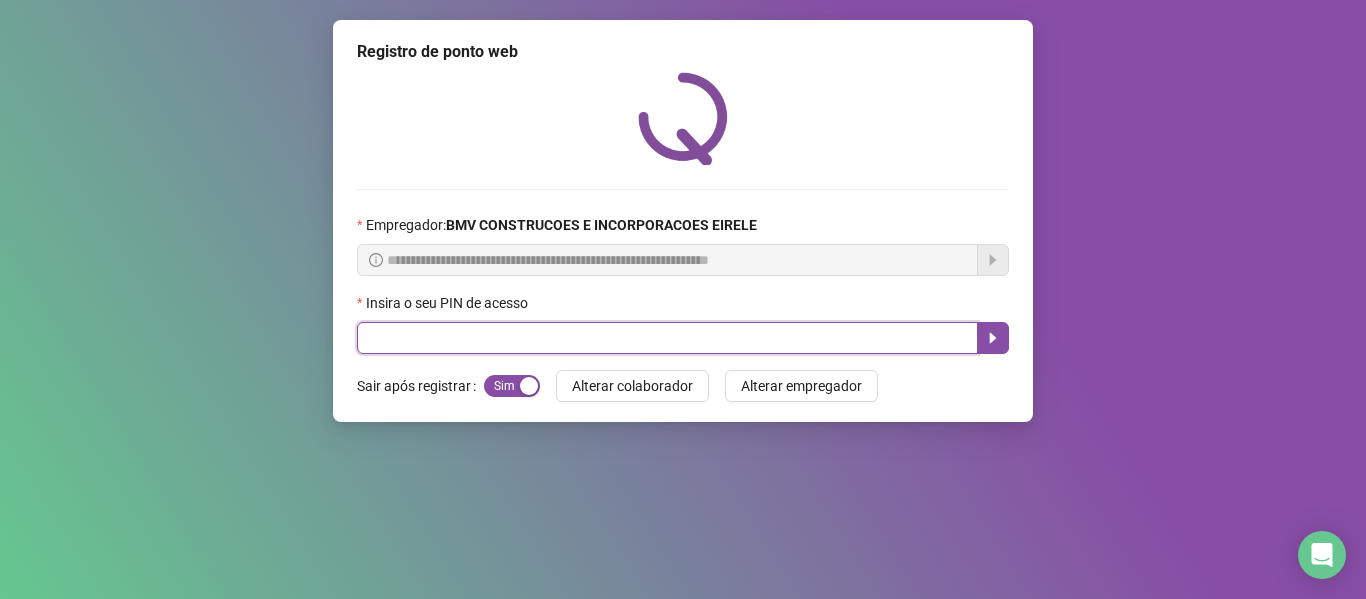 click at bounding box center (667, 338) 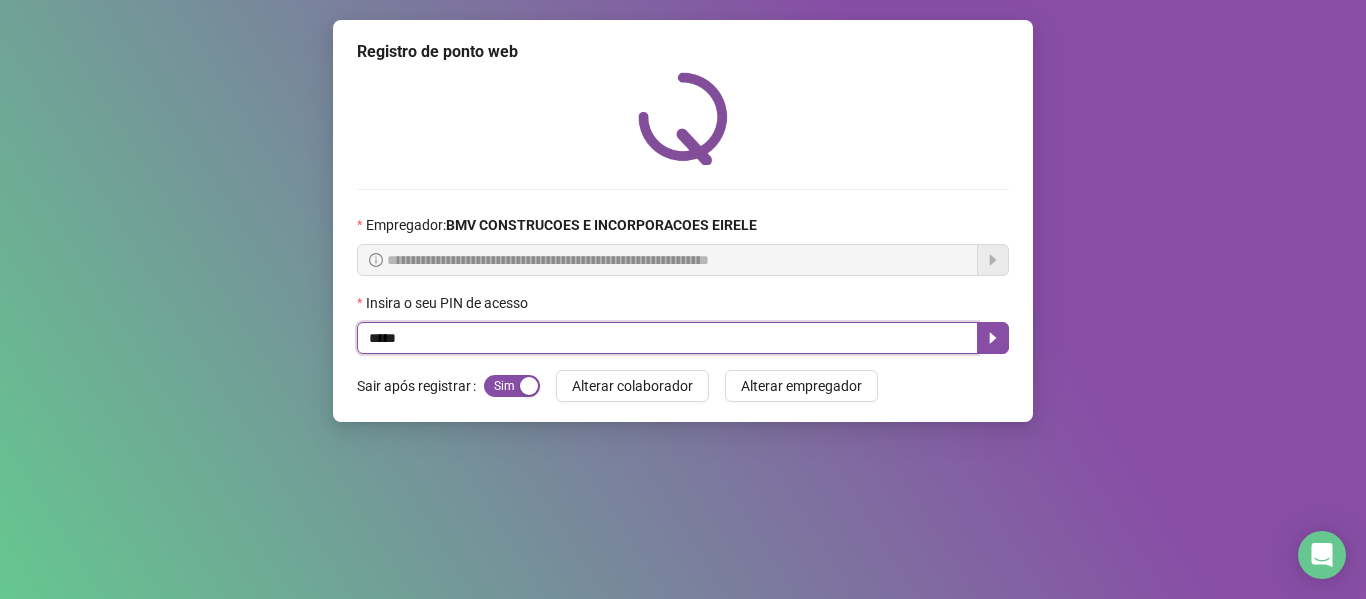 type on "*****" 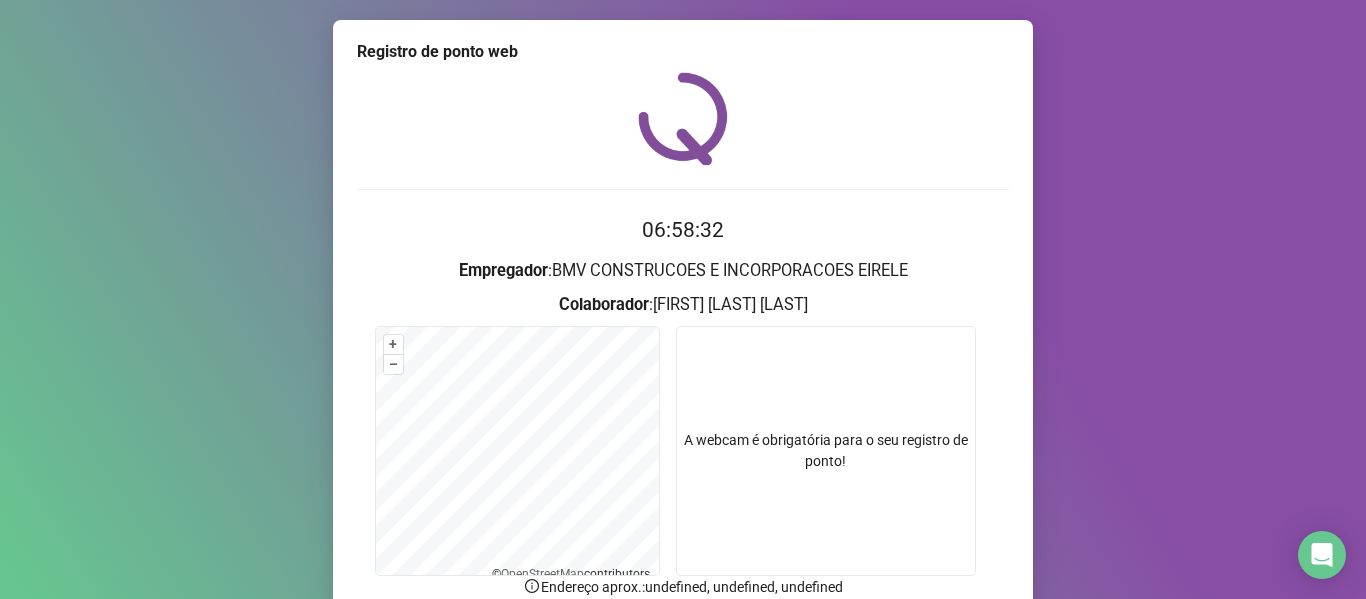 scroll, scrollTop: 176, scrollLeft: 0, axis: vertical 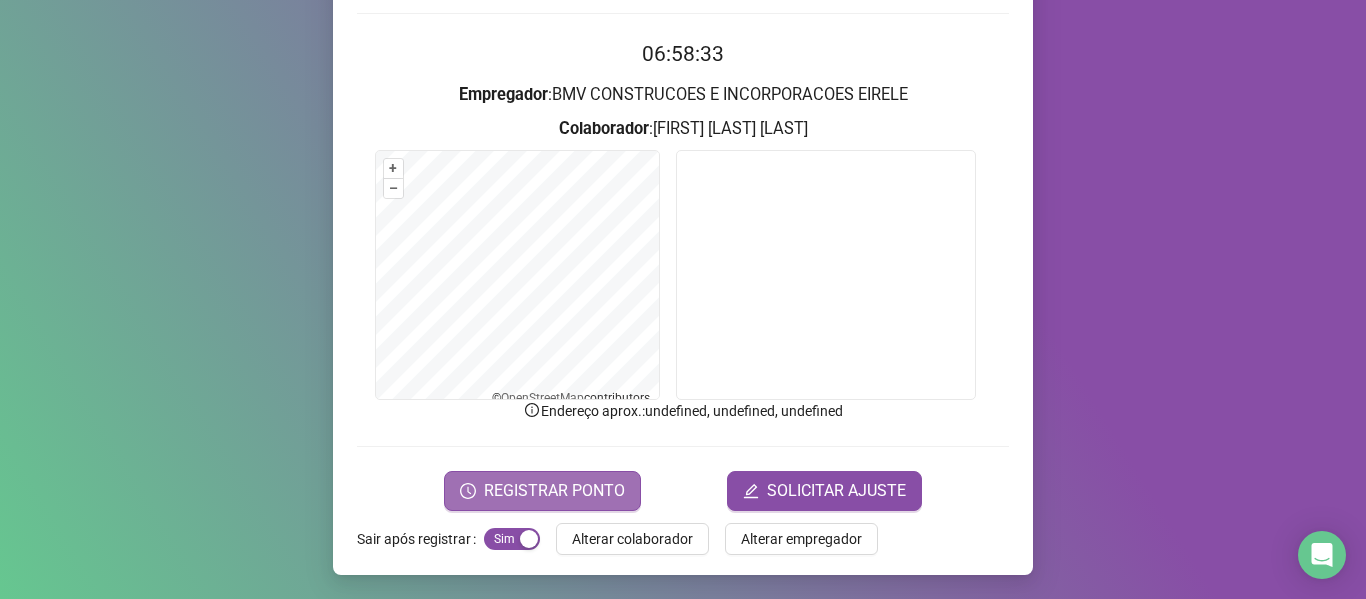 click on "REGISTRAR PONTO" at bounding box center [542, 491] 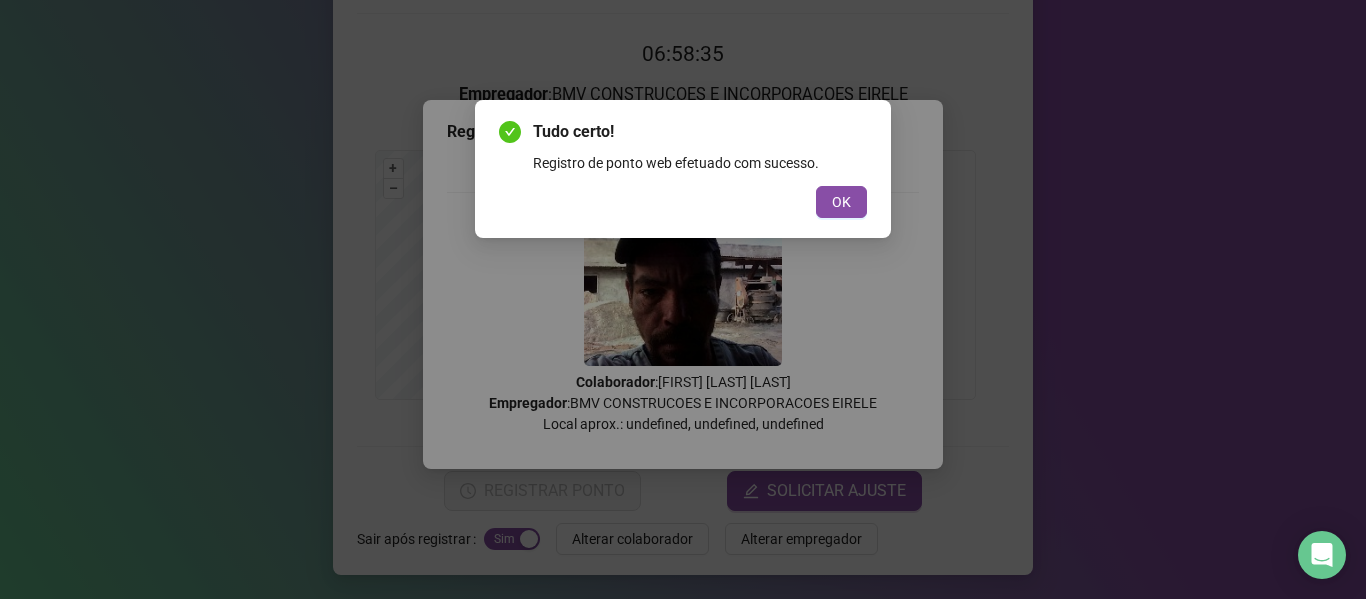 click on "Tudo certo! Registro de ponto web efetuado com sucesso. OK" at bounding box center (683, 169) 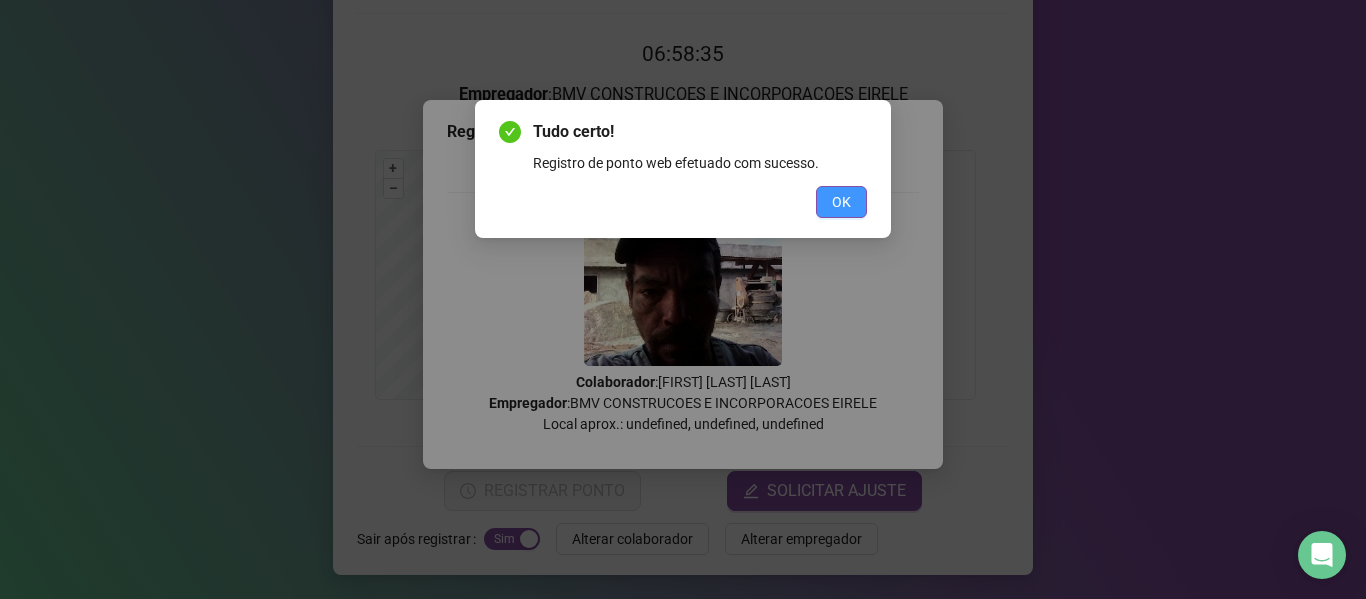 click on "OK" at bounding box center (841, 202) 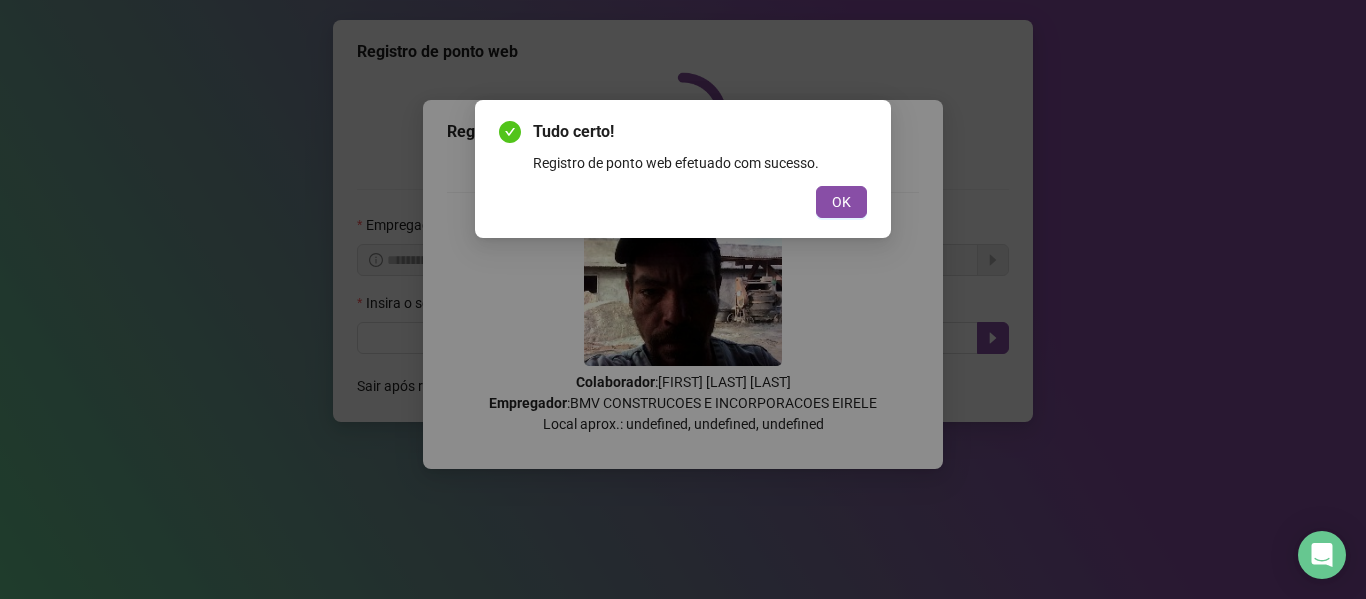 scroll, scrollTop: 0, scrollLeft: 0, axis: both 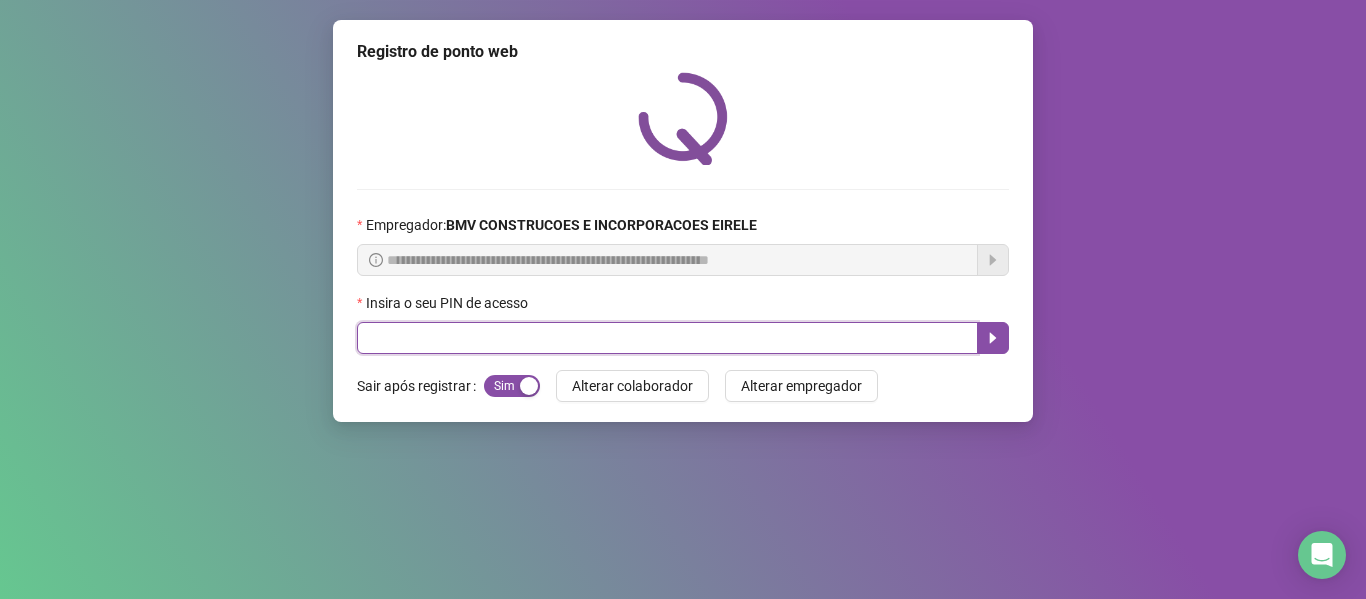 click at bounding box center (667, 338) 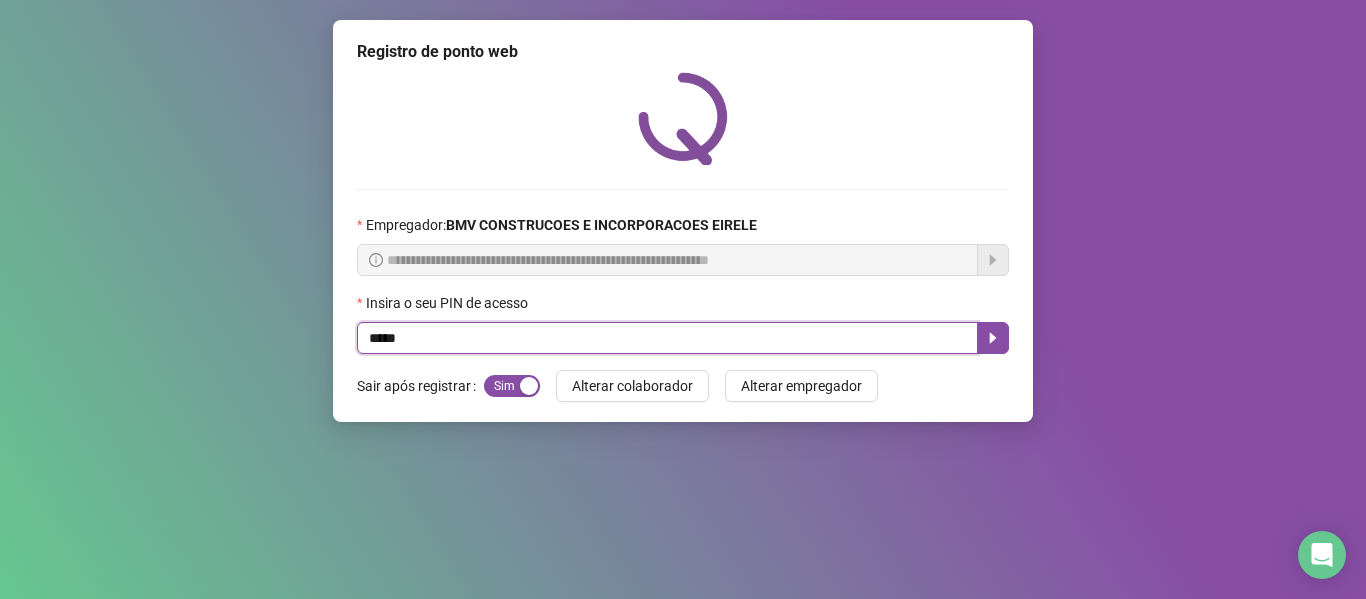 type on "*****" 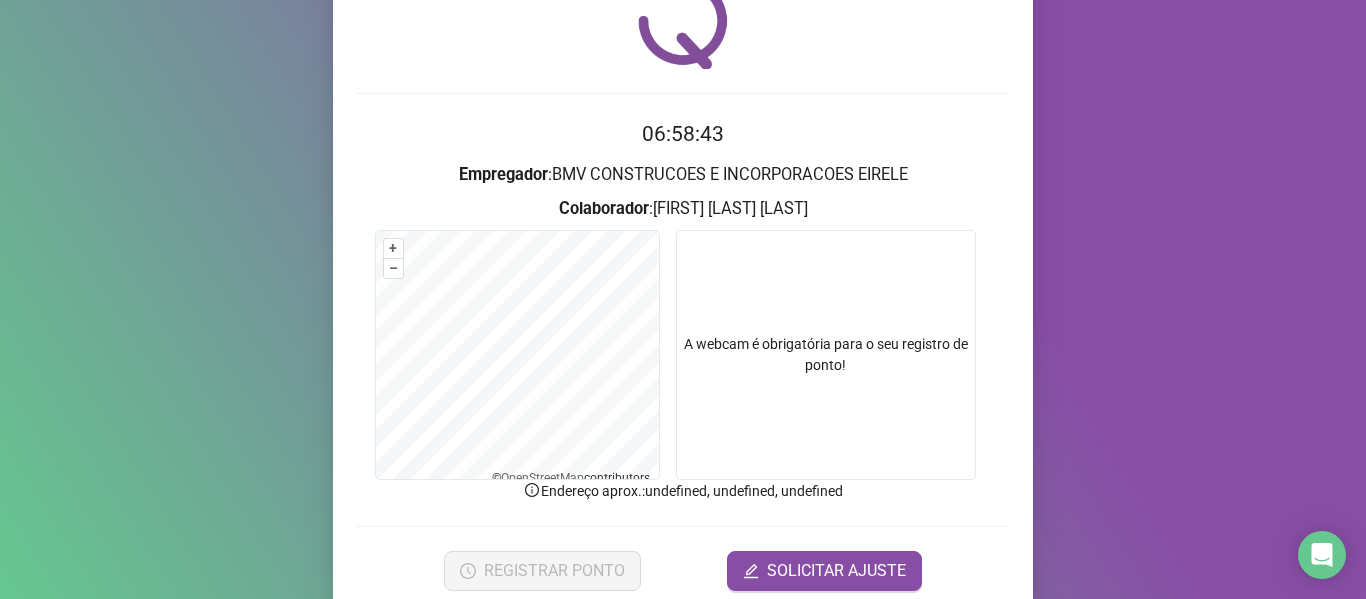 scroll, scrollTop: 176, scrollLeft: 0, axis: vertical 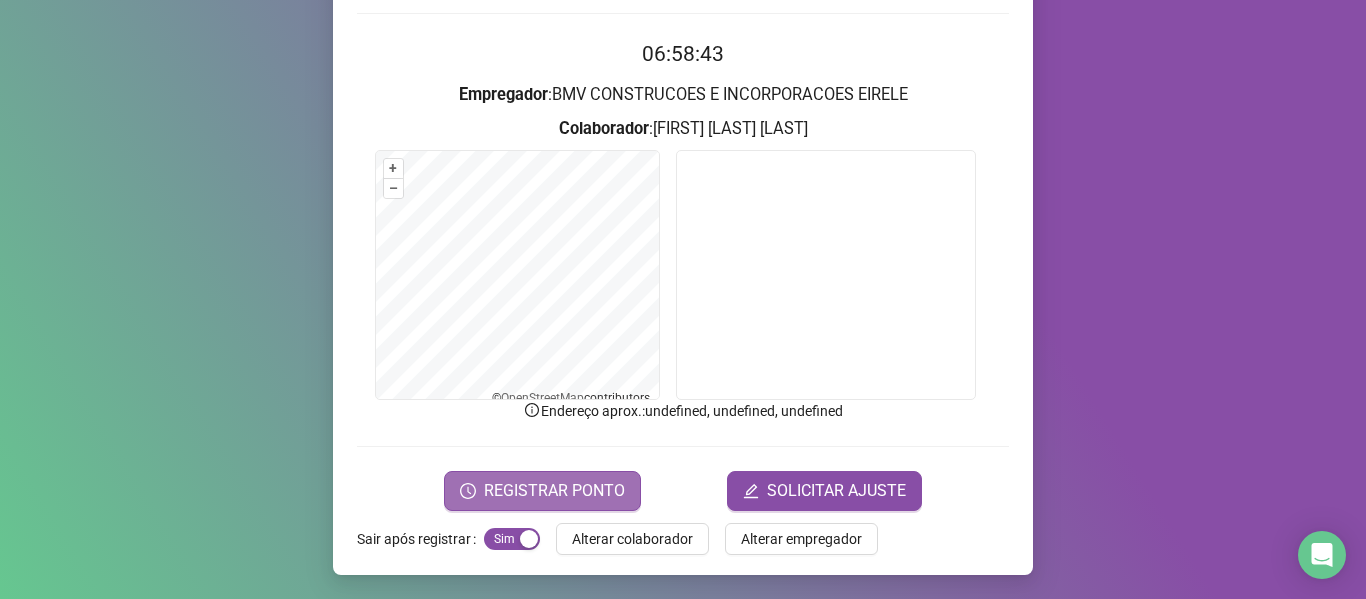 click on "REGISTRAR PONTO" at bounding box center [542, 491] 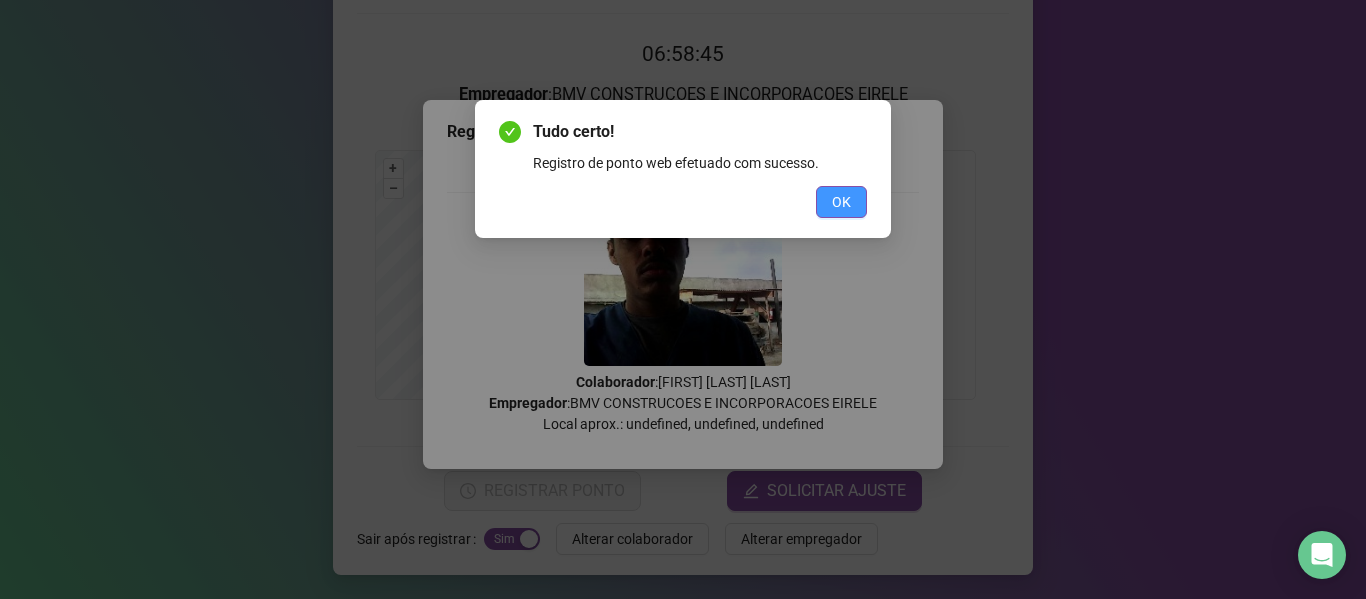 click on "OK" at bounding box center [841, 202] 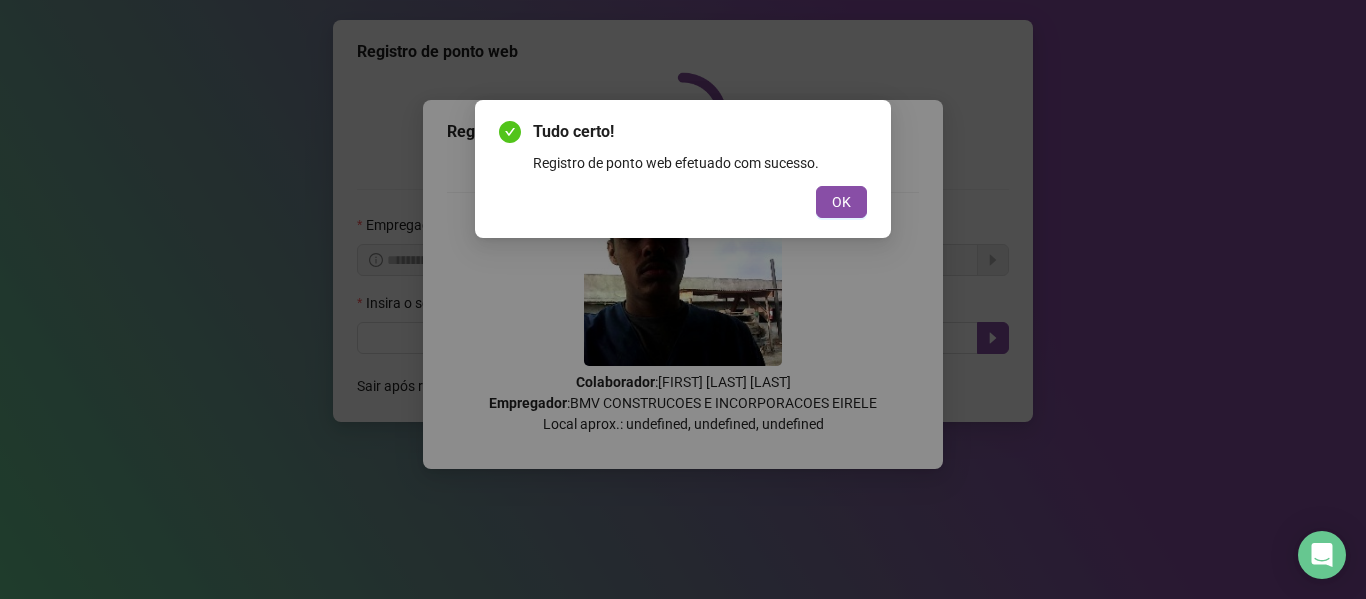 scroll, scrollTop: 0, scrollLeft: 0, axis: both 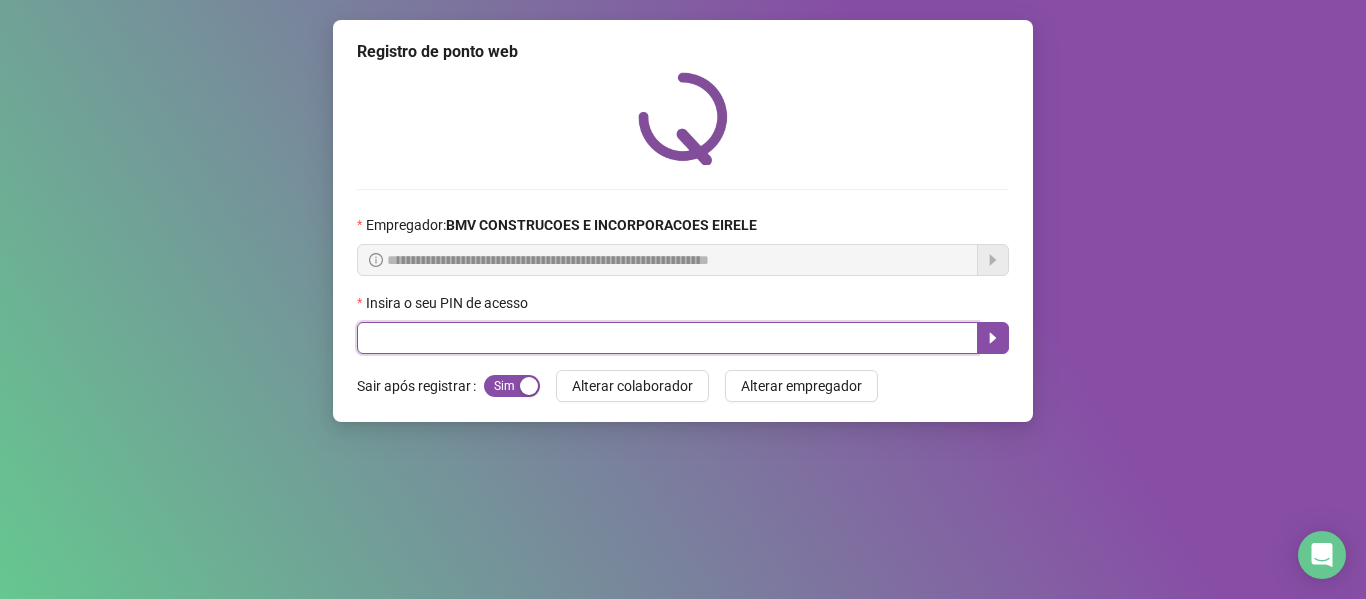 click at bounding box center (667, 338) 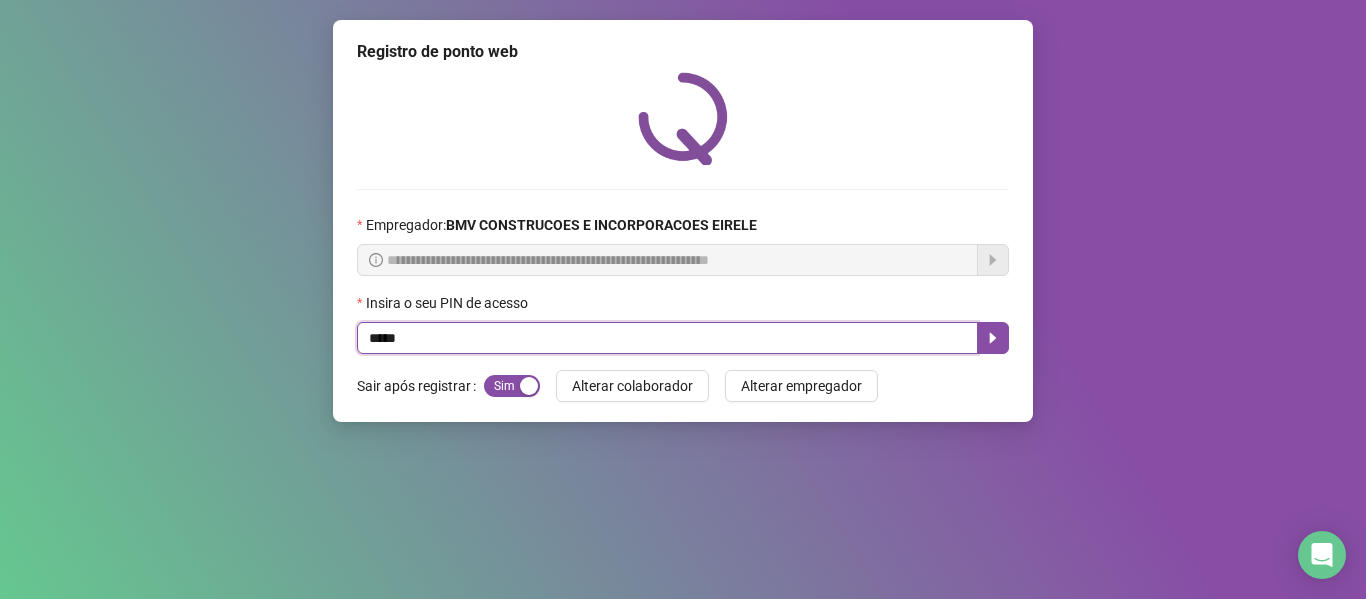 type on "*****" 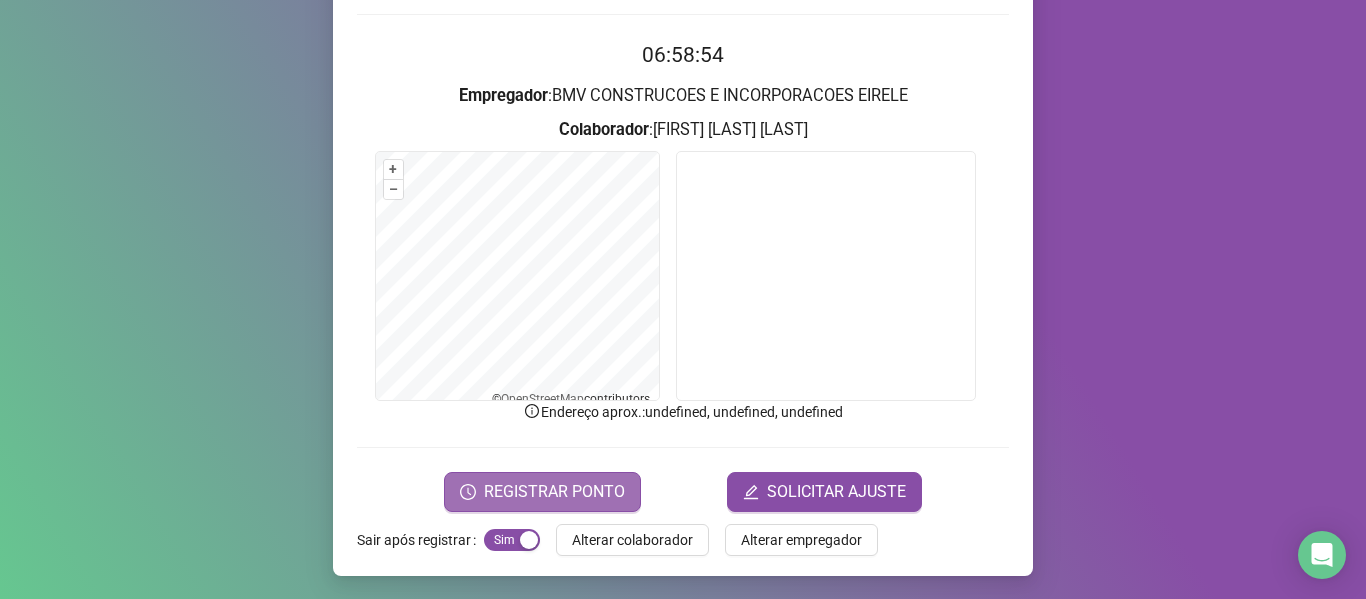 scroll, scrollTop: 176, scrollLeft: 0, axis: vertical 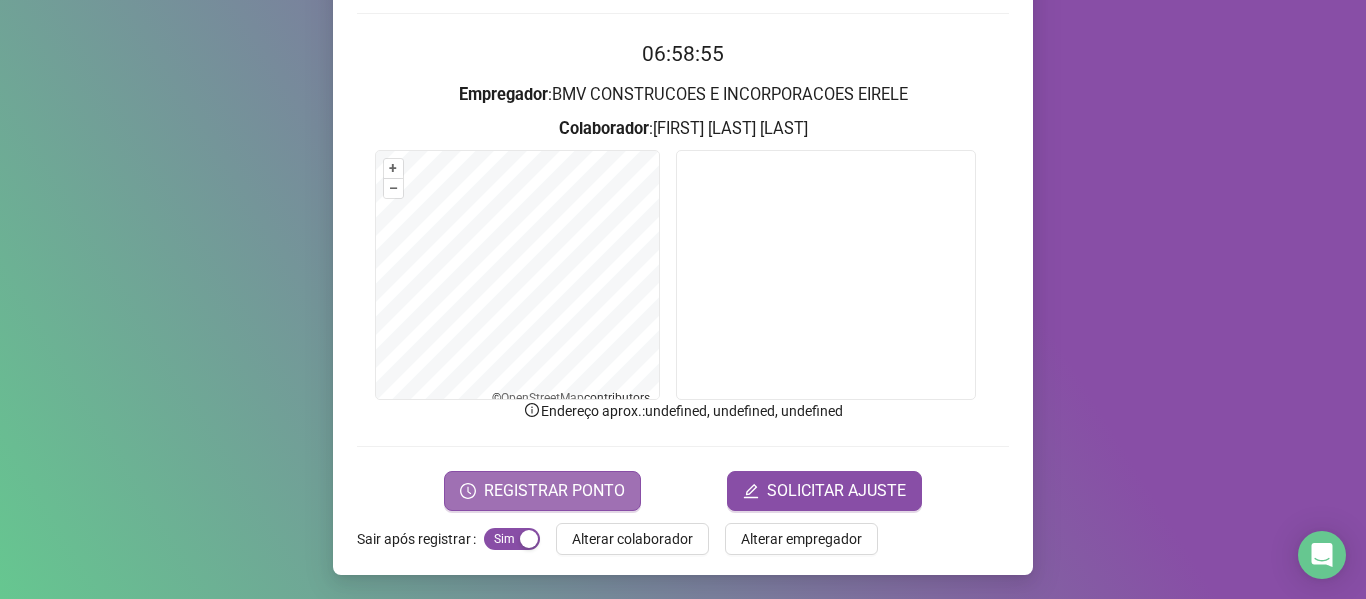 click on "REGISTRAR PONTO" at bounding box center [554, 491] 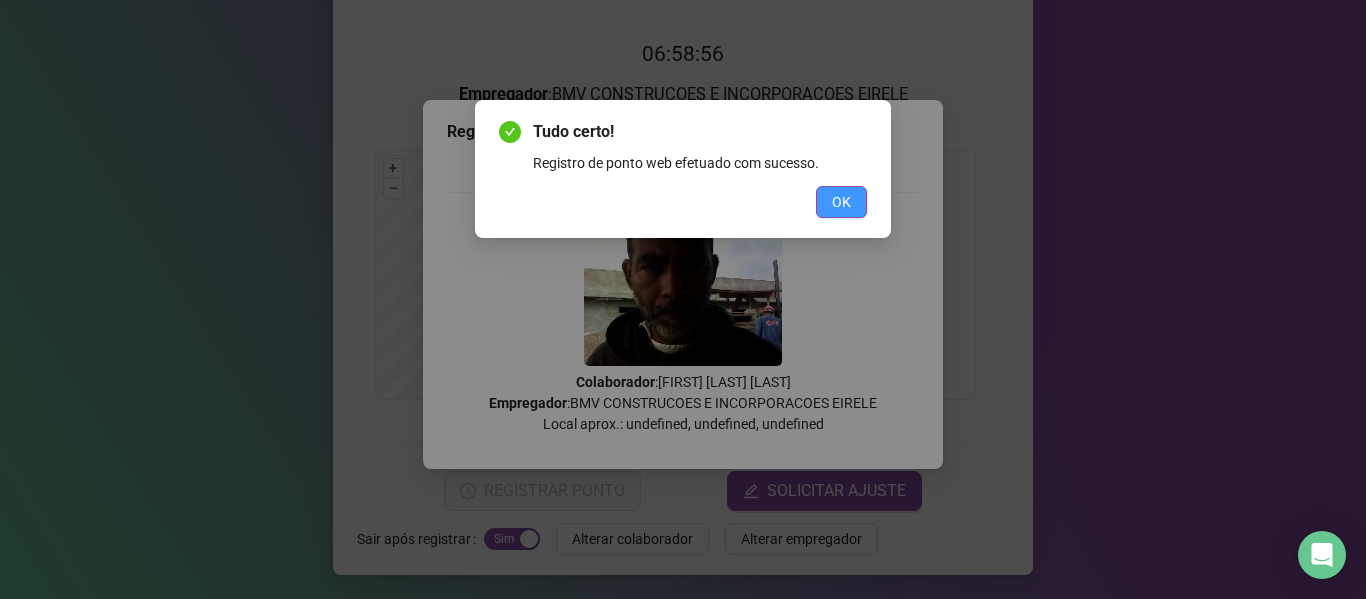 click on "OK" at bounding box center [841, 202] 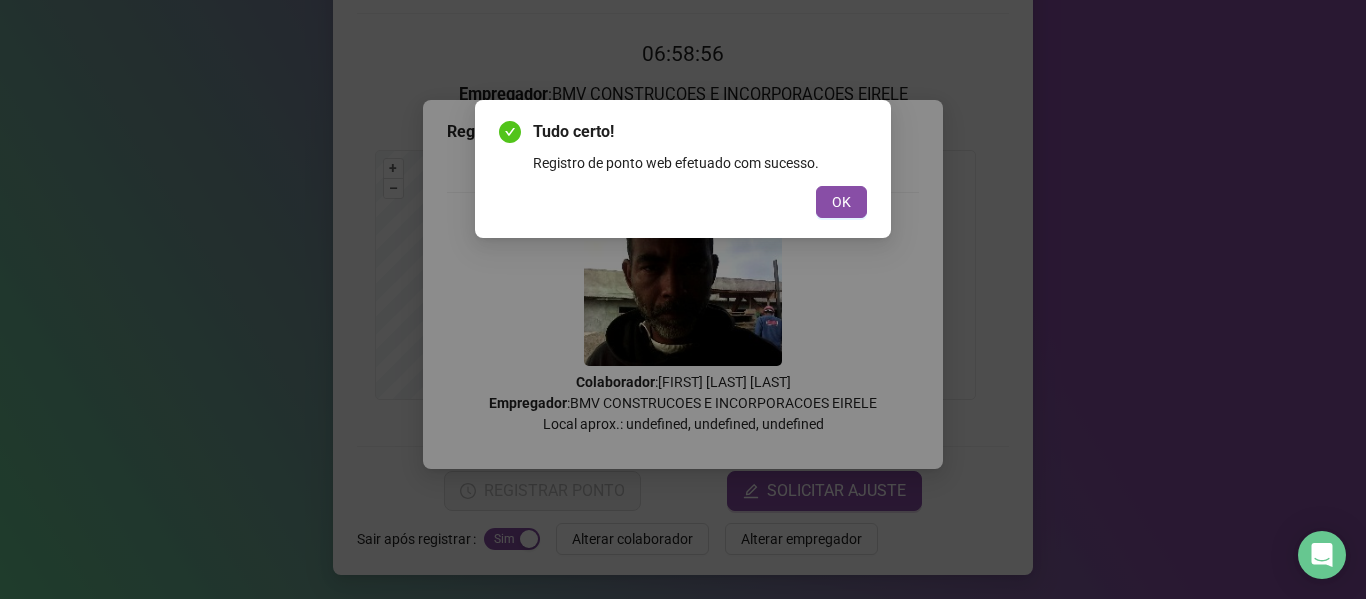 scroll, scrollTop: 0, scrollLeft: 0, axis: both 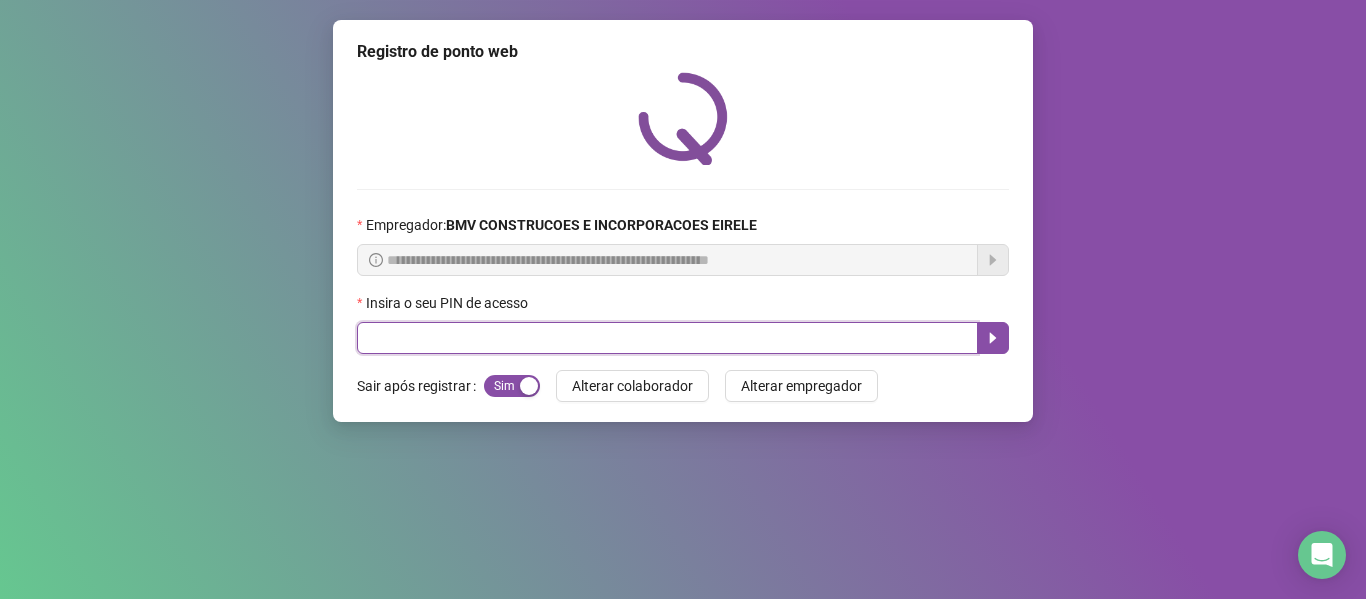 click at bounding box center [667, 338] 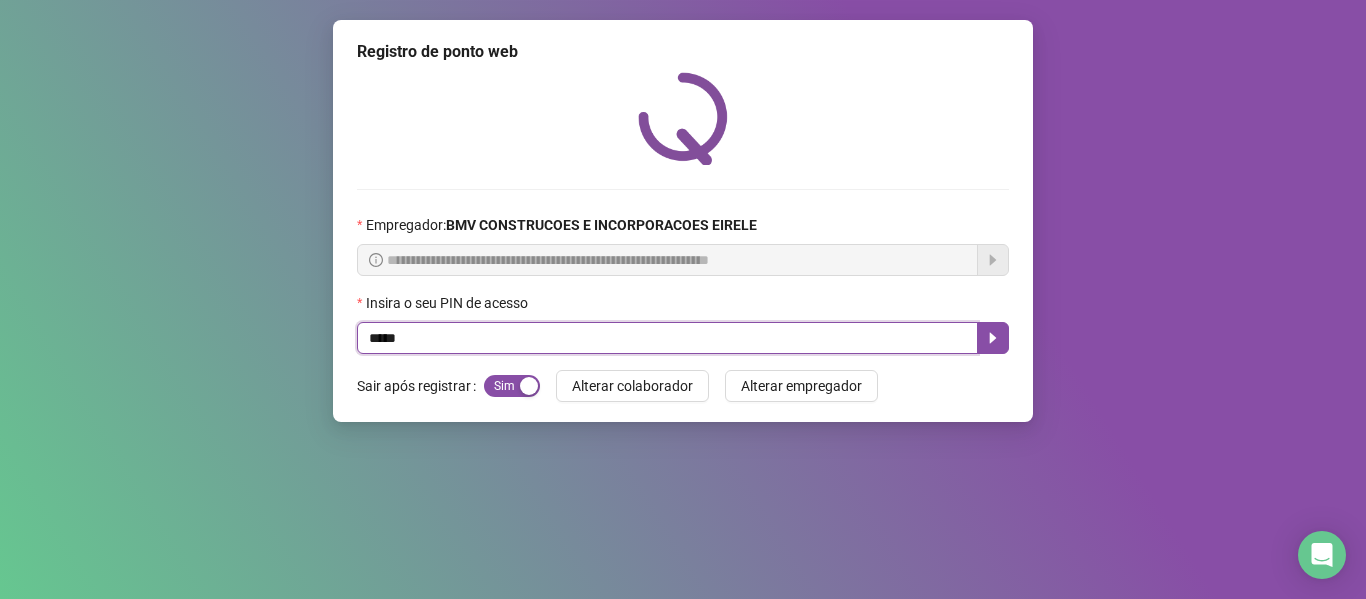 type on "*****" 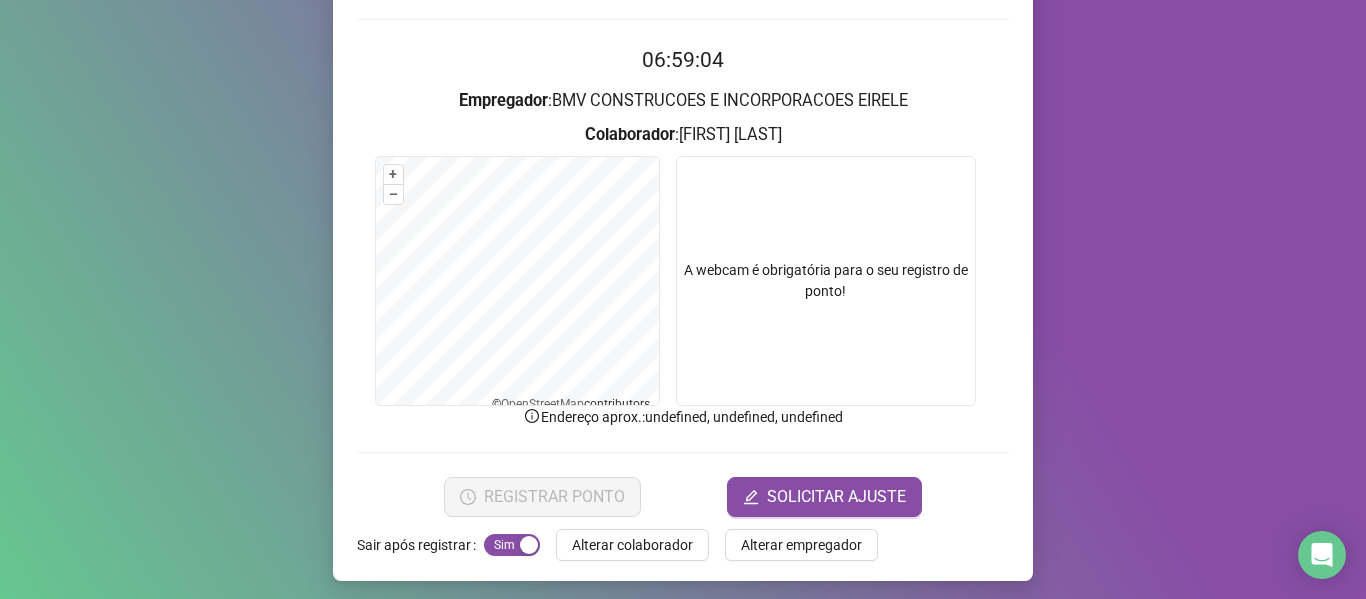 scroll, scrollTop: 176, scrollLeft: 0, axis: vertical 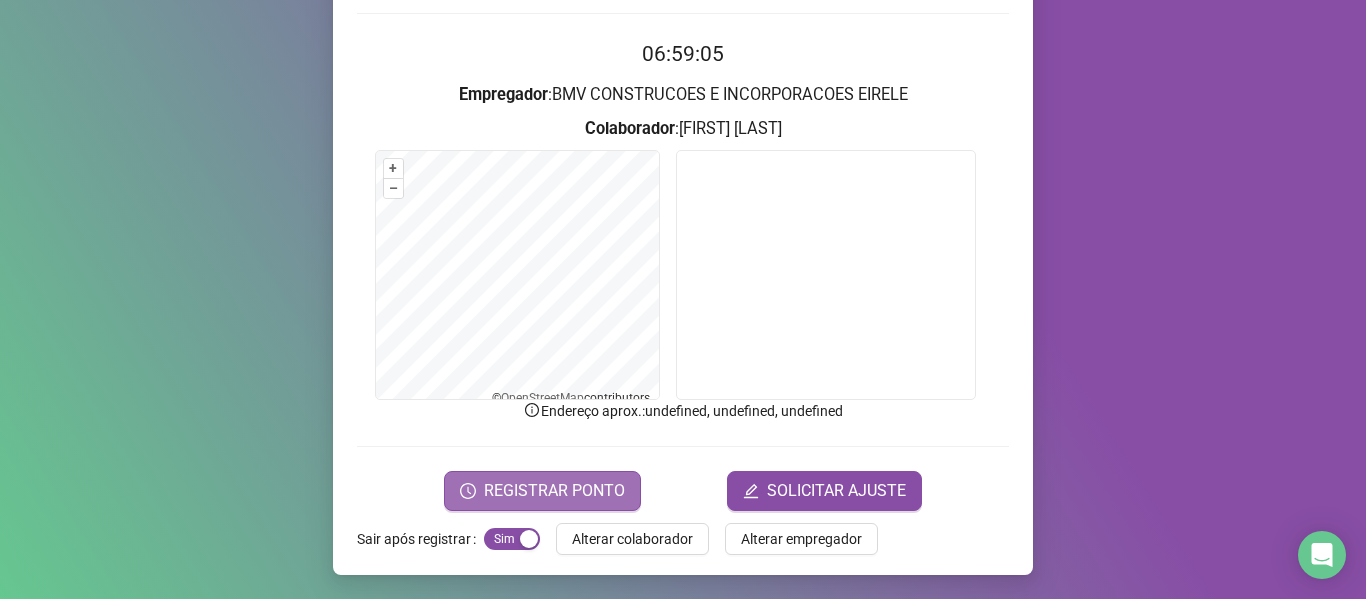 click on "REGISTRAR PONTO" at bounding box center [554, 491] 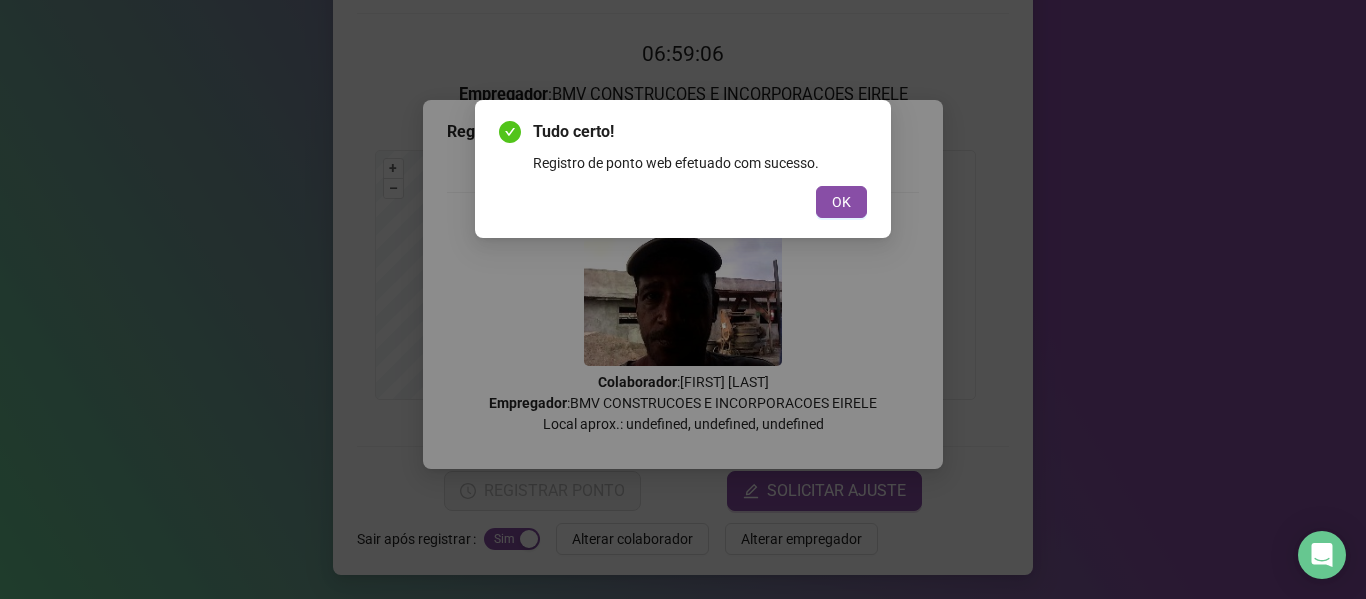 drag, startPoint x: 832, startPoint y: 205, endPoint x: 860, endPoint y: 264, distance: 65.30697 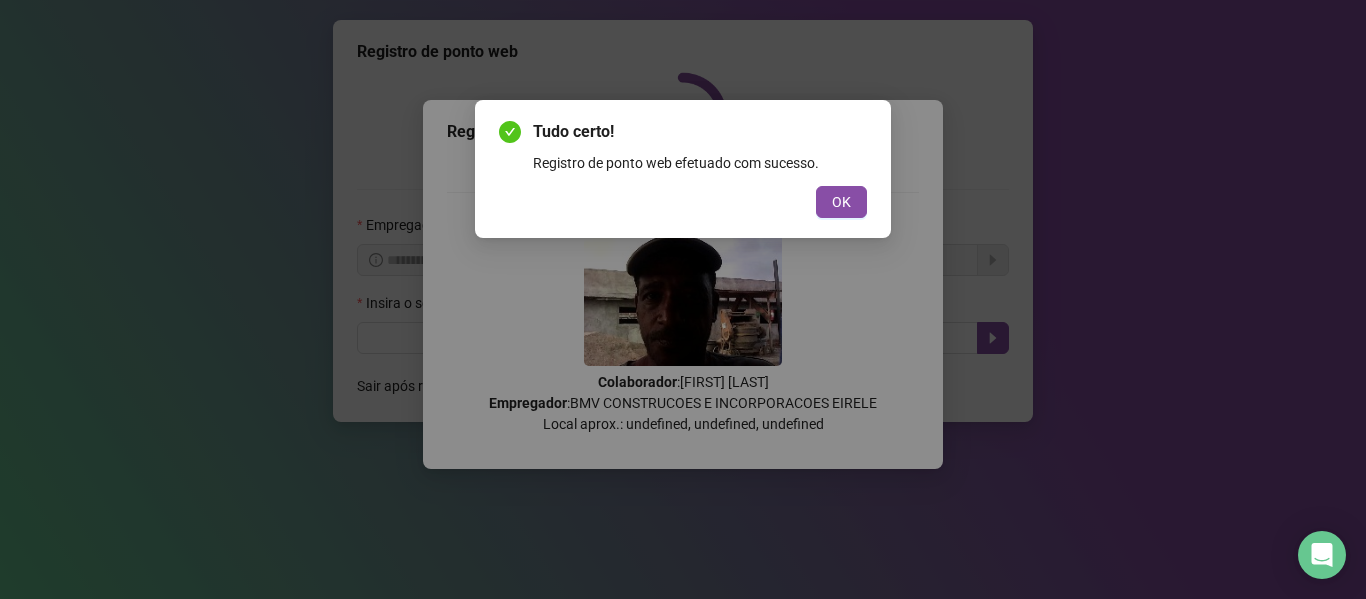 scroll, scrollTop: 0, scrollLeft: 0, axis: both 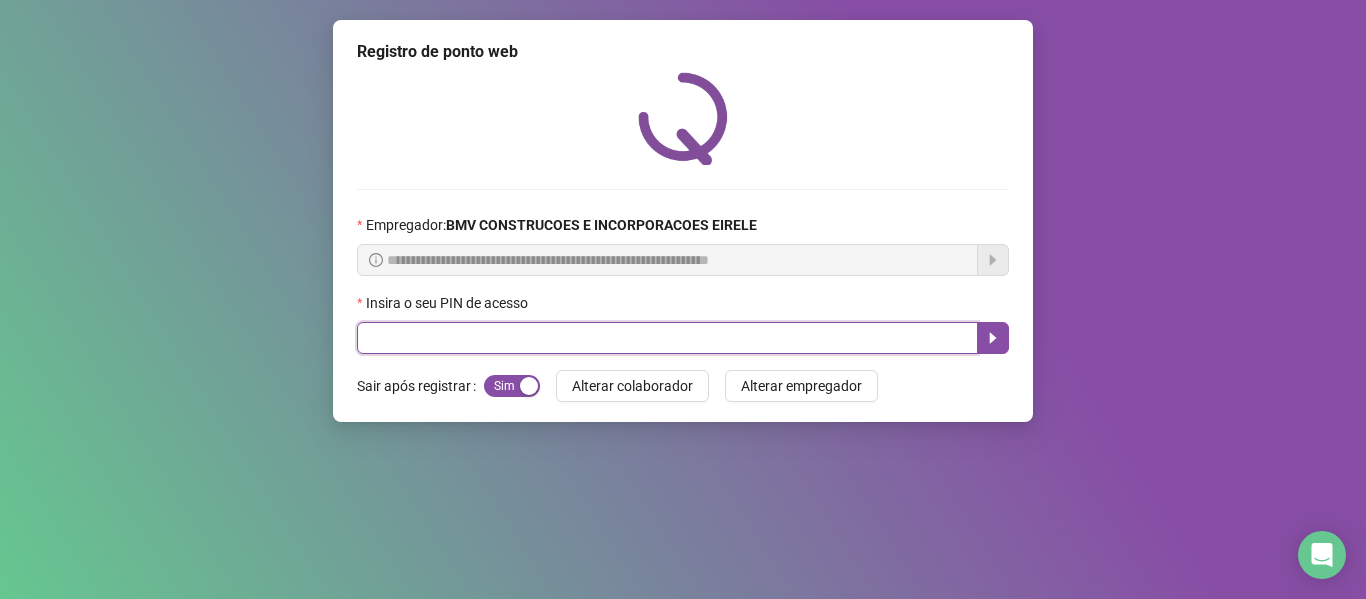 click at bounding box center (667, 338) 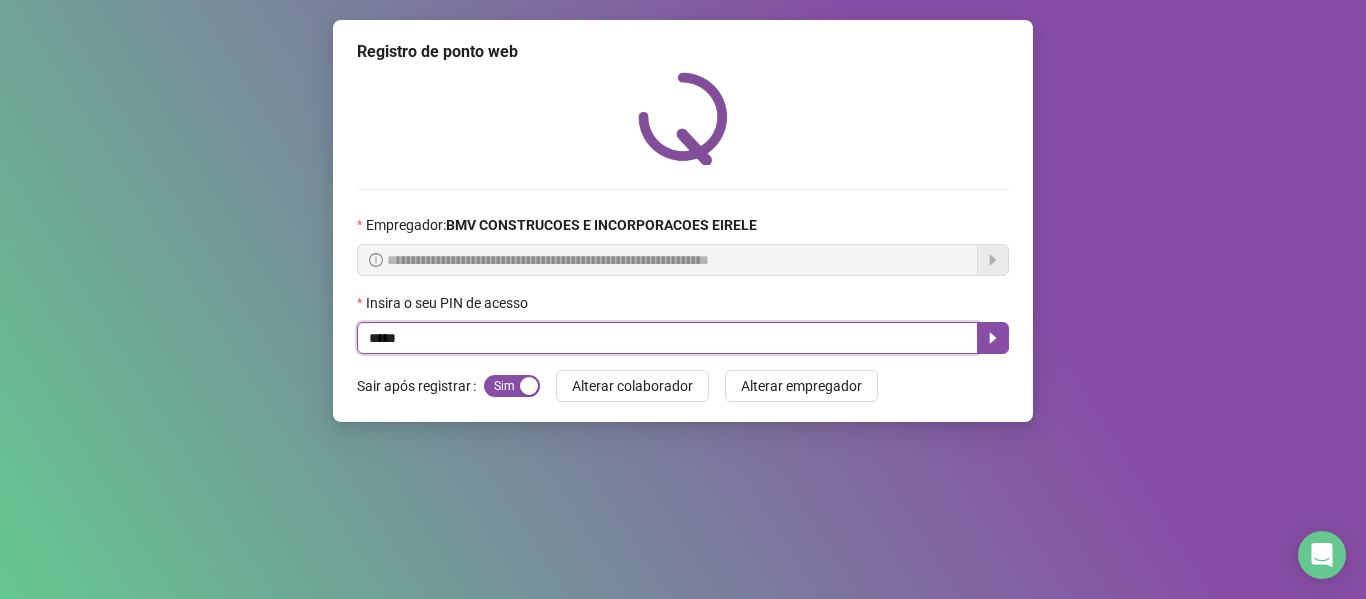 type on "*****" 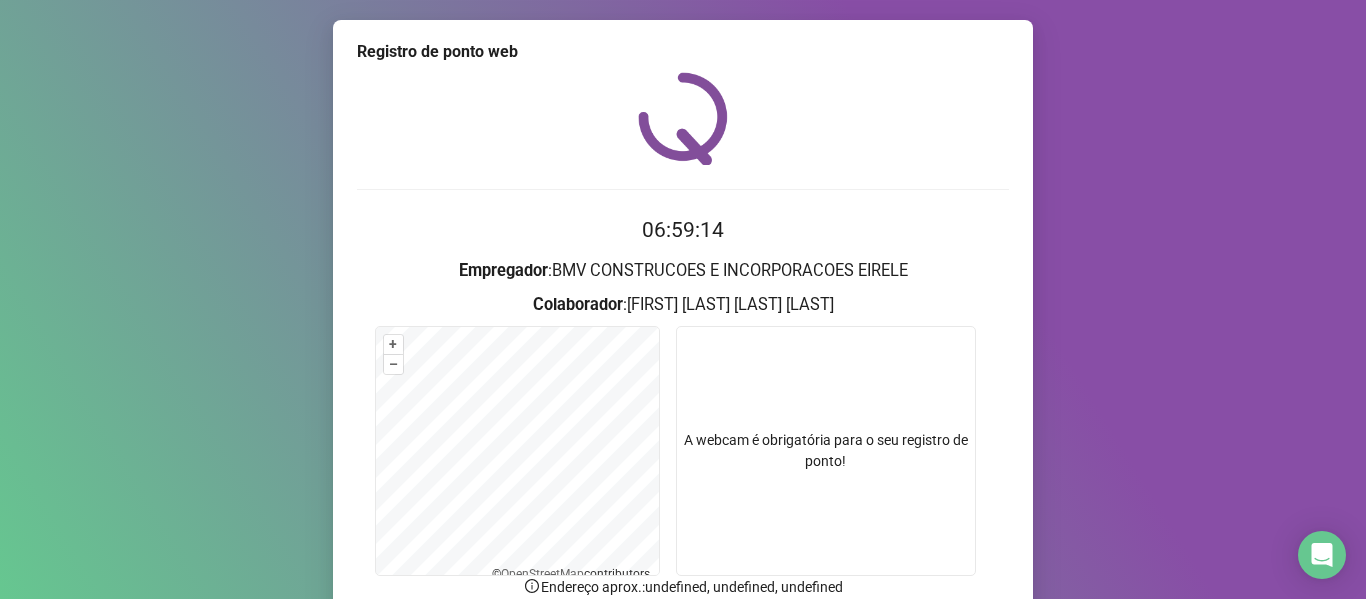 scroll, scrollTop: 176, scrollLeft: 0, axis: vertical 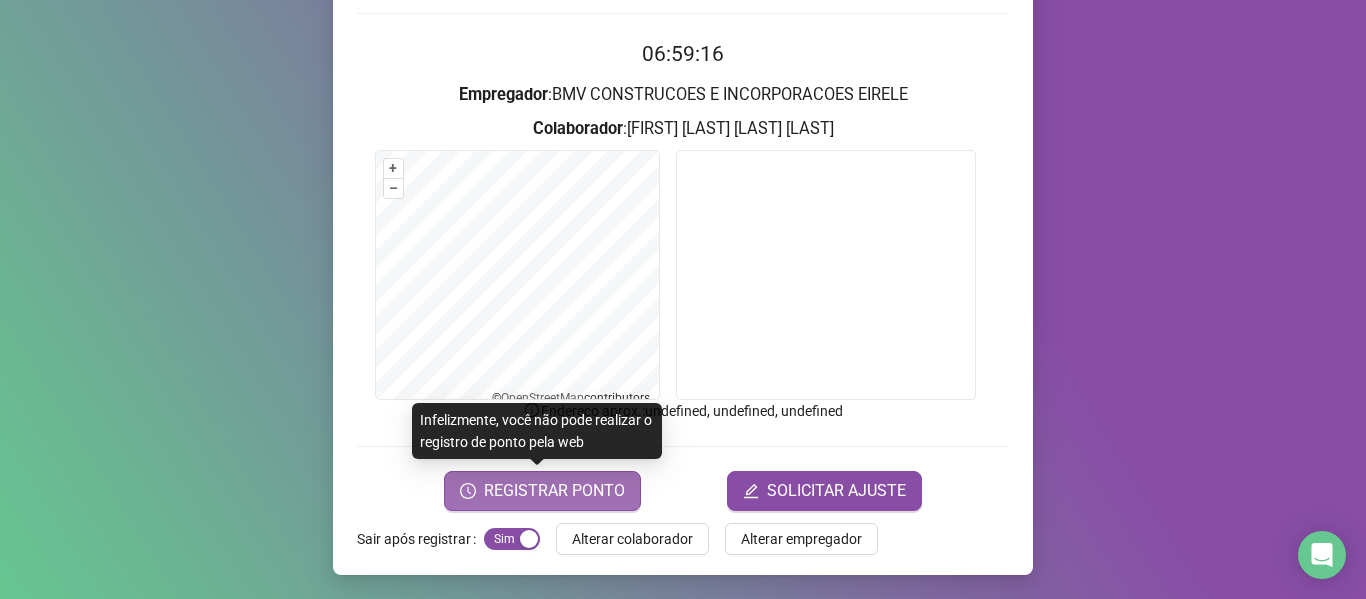 click on "REGISTRAR PONTO" at bounding box center (554, 491) 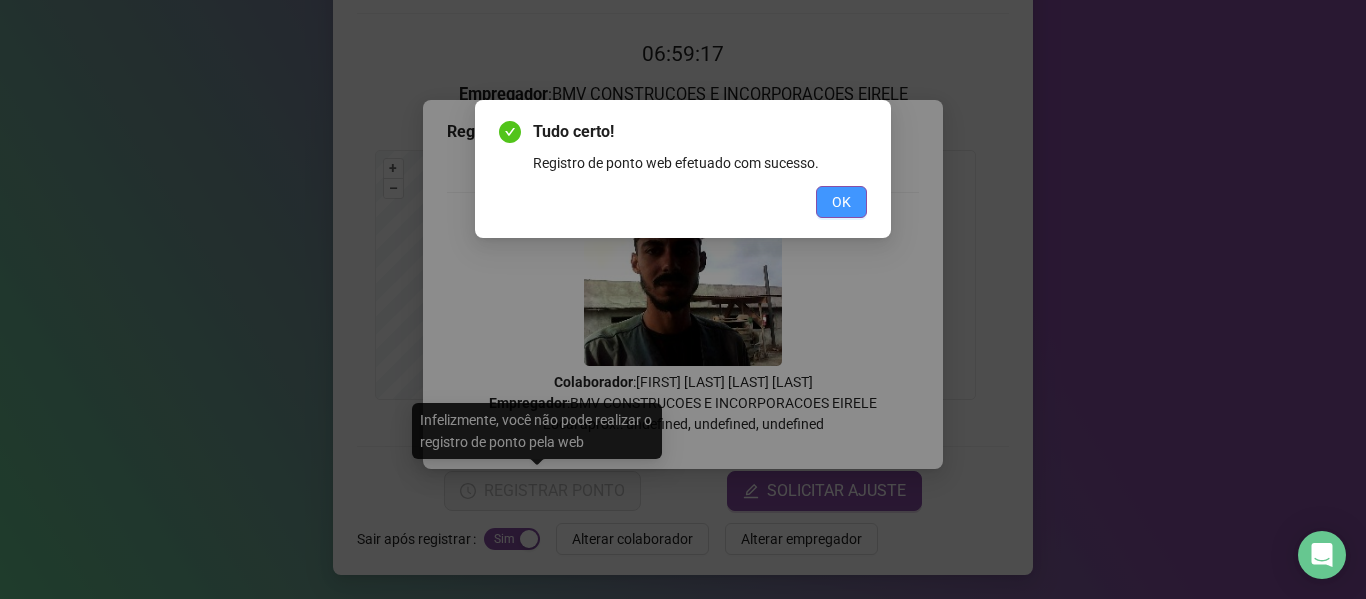 click on "OK" at bounding box center [841, 202] 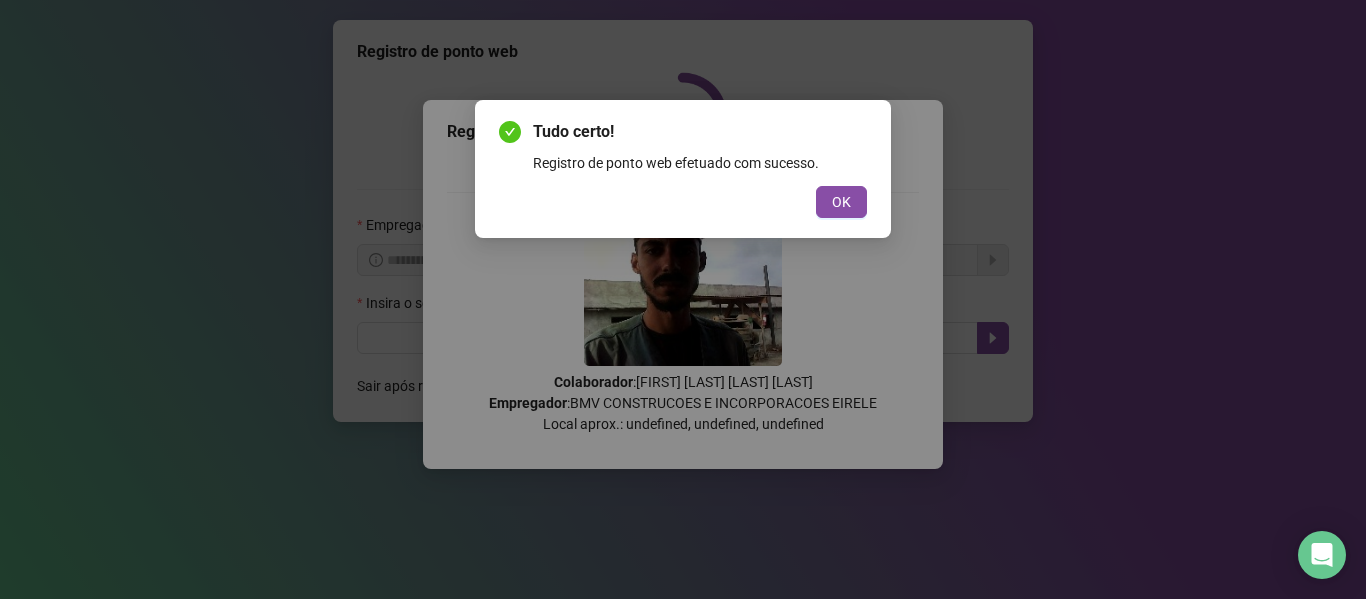 scroll, scrollTop: 0, scrollLeft: 0, axis: both 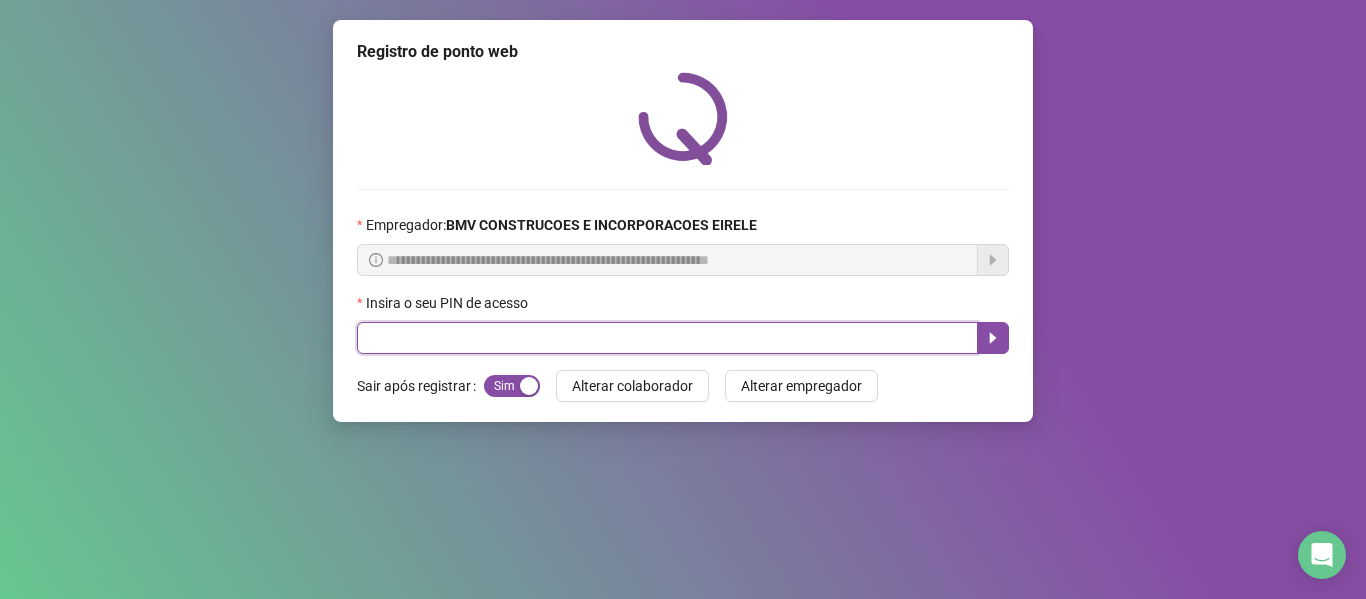 click at bounding box center [667, 338] 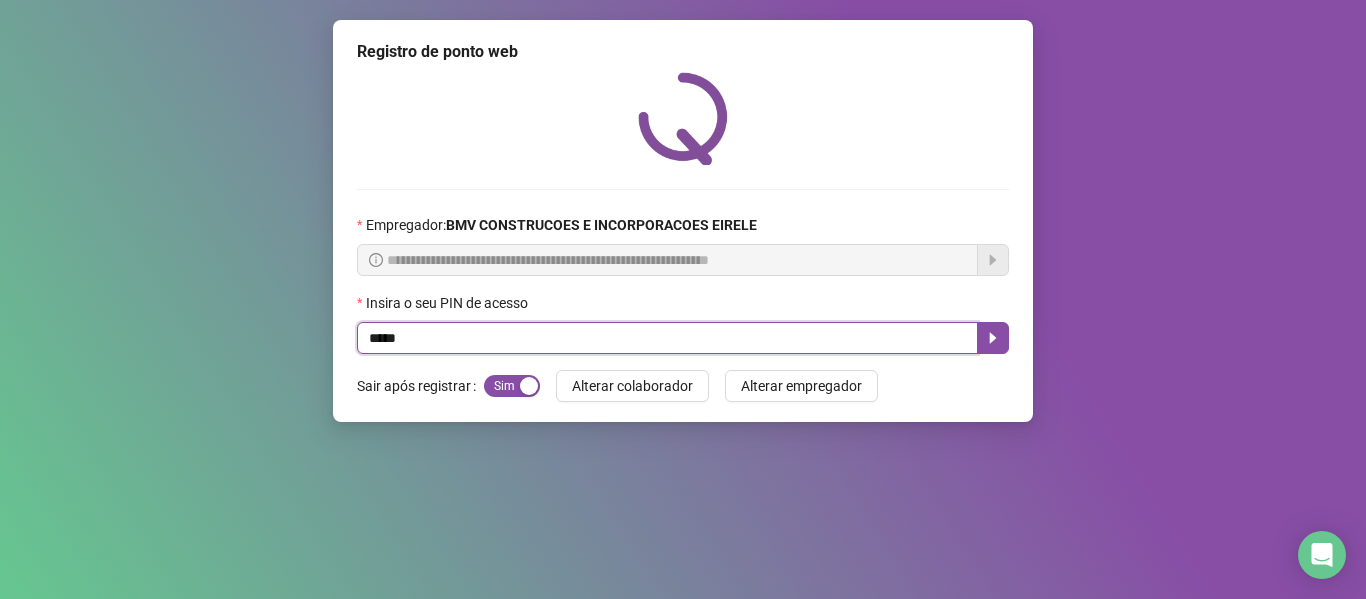 type on "*****" 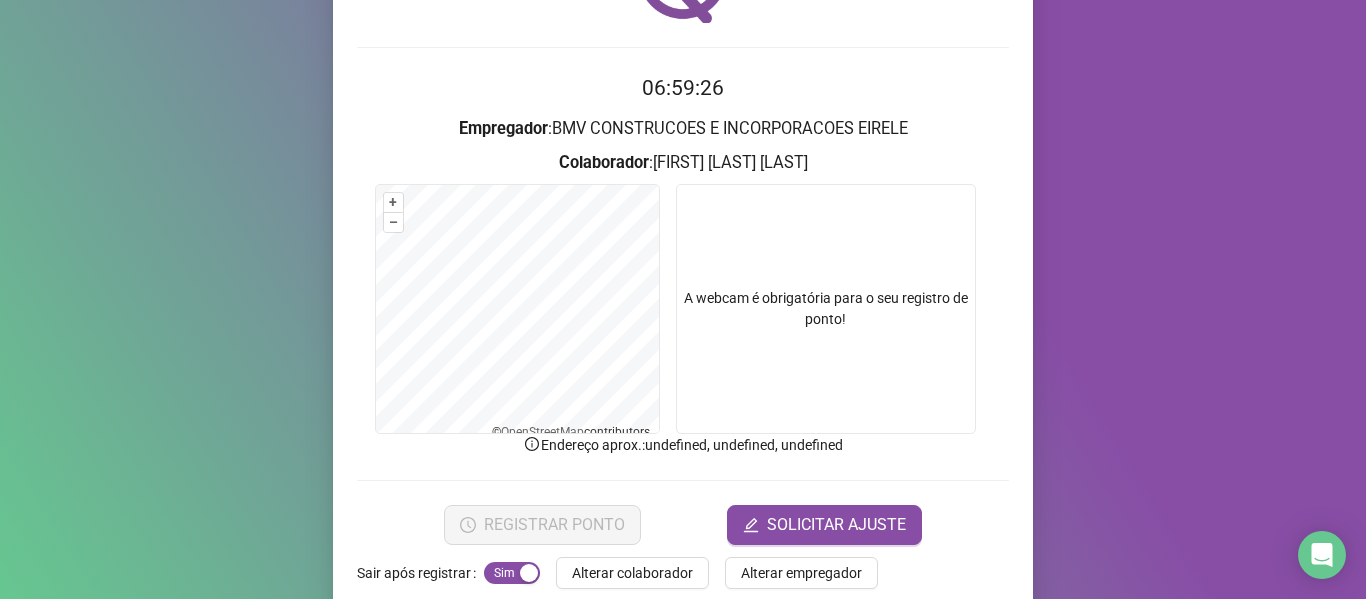 scroll, scrollTop: 176, scrollLeft: 0, axis: vertical 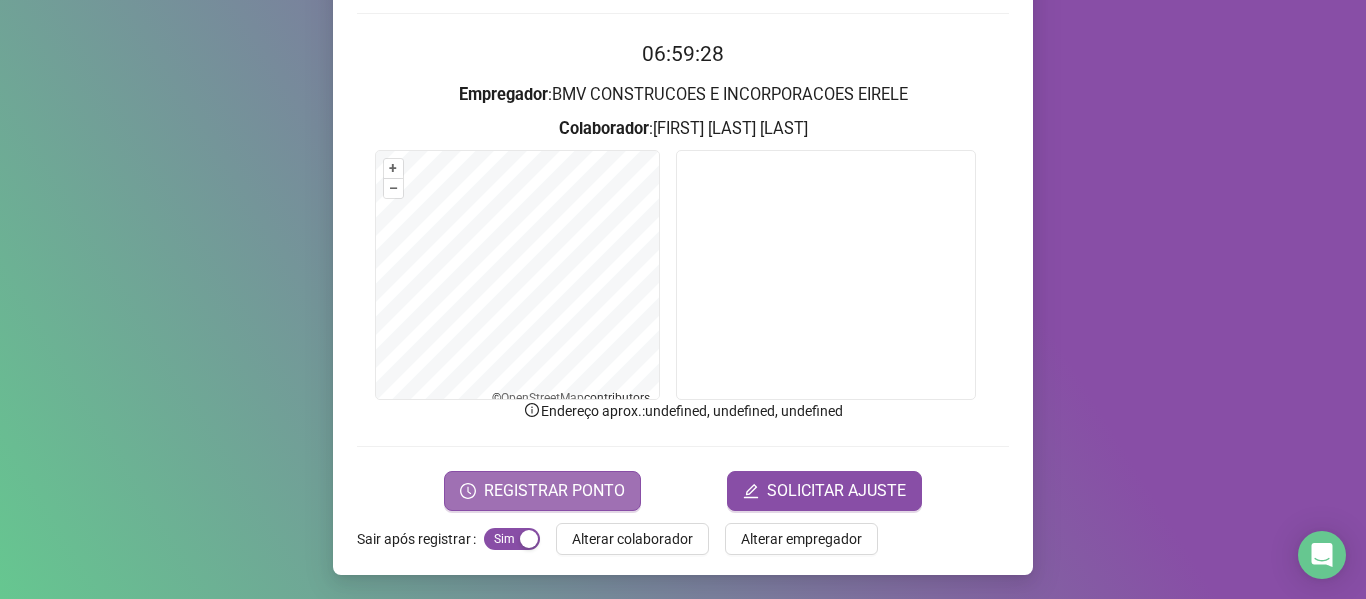 click 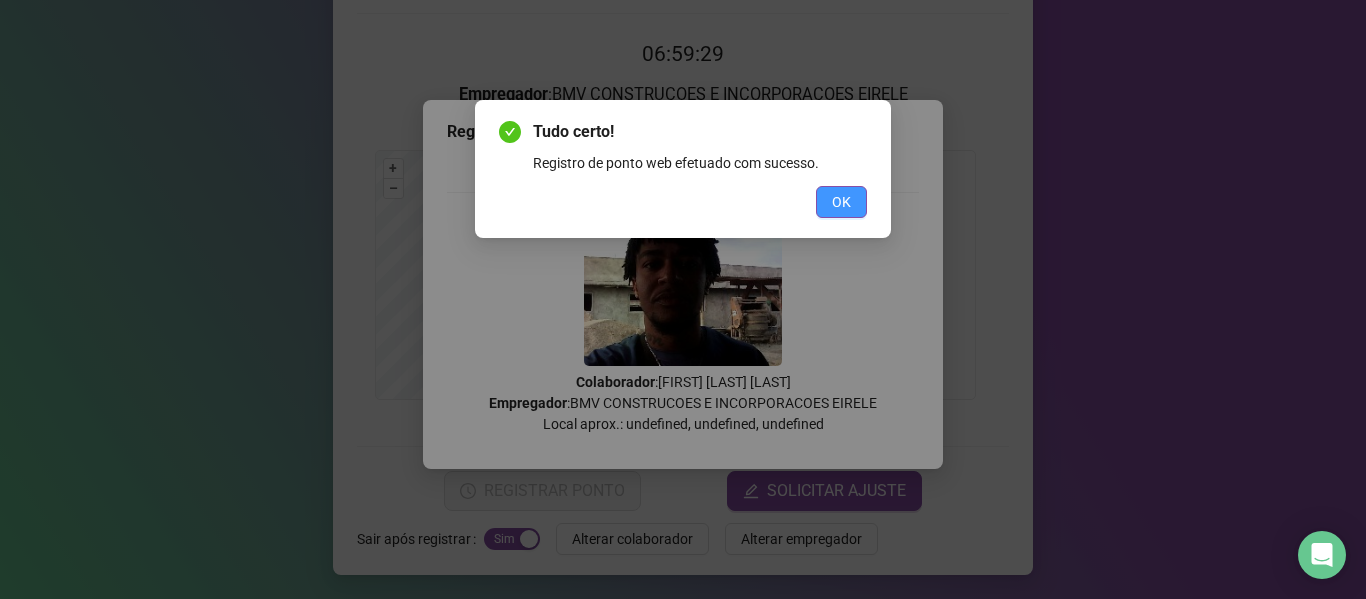 click on "OK" at bounding box center [841, 202] 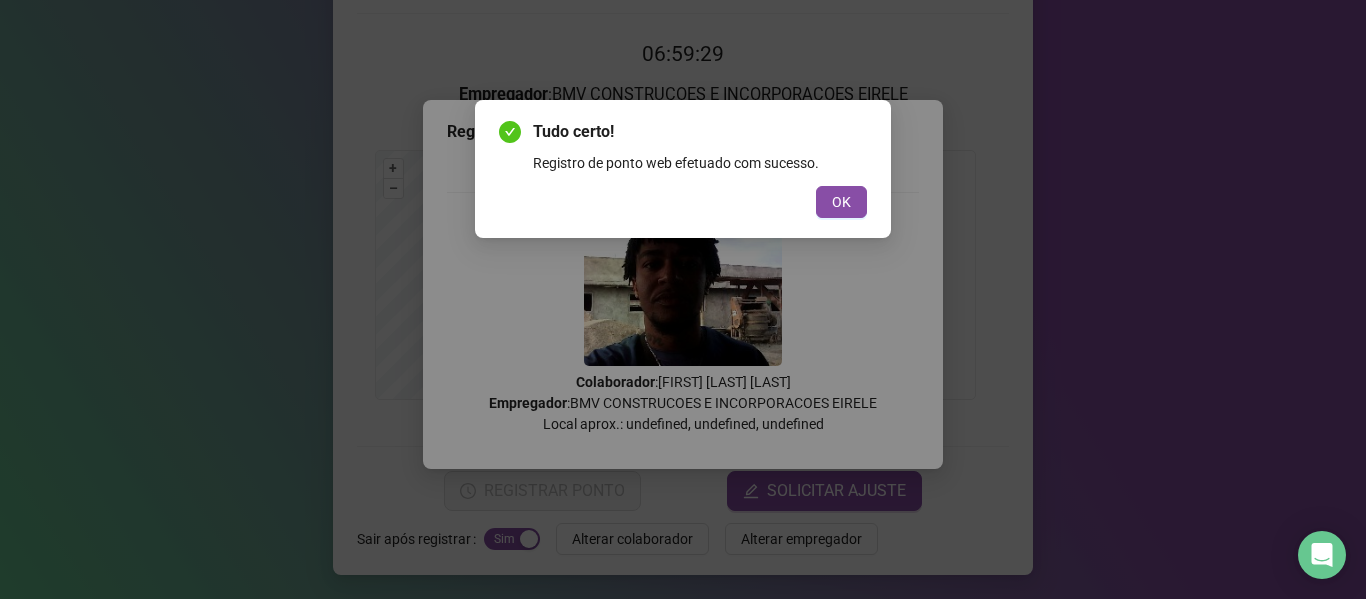scroll, scrollTop: 0, scrollLeft: 0, axis: both 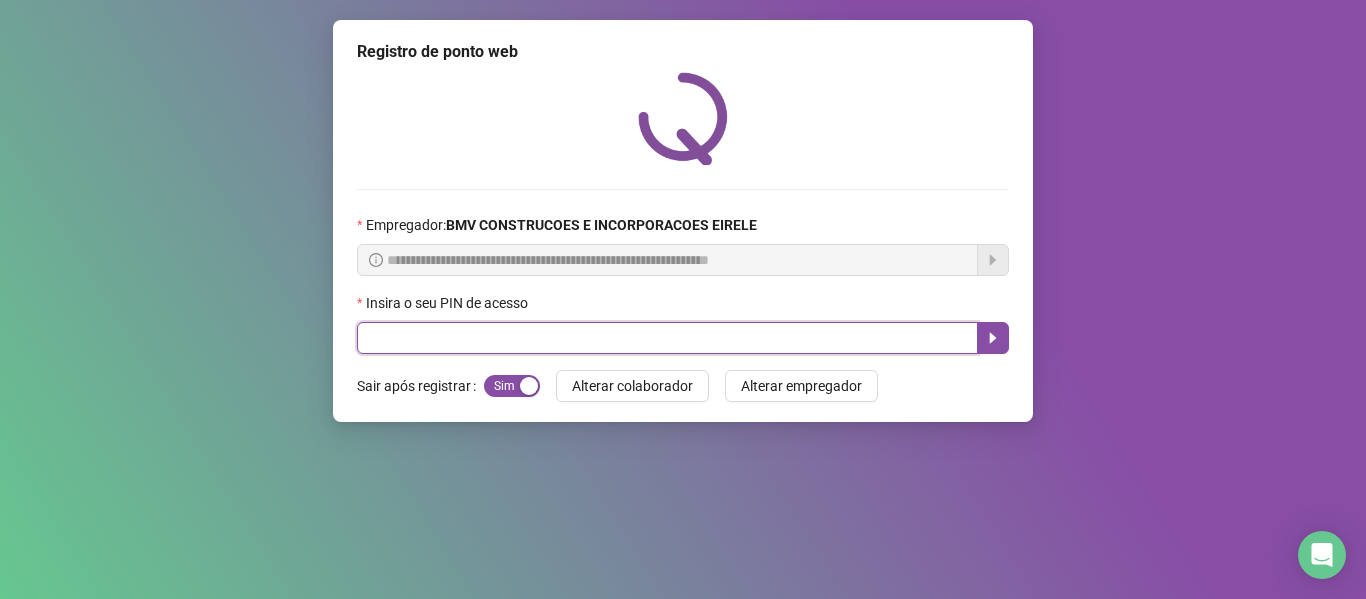 click at bounding box center [667, 338] 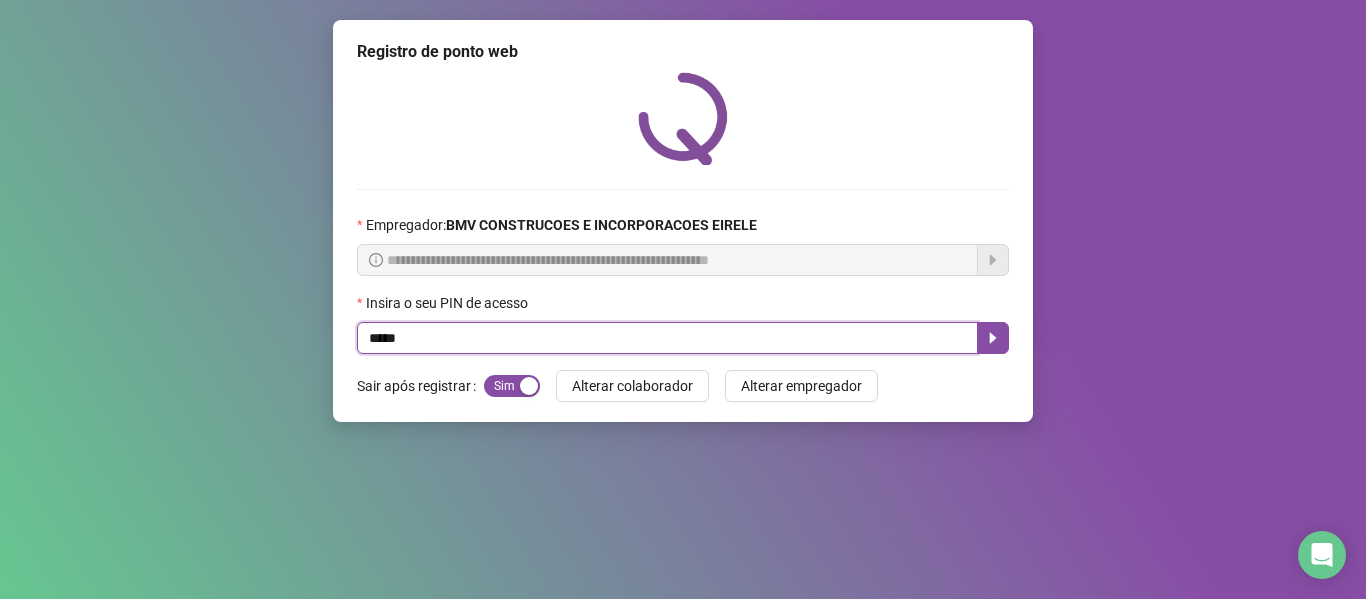 type on "*****" 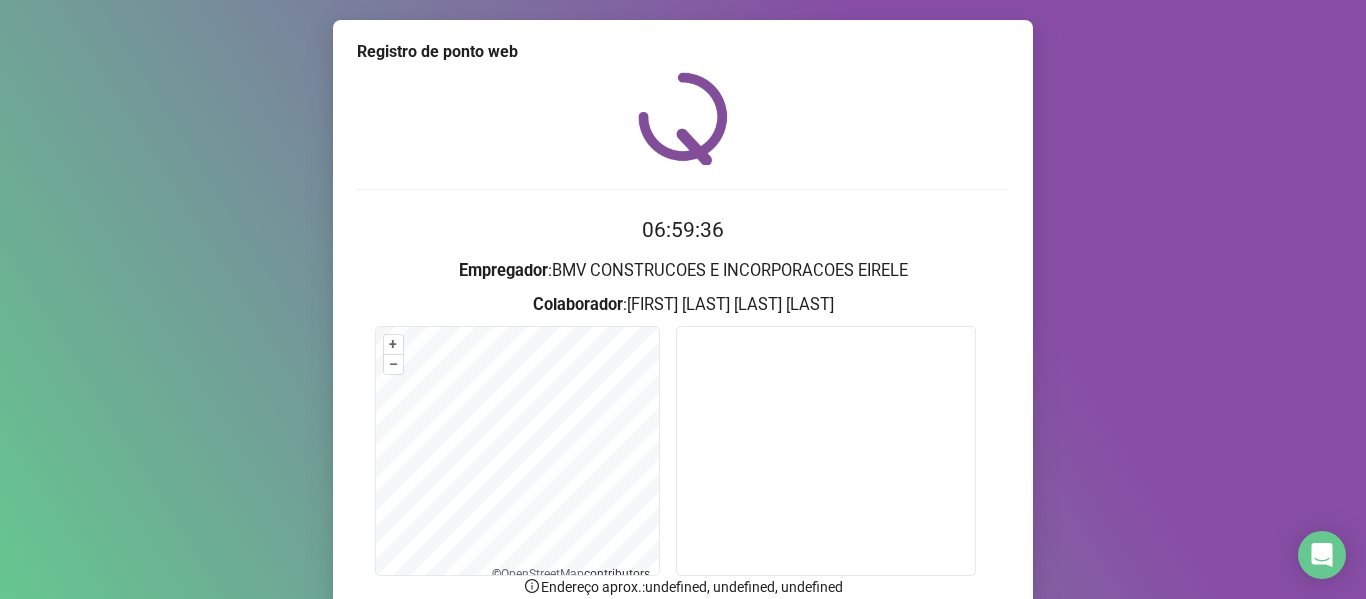 scroll, scrollTop: 176, scrollLeft: 0, axis: vertical 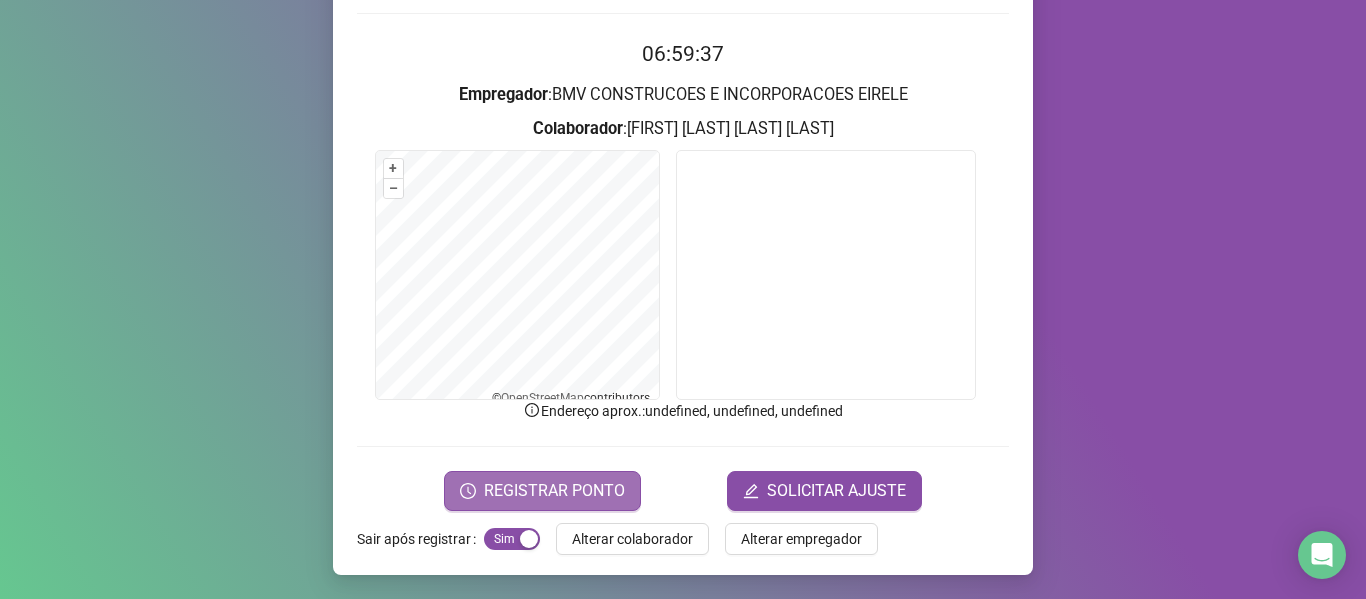 click on "REGISTRAR PONTO" at bounding box center (554, 491) 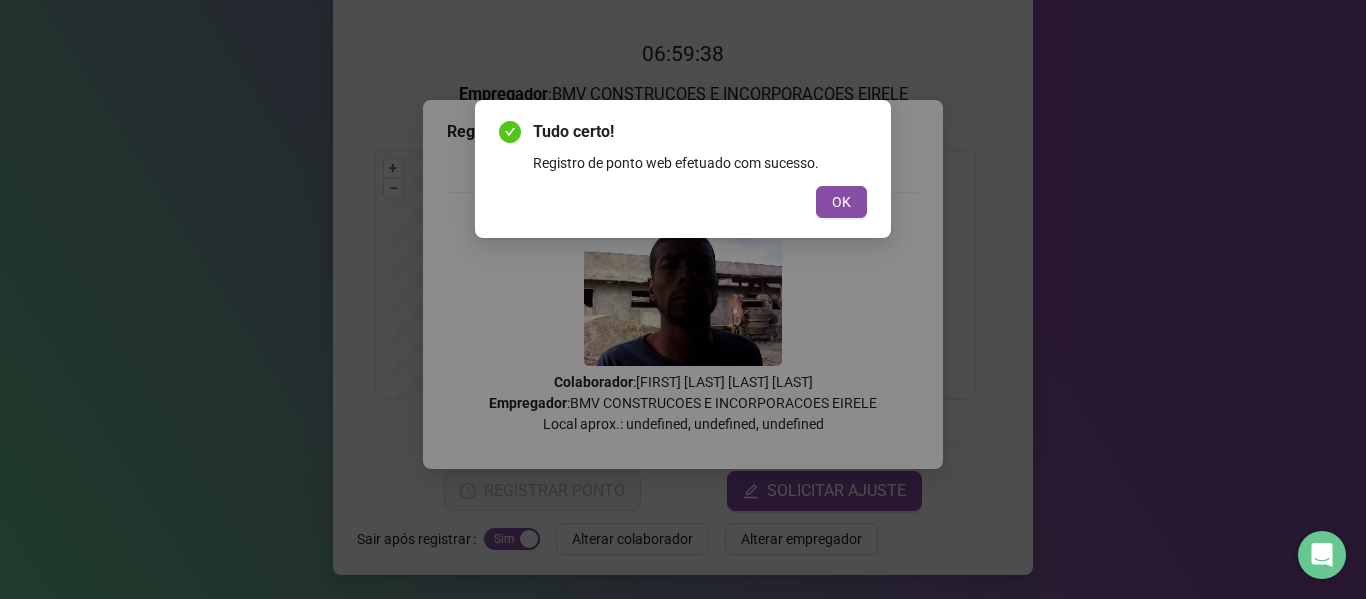 click on "Tudo certo! Registro de ponto web efetuado com sucesso. OK" at bounding box center [683, 169] 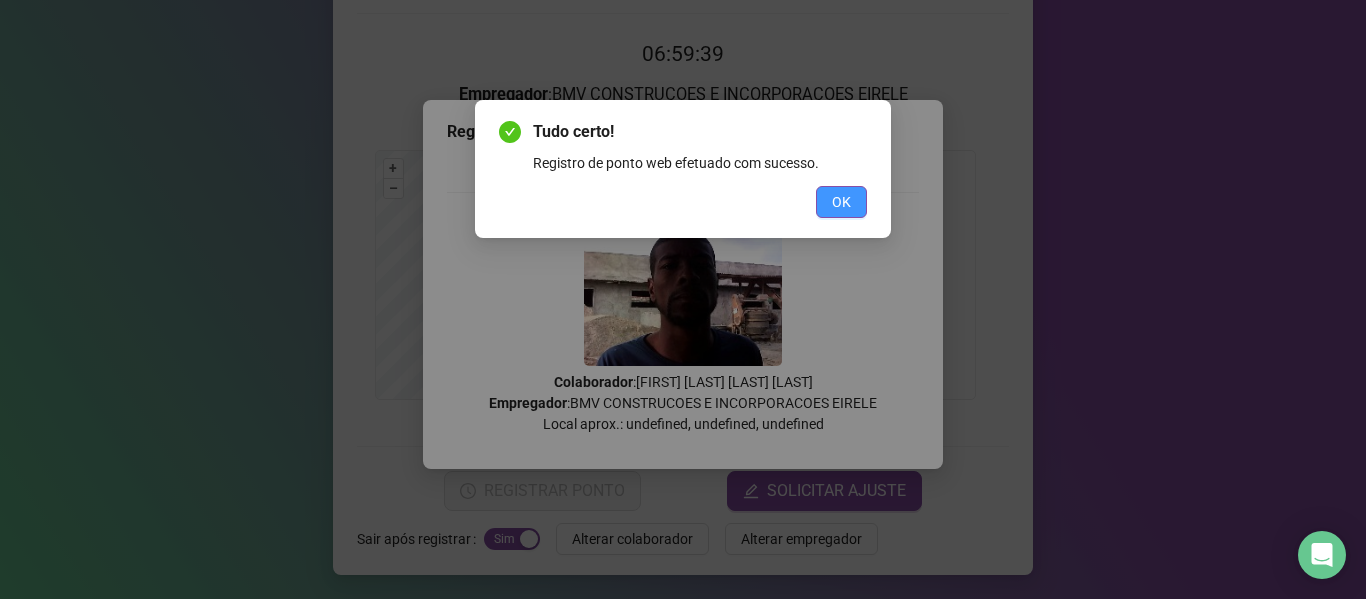click on "OK" at bounding box center (841, 202) 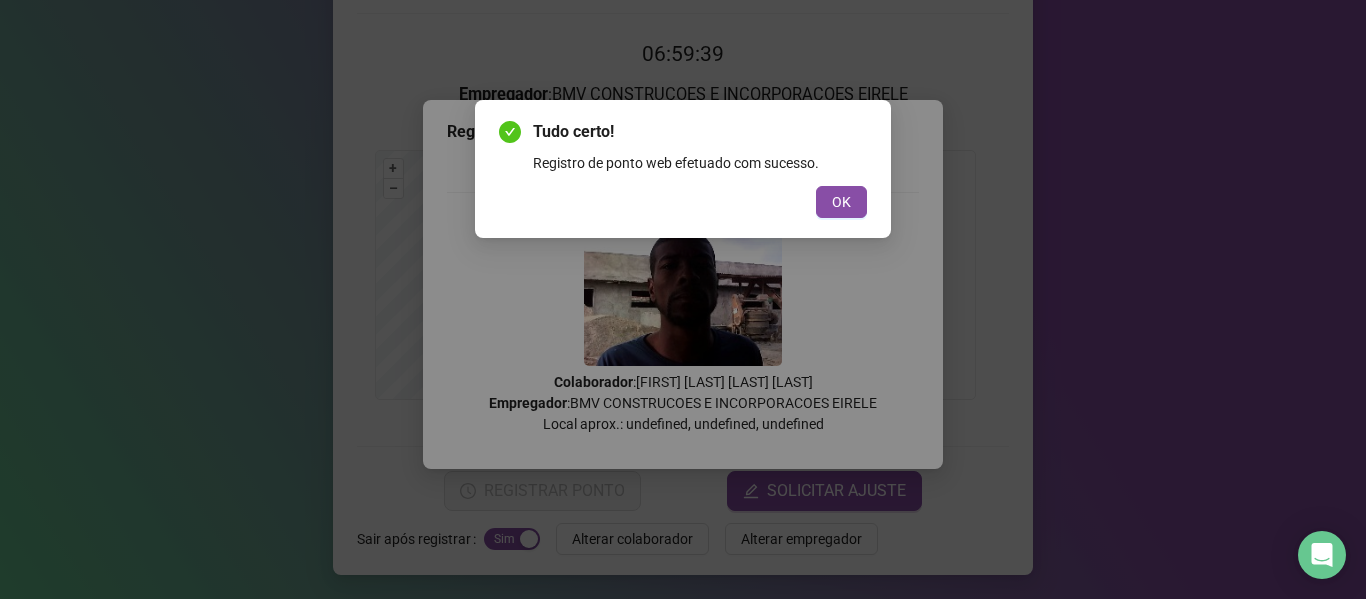 scroll, scrollTop: 0, scrollLeft: 0, axis: both 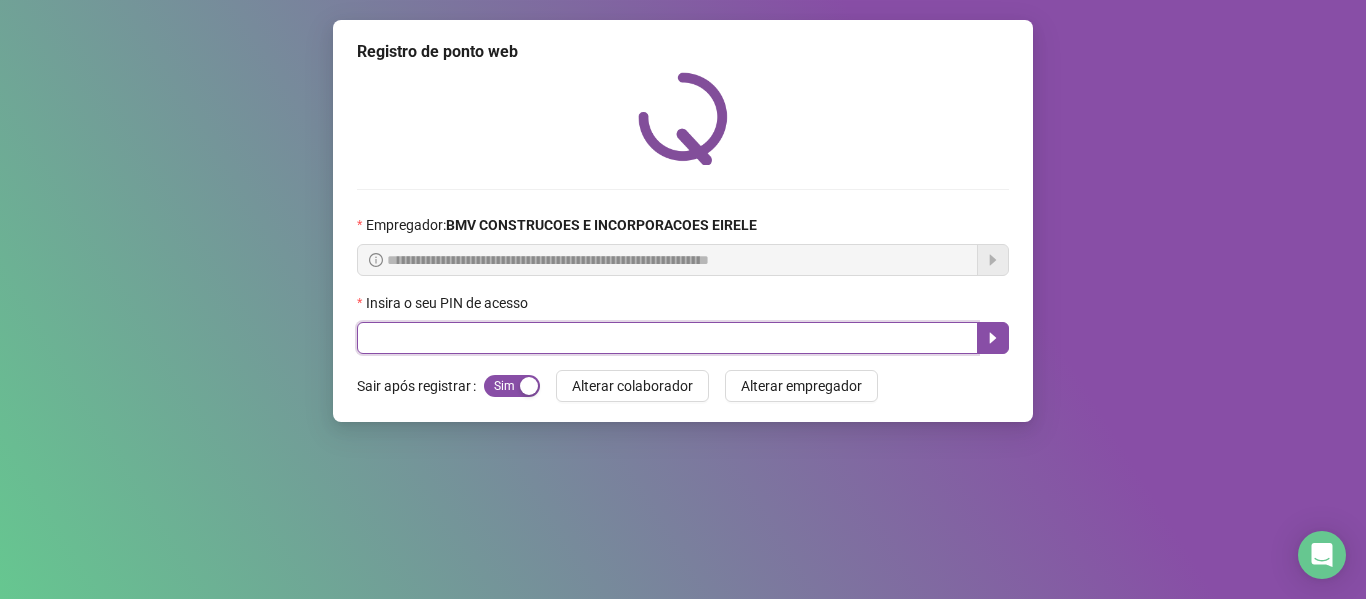 click at bounding box center (667, 338) 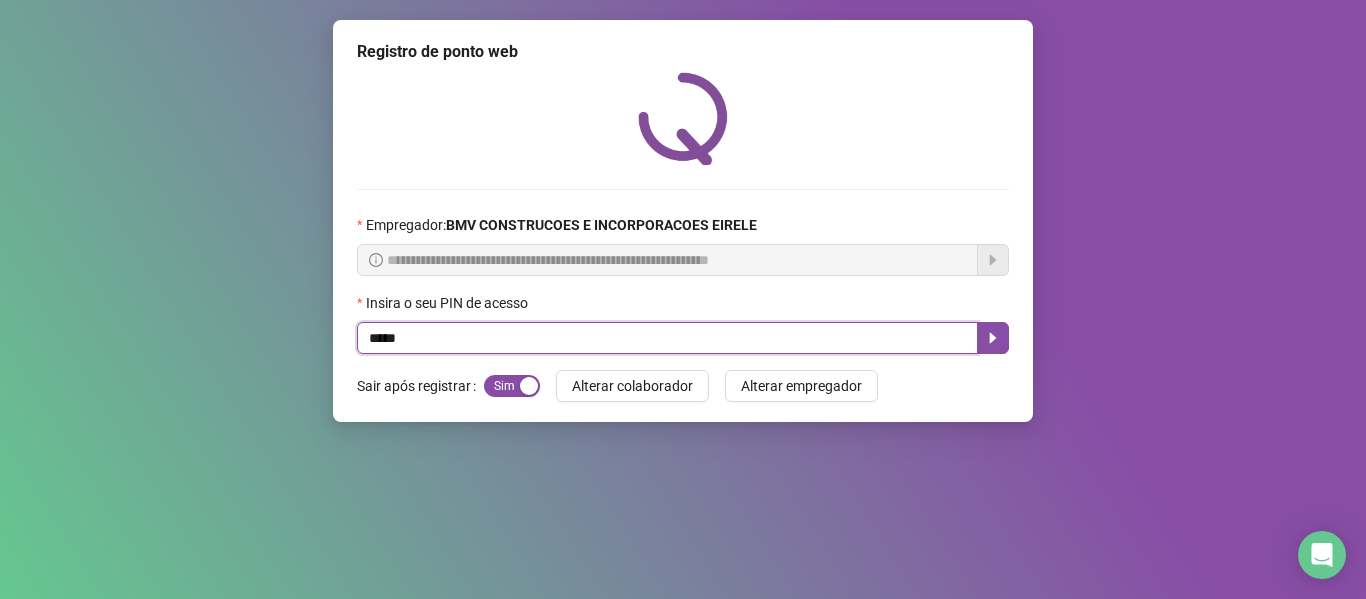 type on "*****" 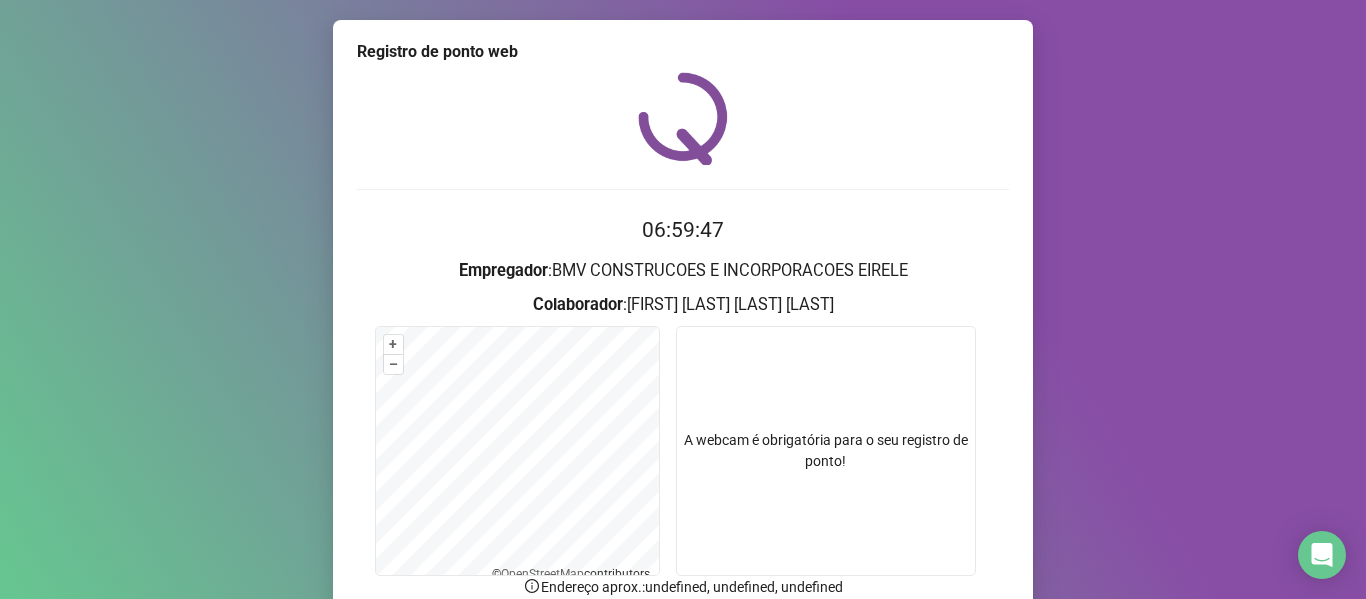 scroll, scrollTop: 176, scrollLeft: 0, axis: vertical 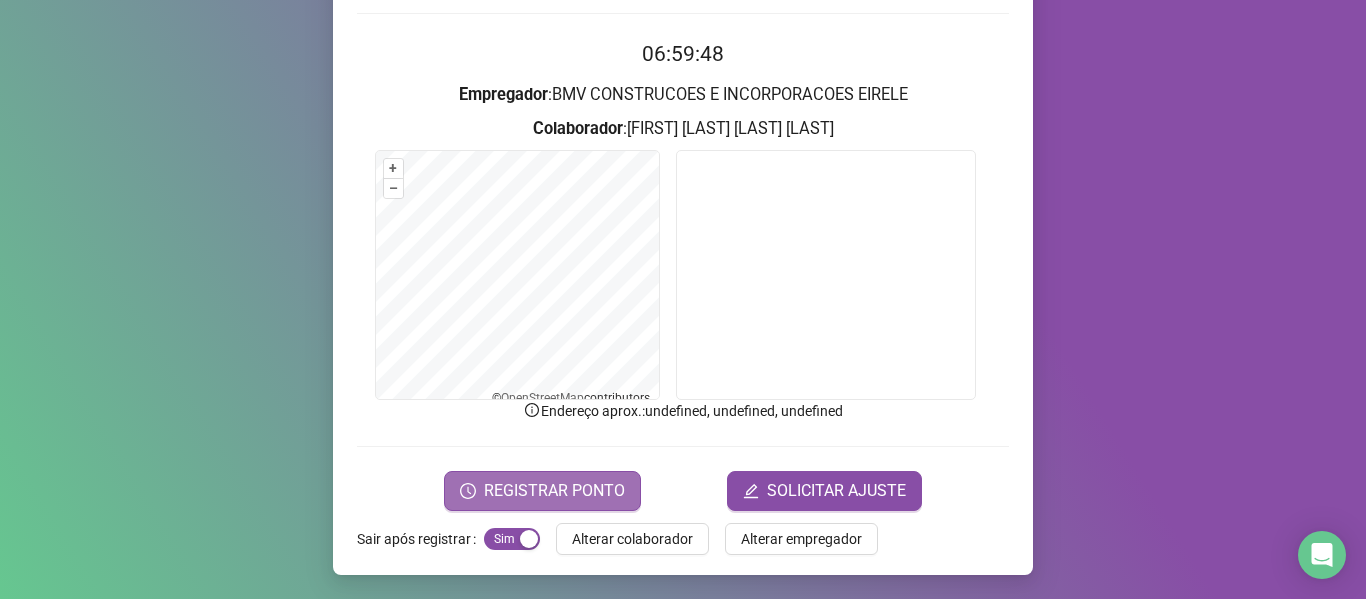 click on "REGISTRAR PONTO" at bounding box center (542, 491) 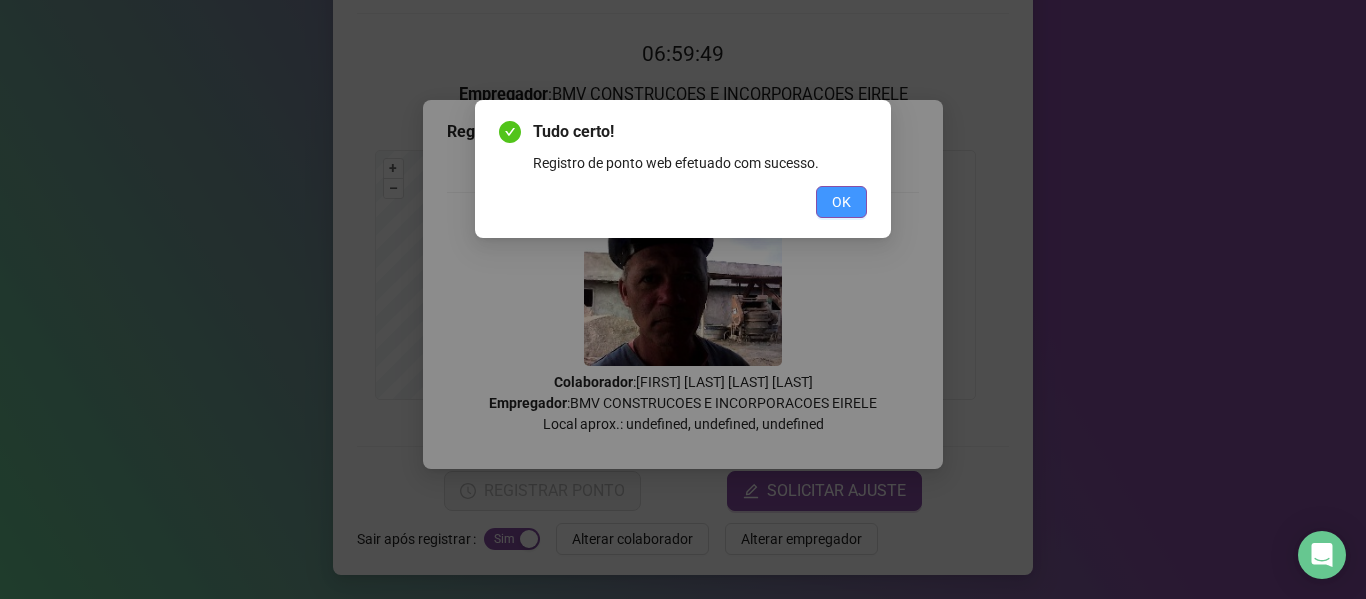 click on "OK" at bounding box center [841, 202] 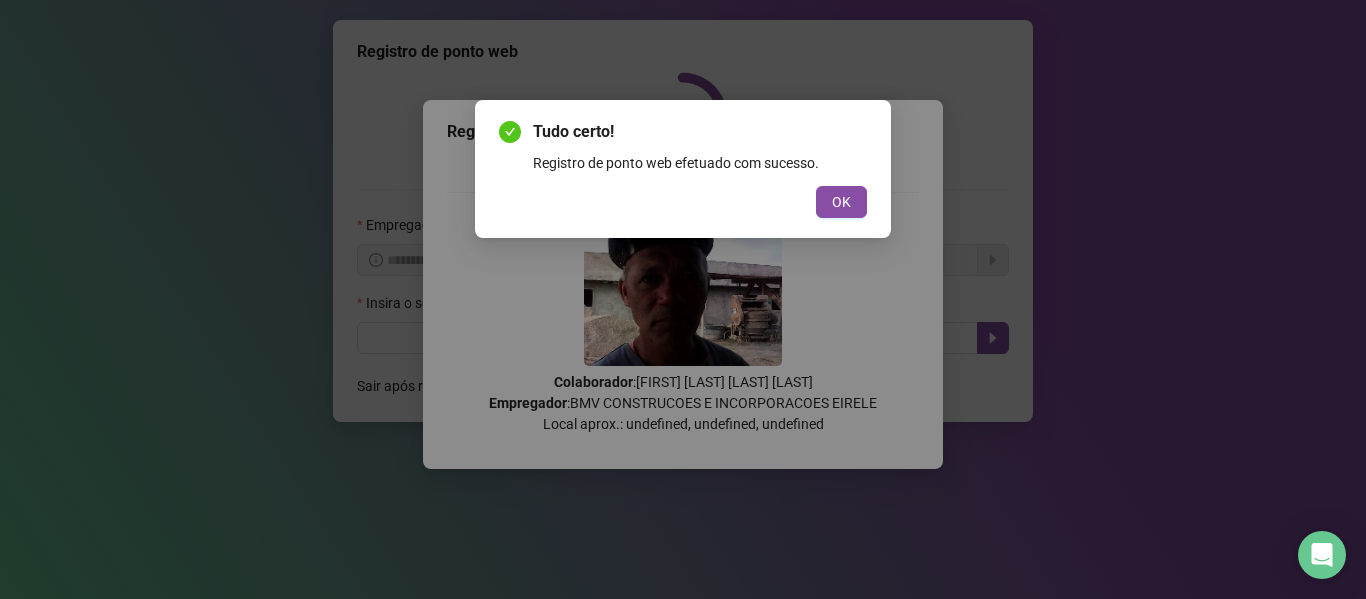 scroll, scrollTop: 0, scrollLeft: 0, axis: both 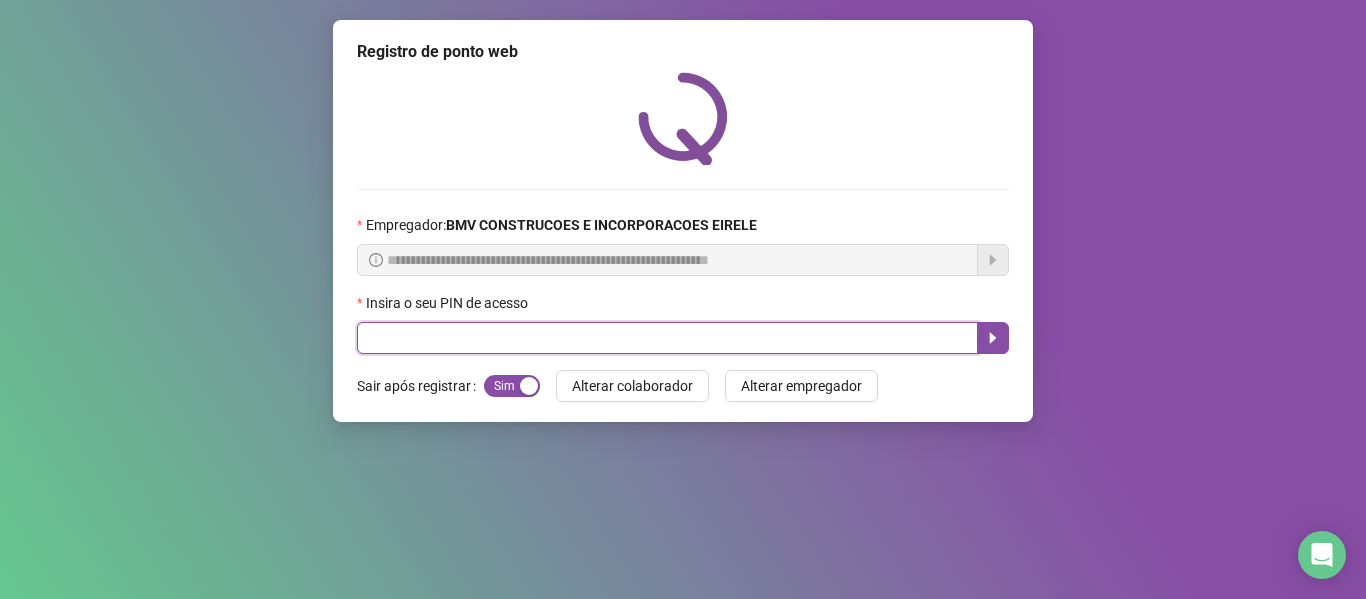 click at bounding box center [667, 338] 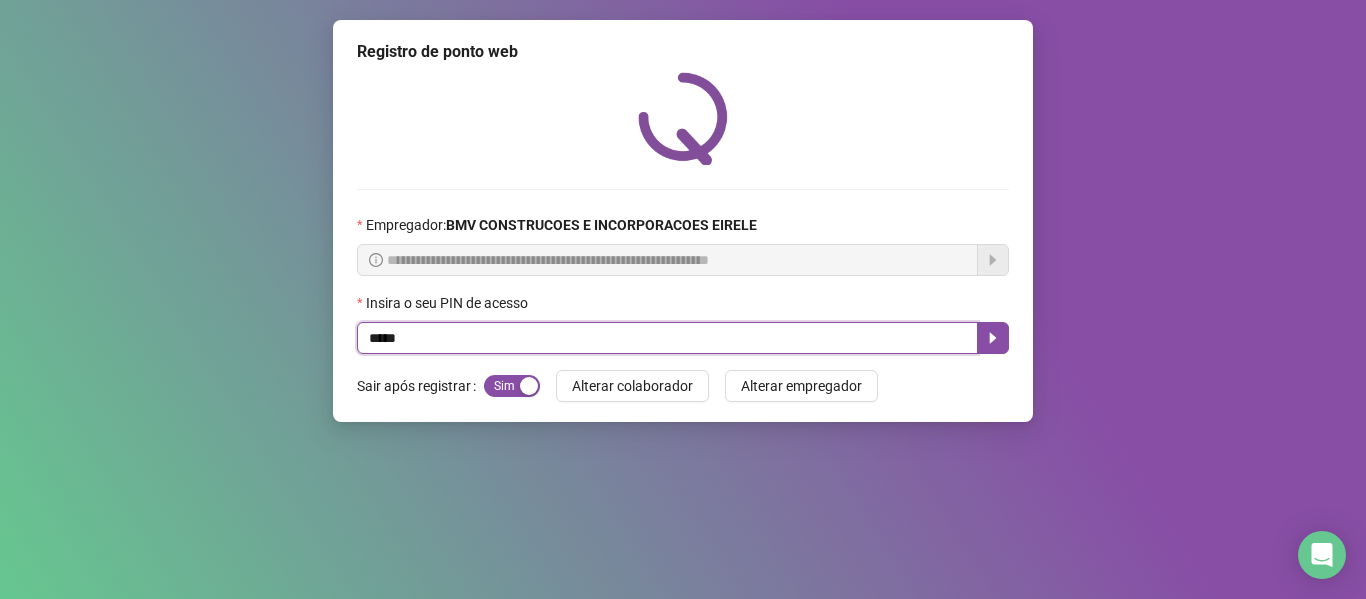 type on "*****" 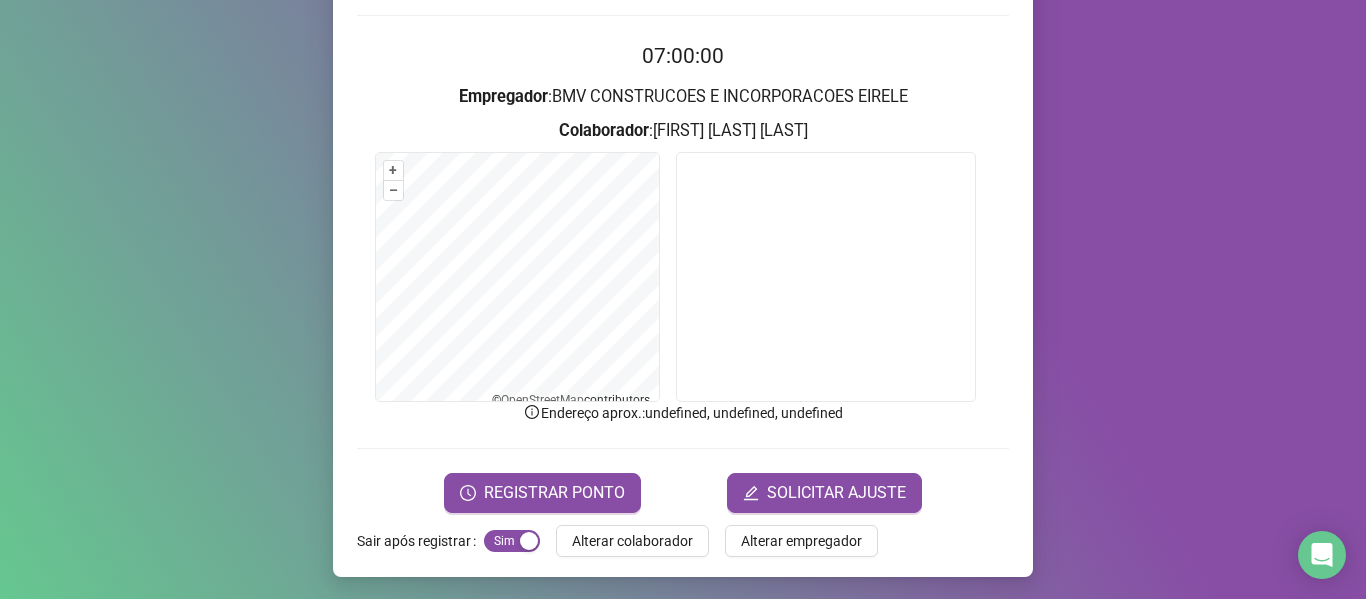 scroll, scrollTop: 176, scrollLeft: 0, axis: vertical 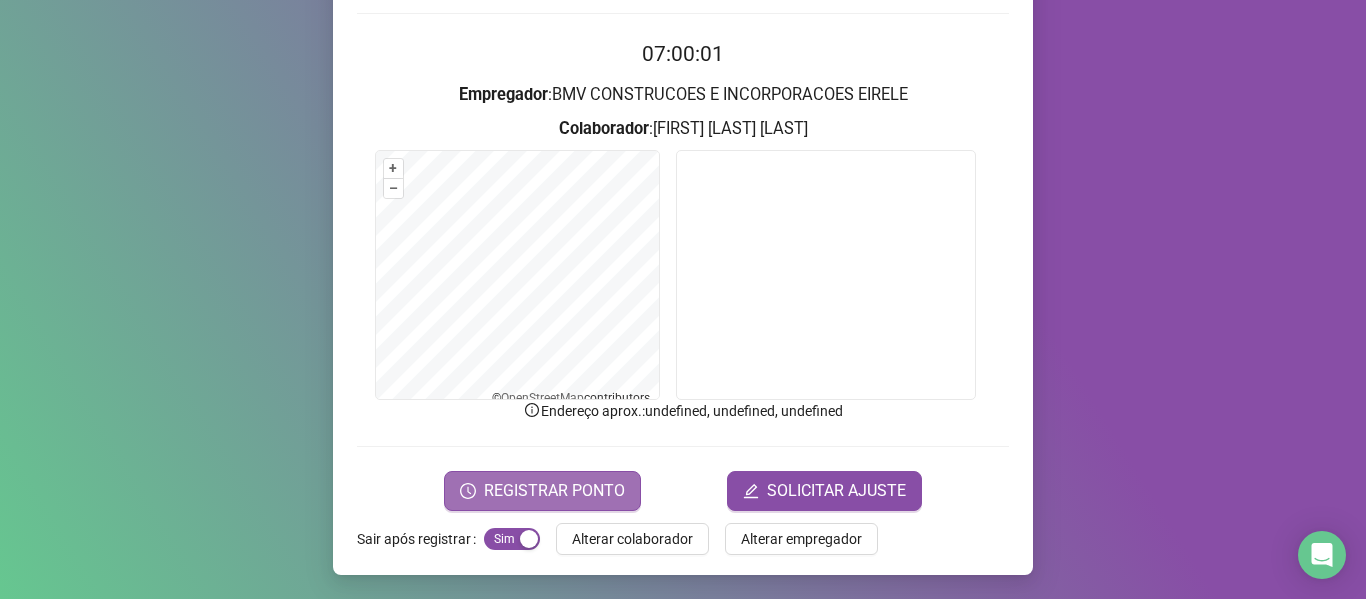 click on "REGISTRAR PONTO" at bounding box center (542, 491) 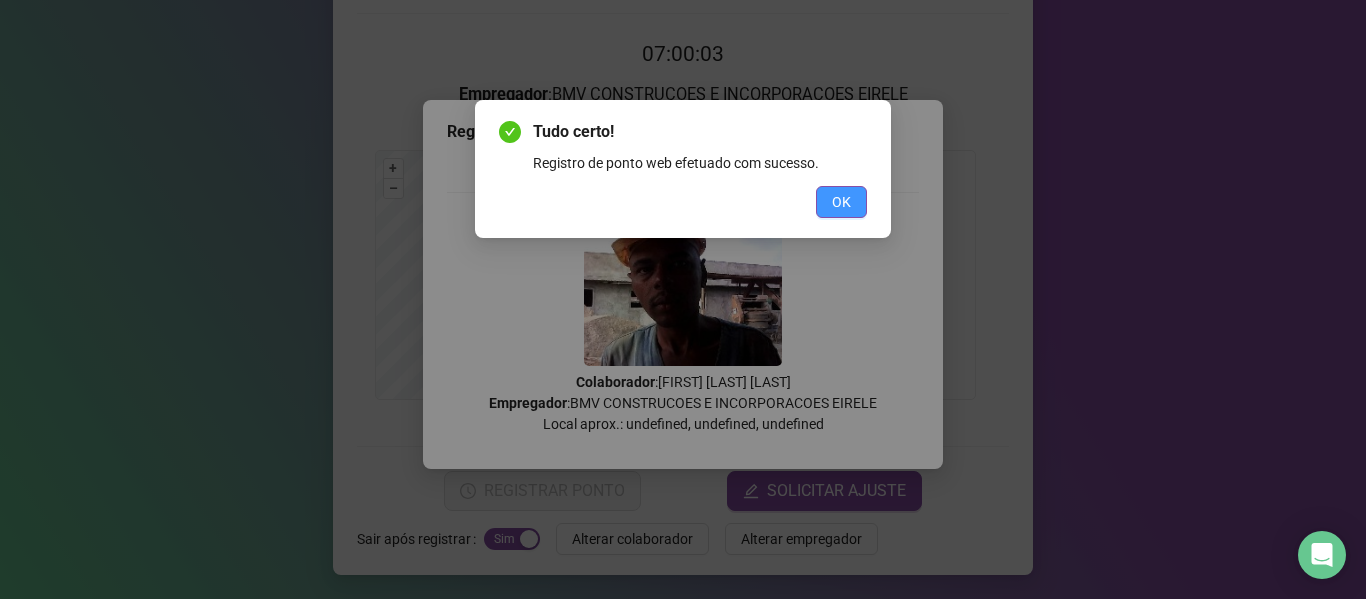 click on "OK" at bounding box center (841, 202) 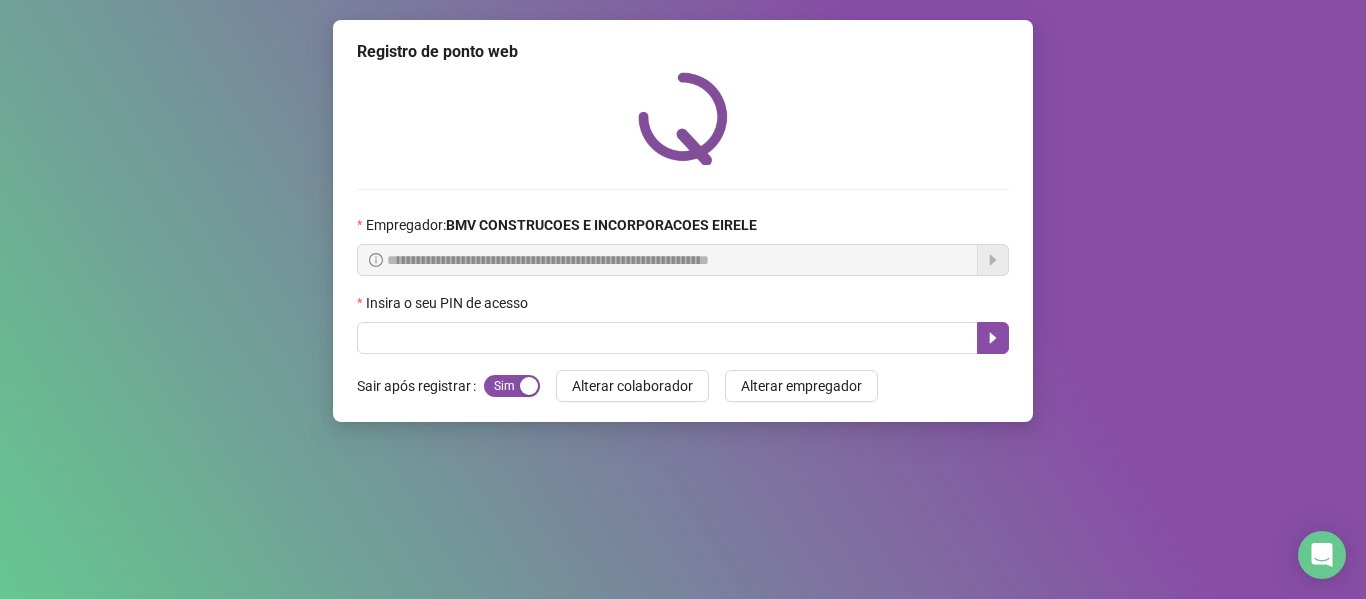scroll, scrollTop: 0, scrollLeft: 0, axis: both 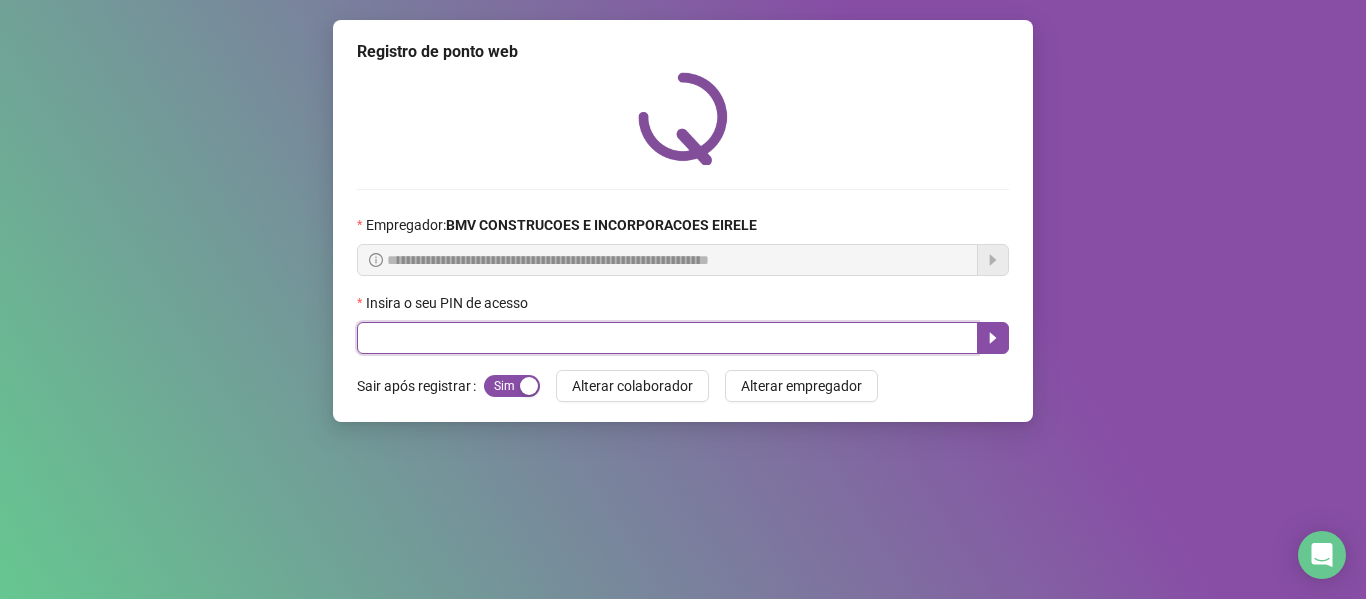 click at bounding box center (667, 338) 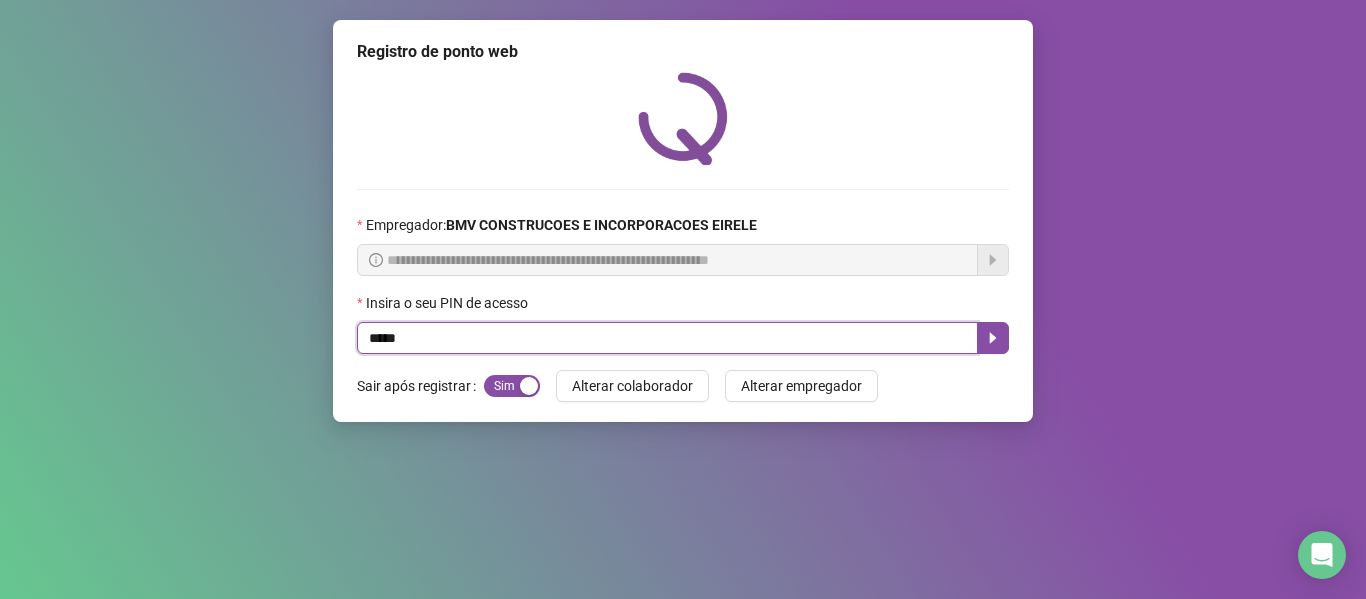 type on "*****" 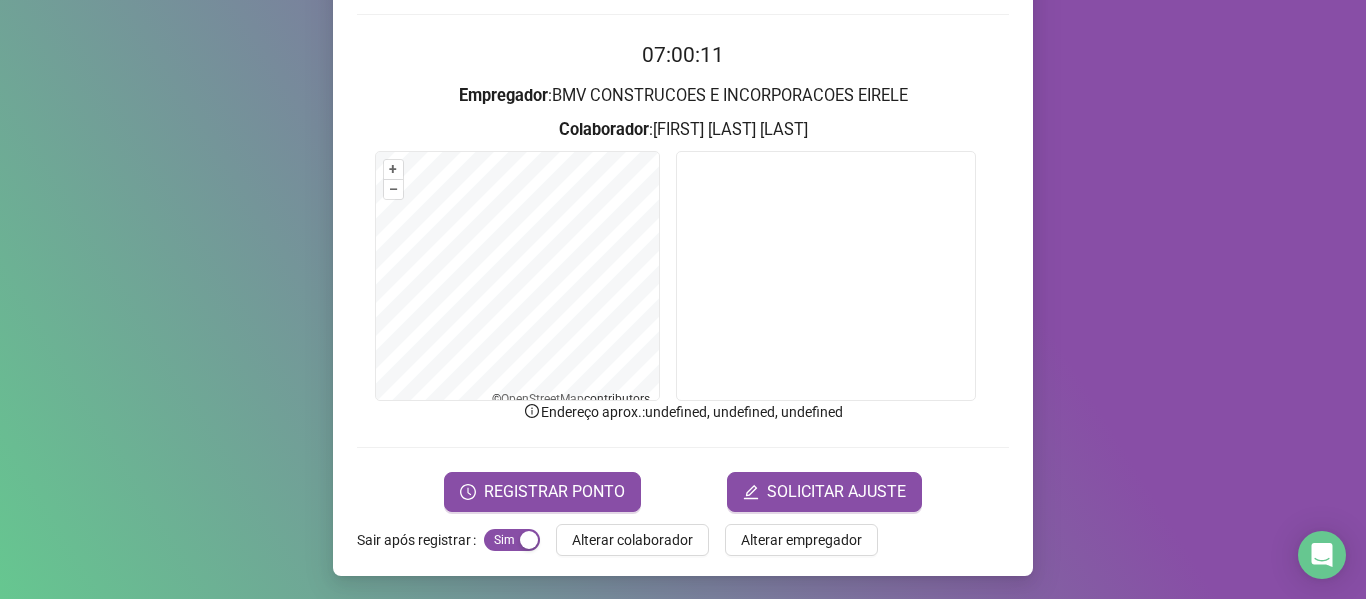 scroll, scrollTop: 176, scrollLeft: 0, axis: vertical 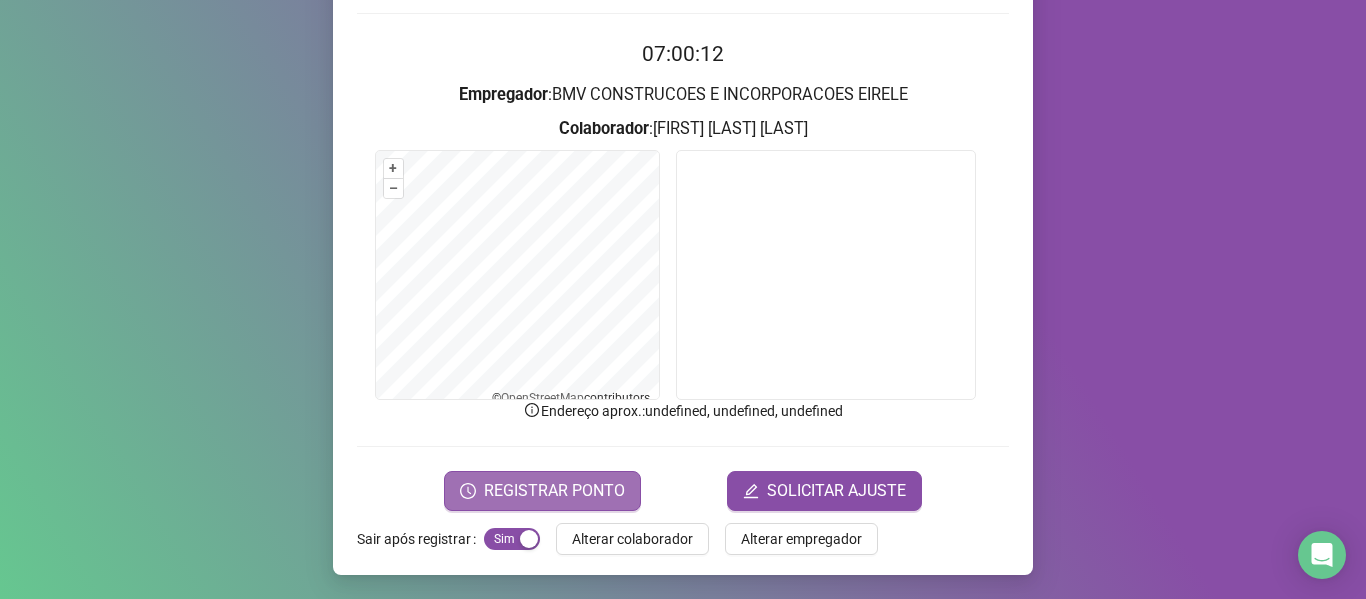 click on "REGISTRAR PONTO" at bounding box center (542, 491) 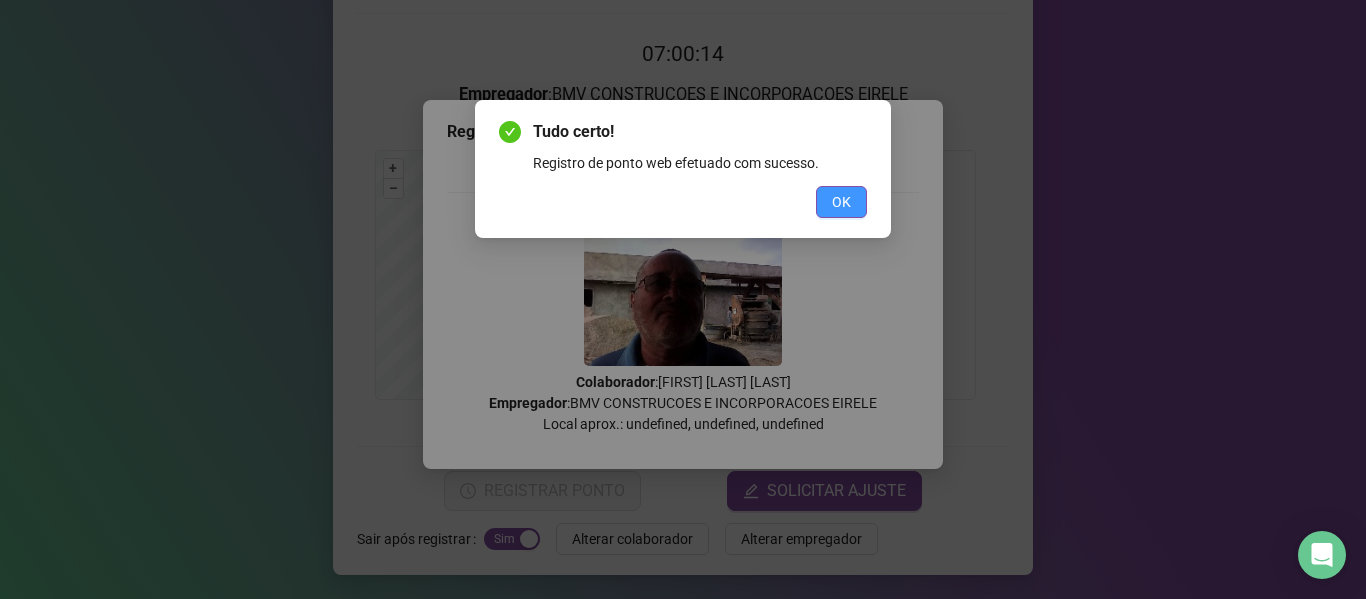 click on "OK" at bounding box center [841, 202] 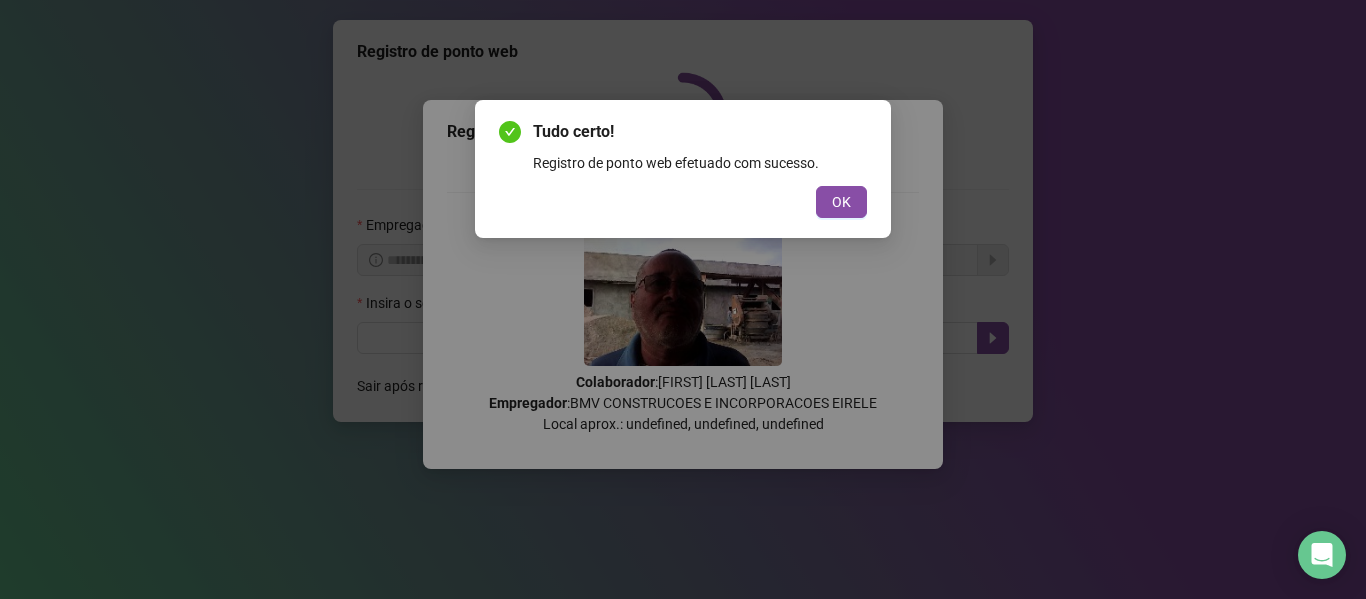 scroll, scrollTop: 0, scrollLeft: 0, axis: both 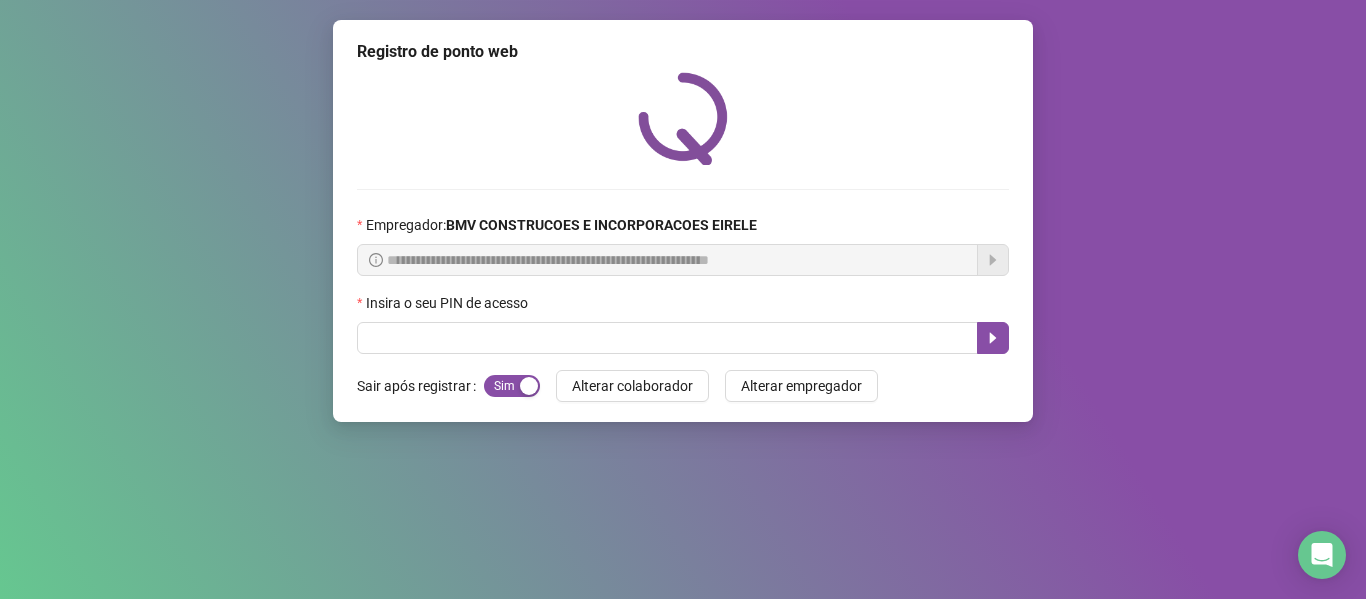 click on "Insira o seu PIN de acesso" at bounding box center [683, 307] 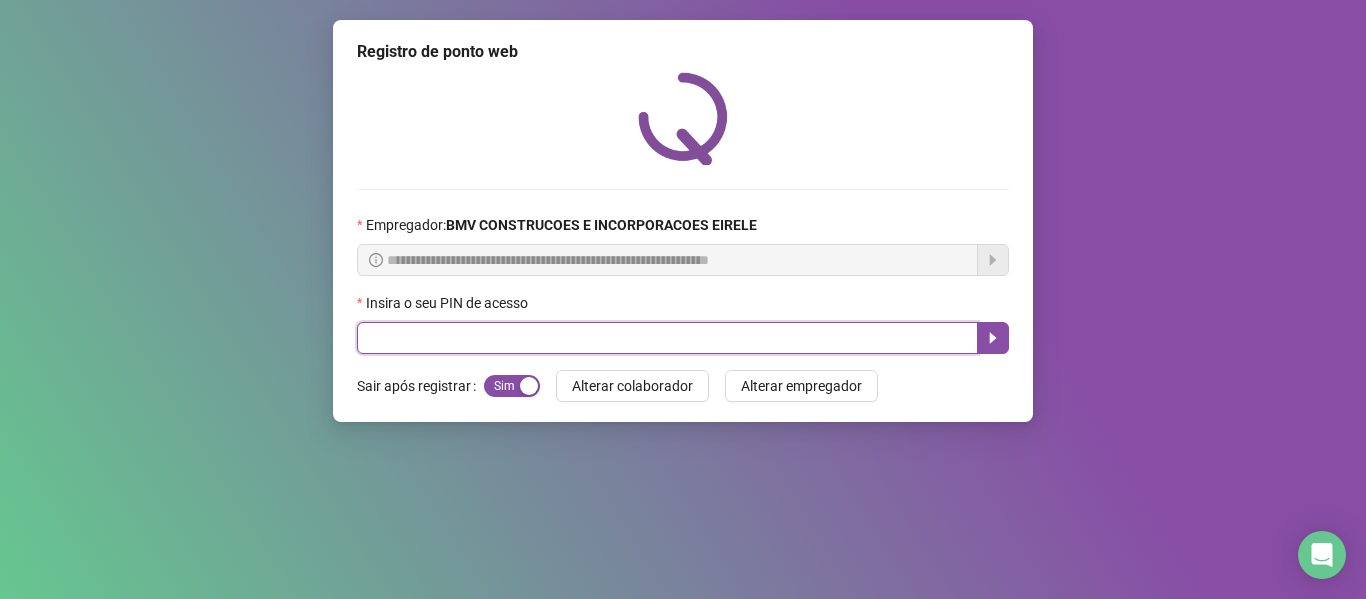 click at bounding box center [667, 338] 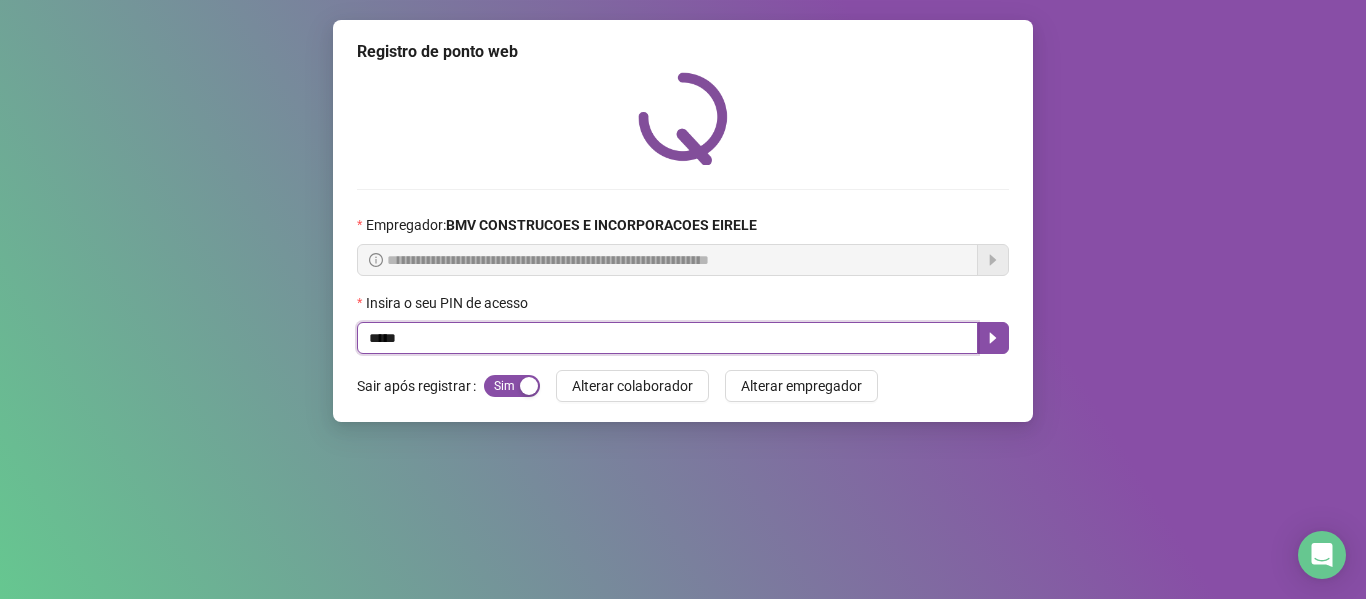 type on "*****" 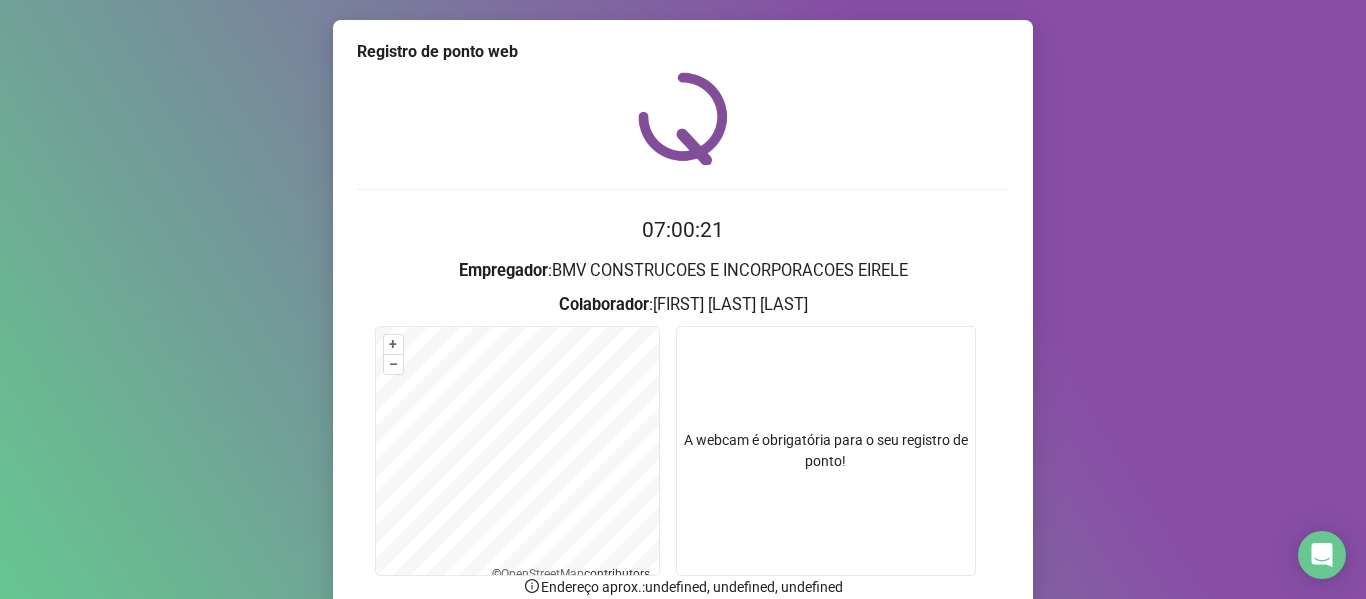 scroll, scrollTop: 176, scrollLeft: 0, axis: vertical 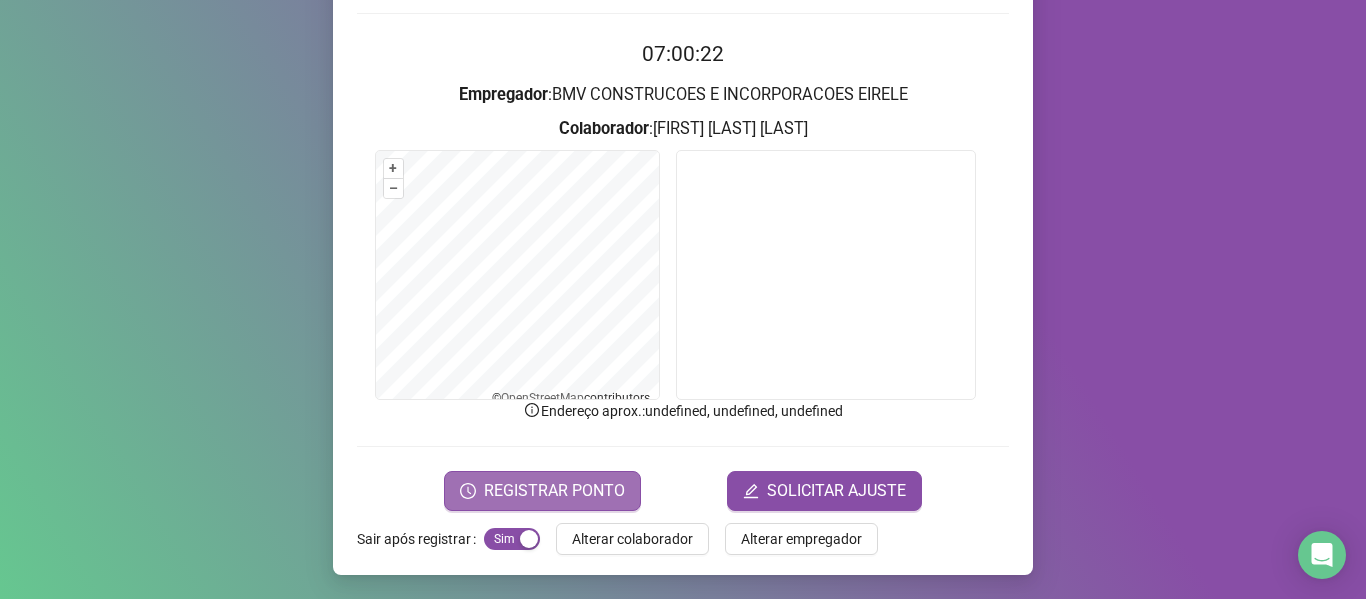 click on "REGISTRAR PONTO" at bounding box center (554, 491) 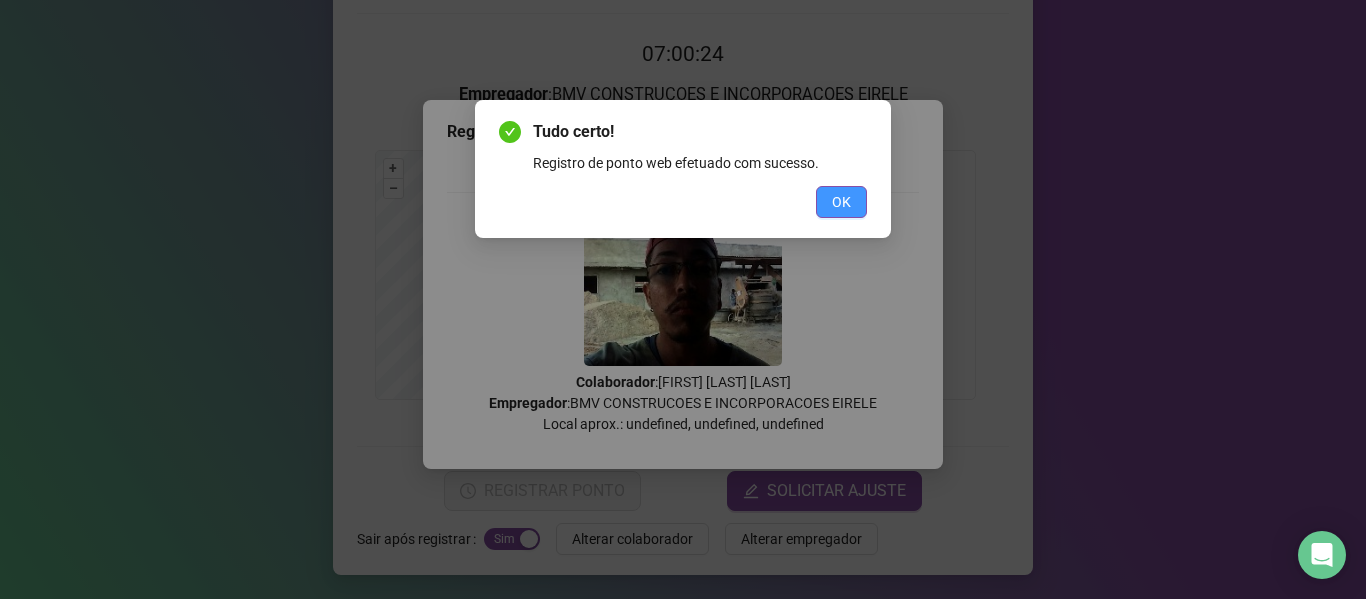 click on "OK" at bounding box center (841, 202) 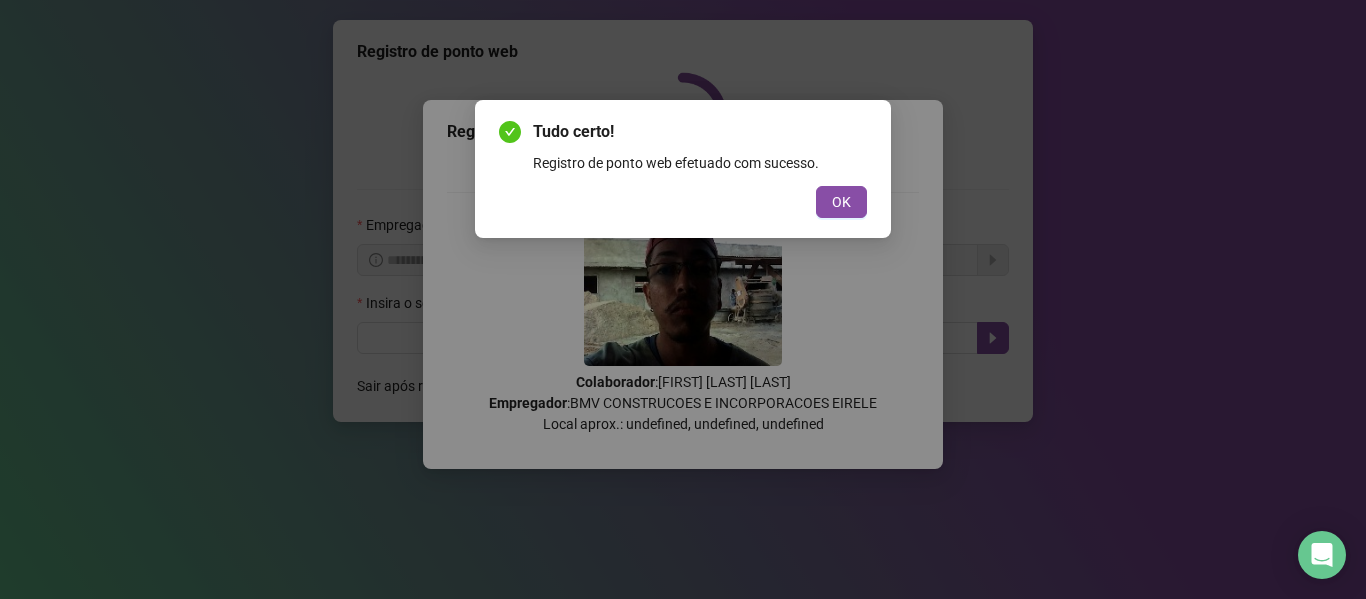 scroll, scrollTop: 0, scrollLeft: 0, axis: both 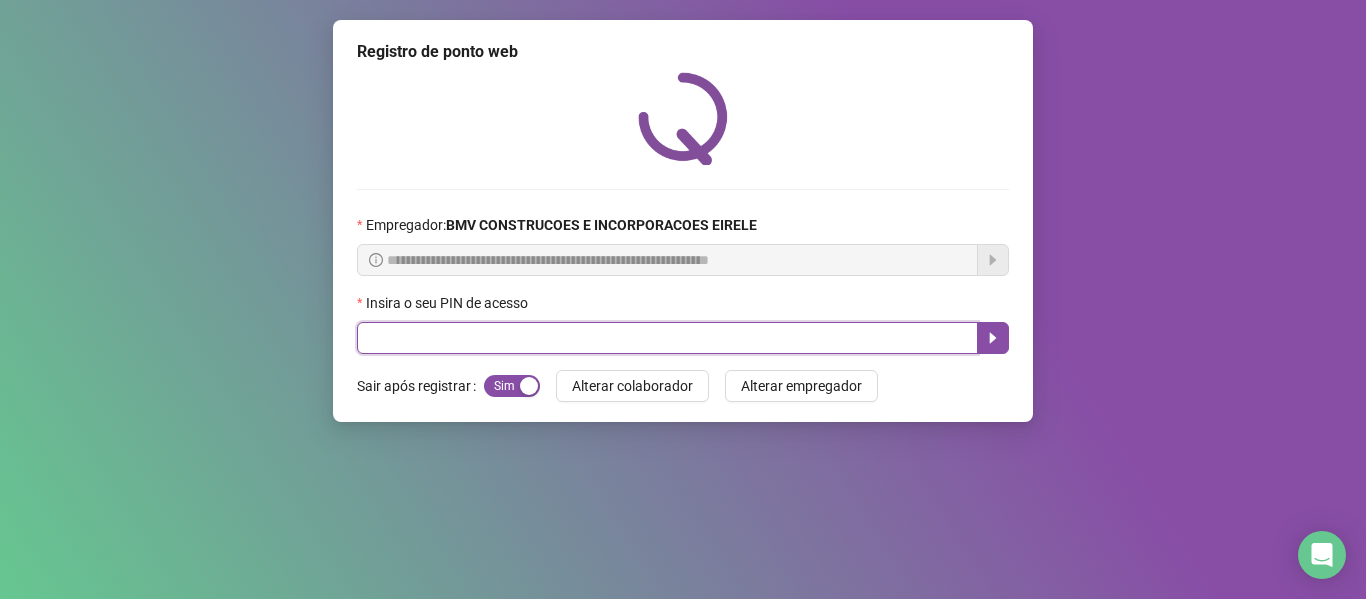 click at bounding box center [667, 338] 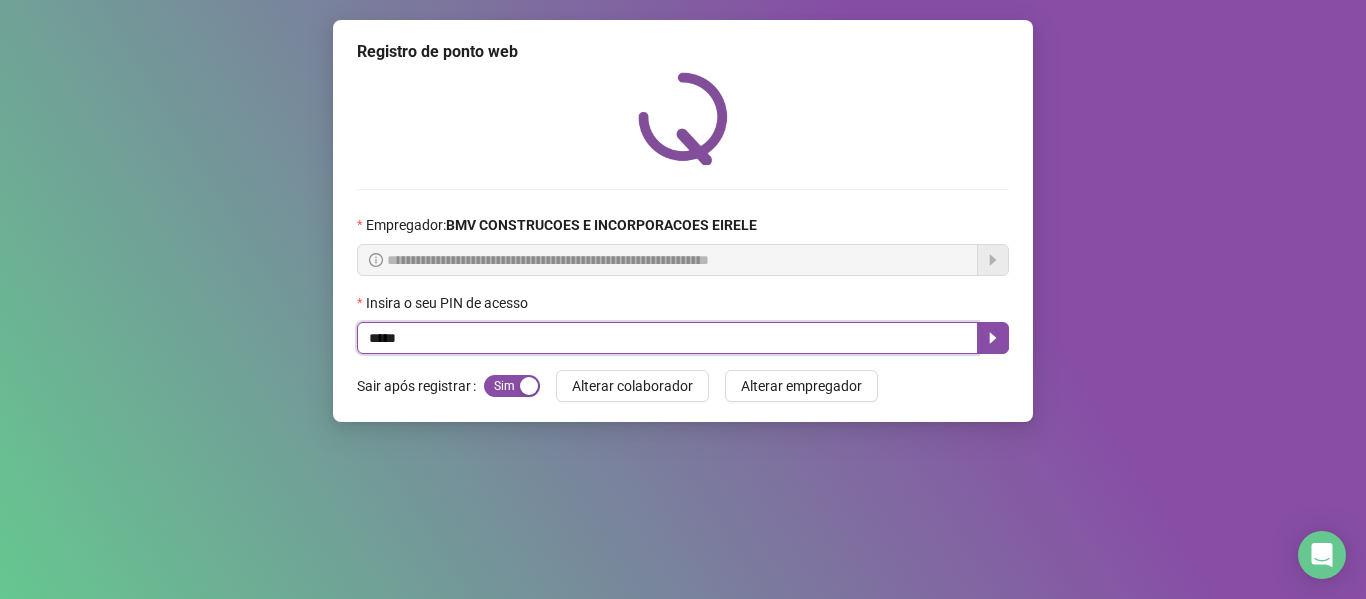 type on "*****" 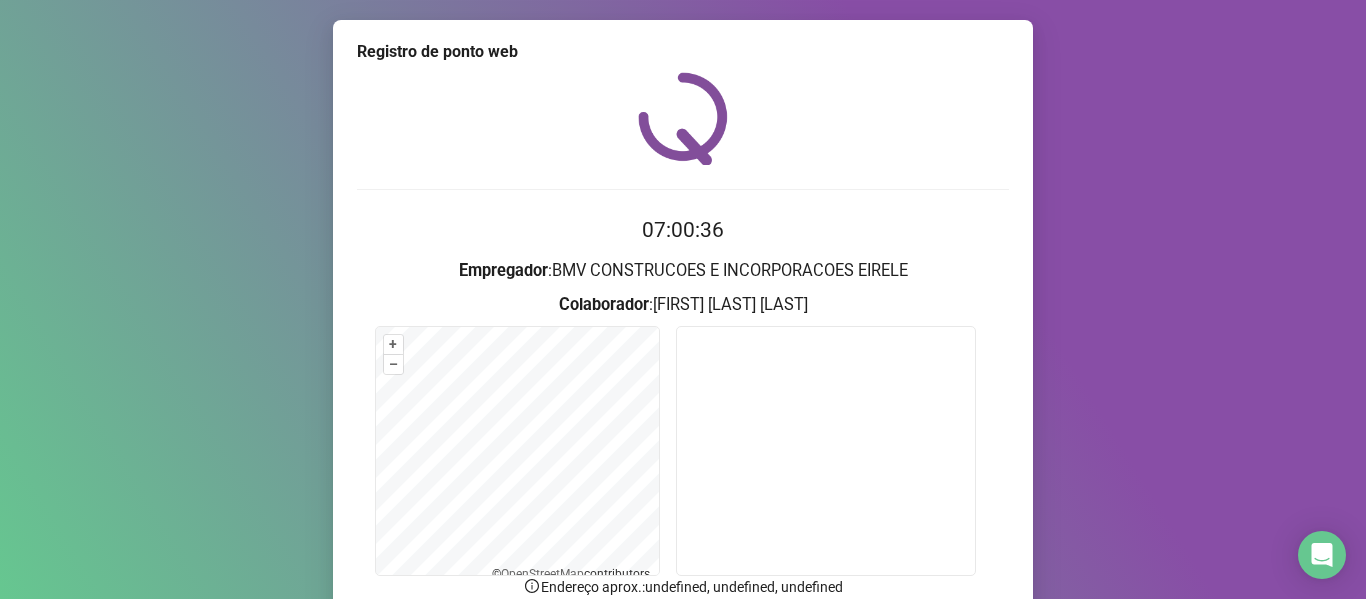 scroll, scrollTop: 100, scrollLeft: 0, axis: vertical 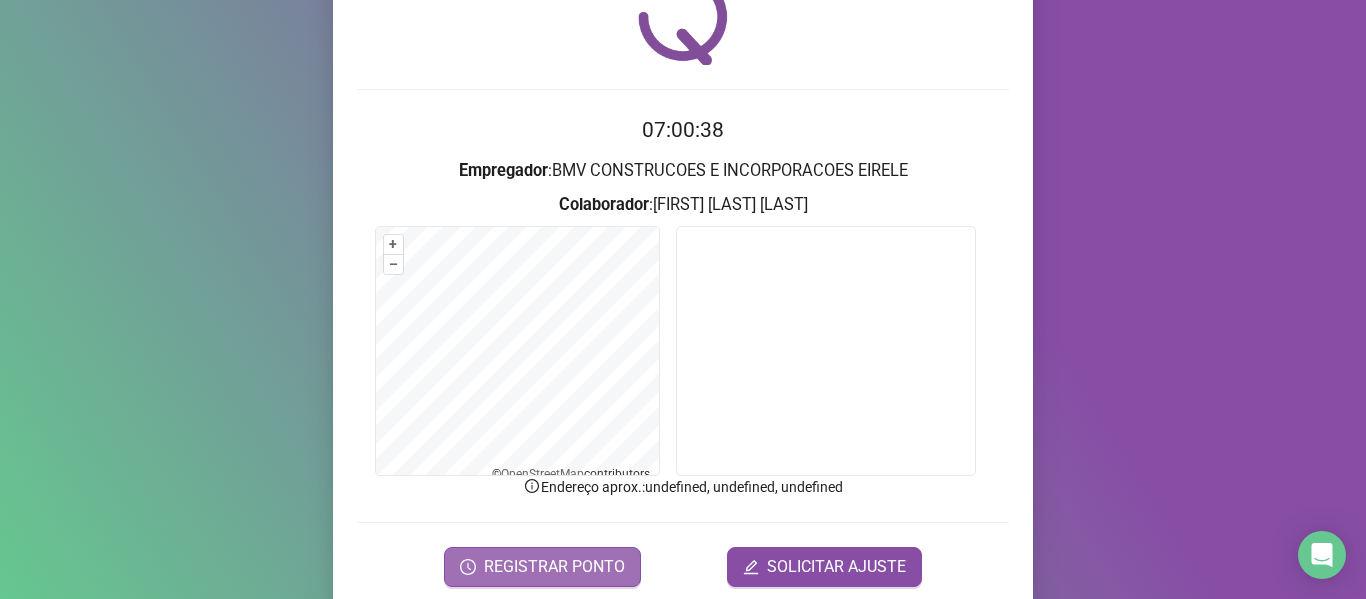 click on "REGISTRAR PONTO" at bounding box center [554, 567] 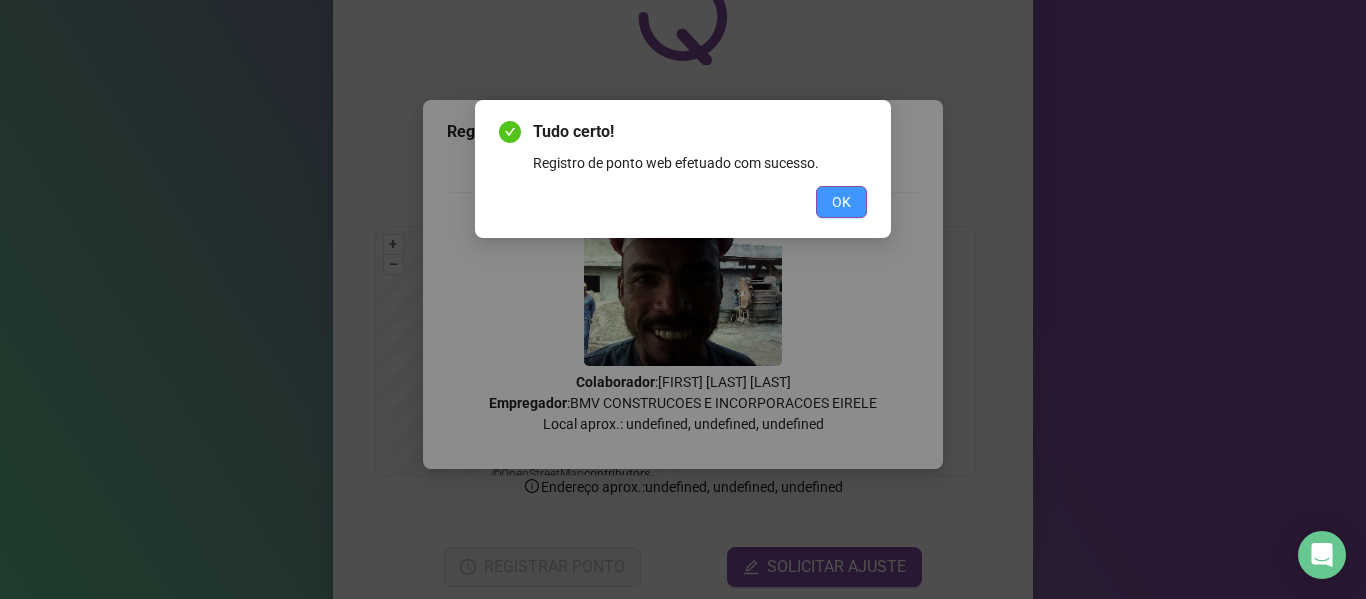click on "OK" at bounding box center (841, 202) 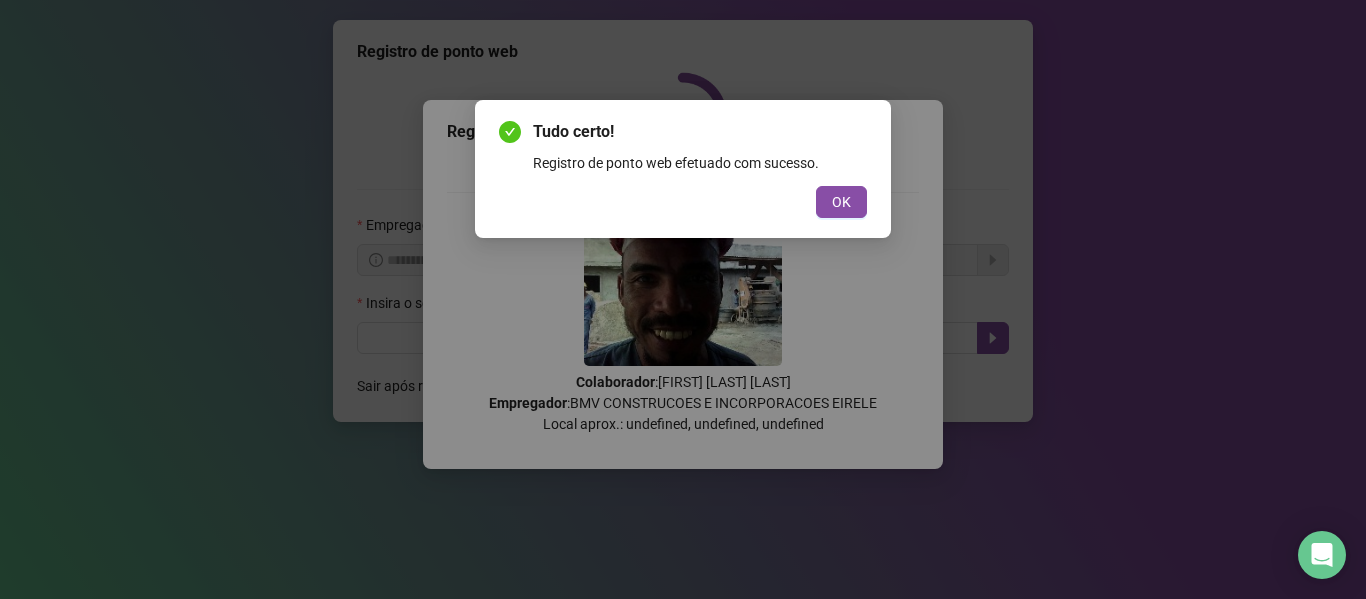 scroll, scrollTop: 0, scrollLeft: 0, axis: both 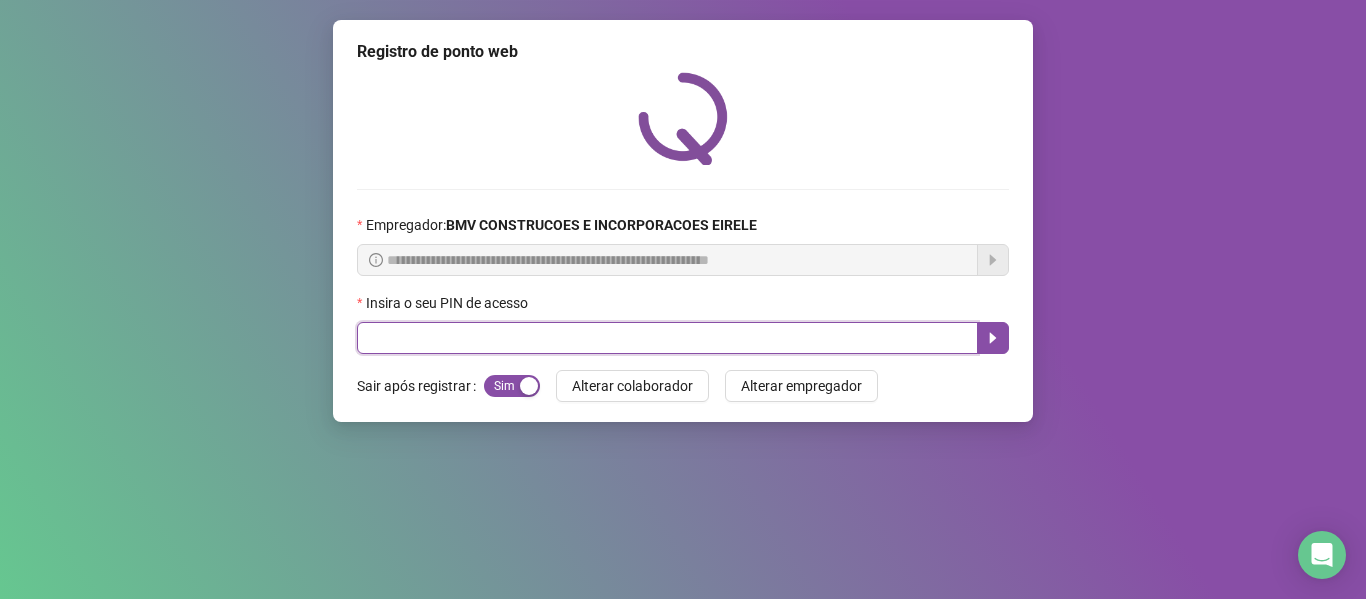 click at bounding box center [667, 338] 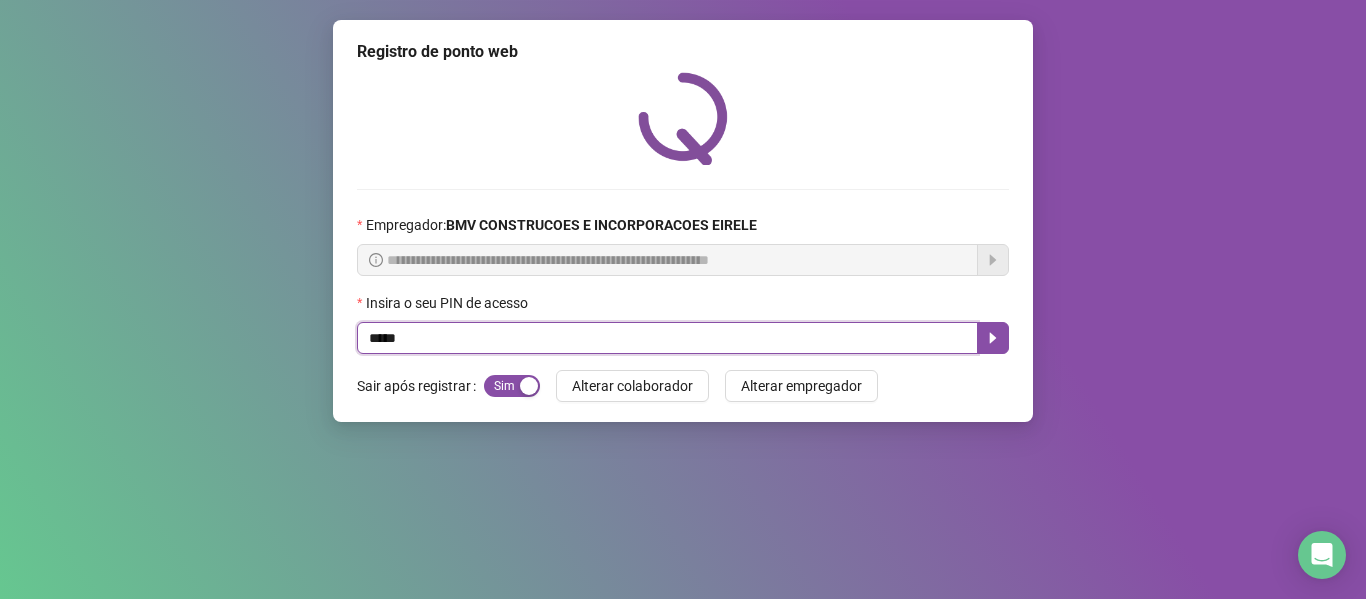 type on "*****" 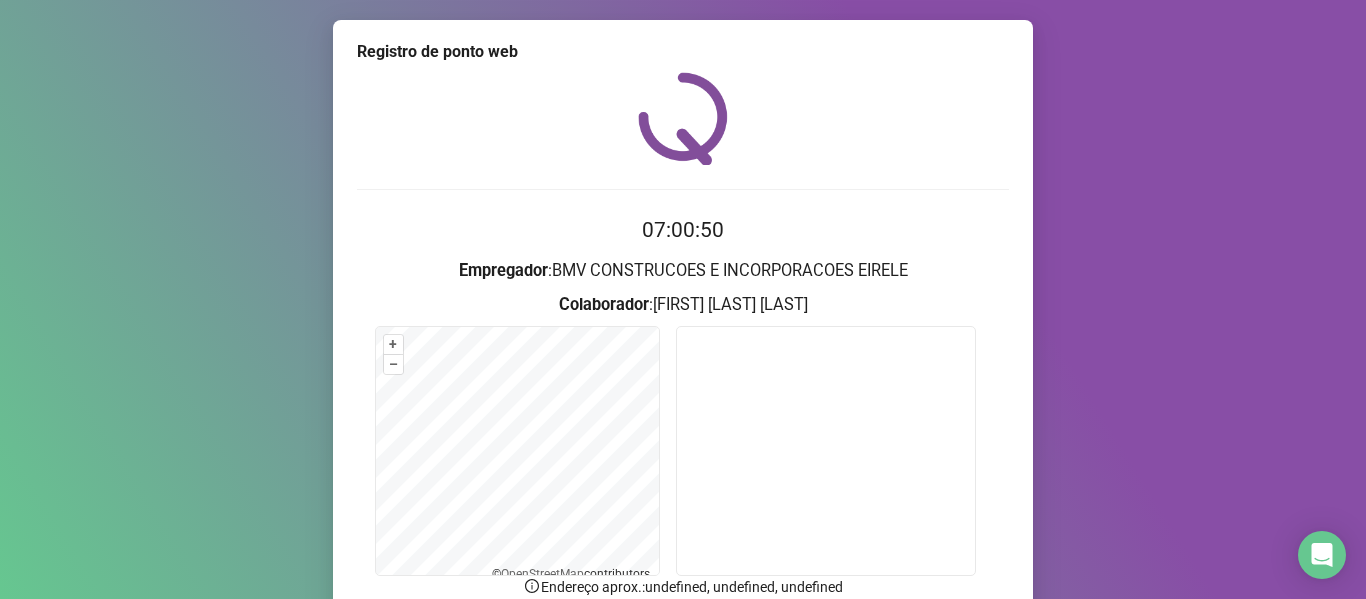scroll, scrollTop: 176, scrollLeft: 0, axis: vertical 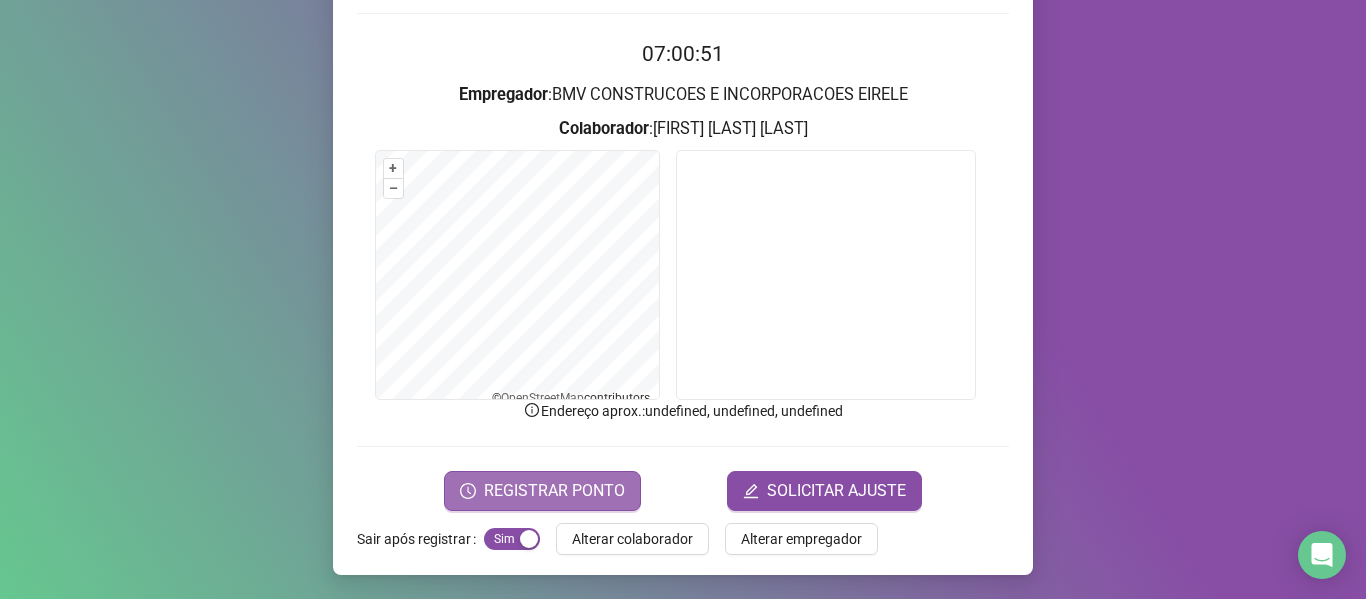 click on "REGISTRAR PONTO" at bounding box center [554, 491] 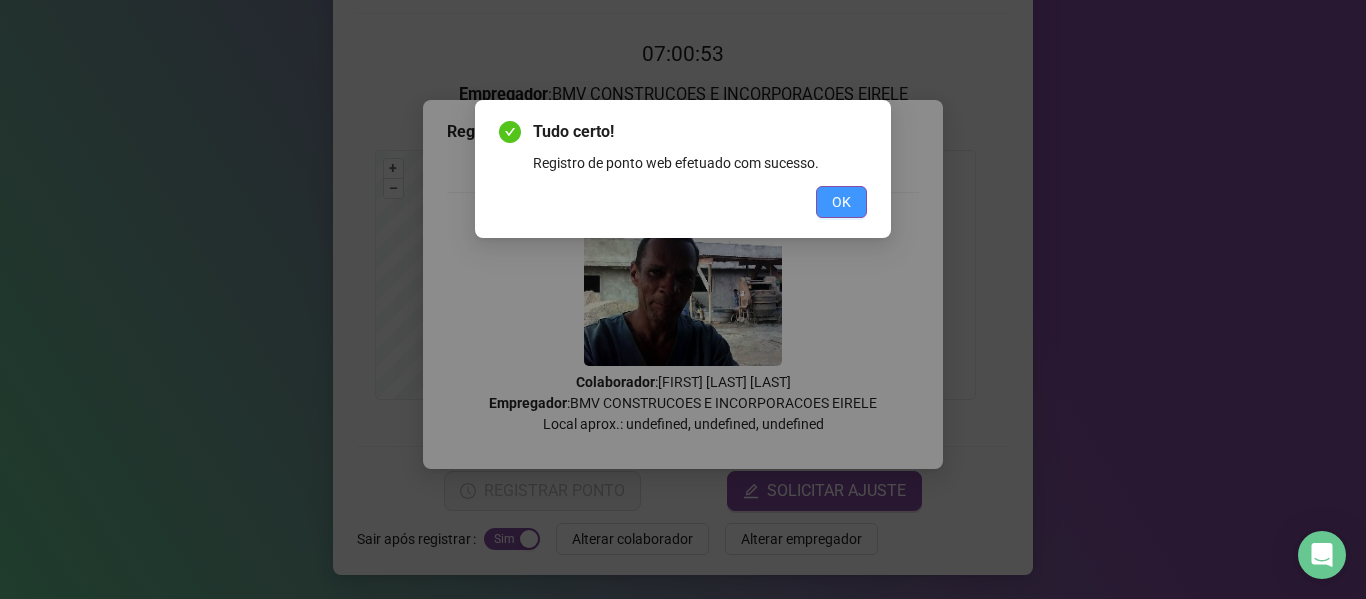 click on "OK" at bounding box center (841, 202) 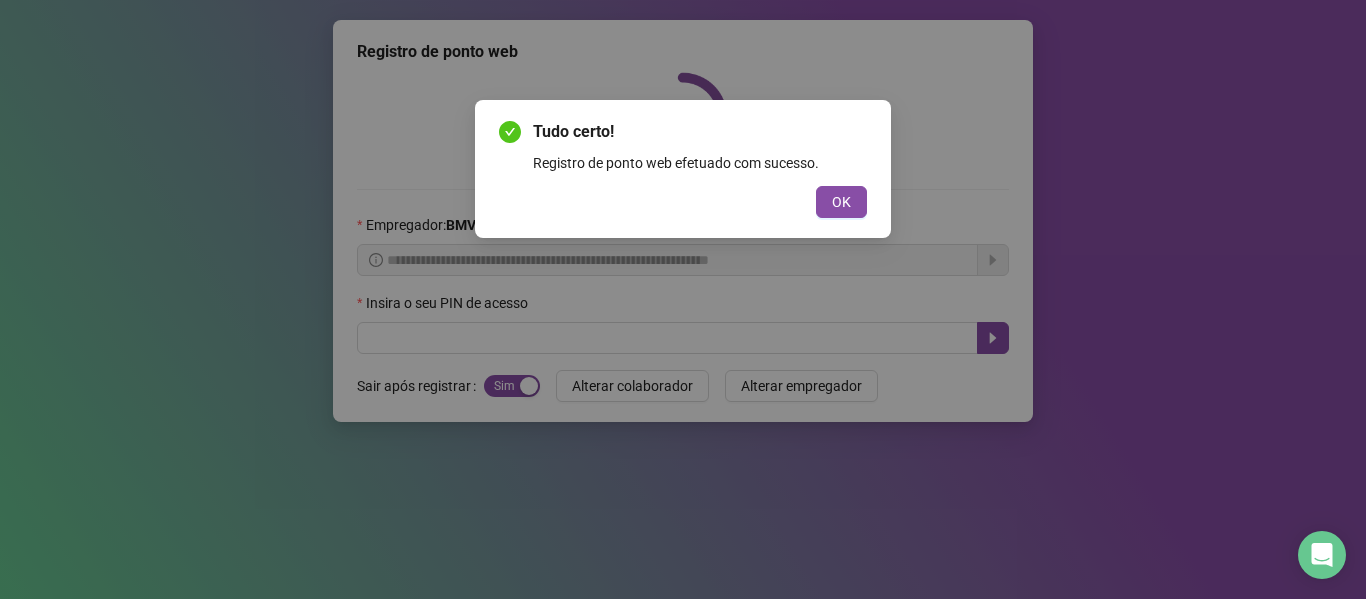 scroll, scrollTop: 0, scrollLeft: 0, axis: both 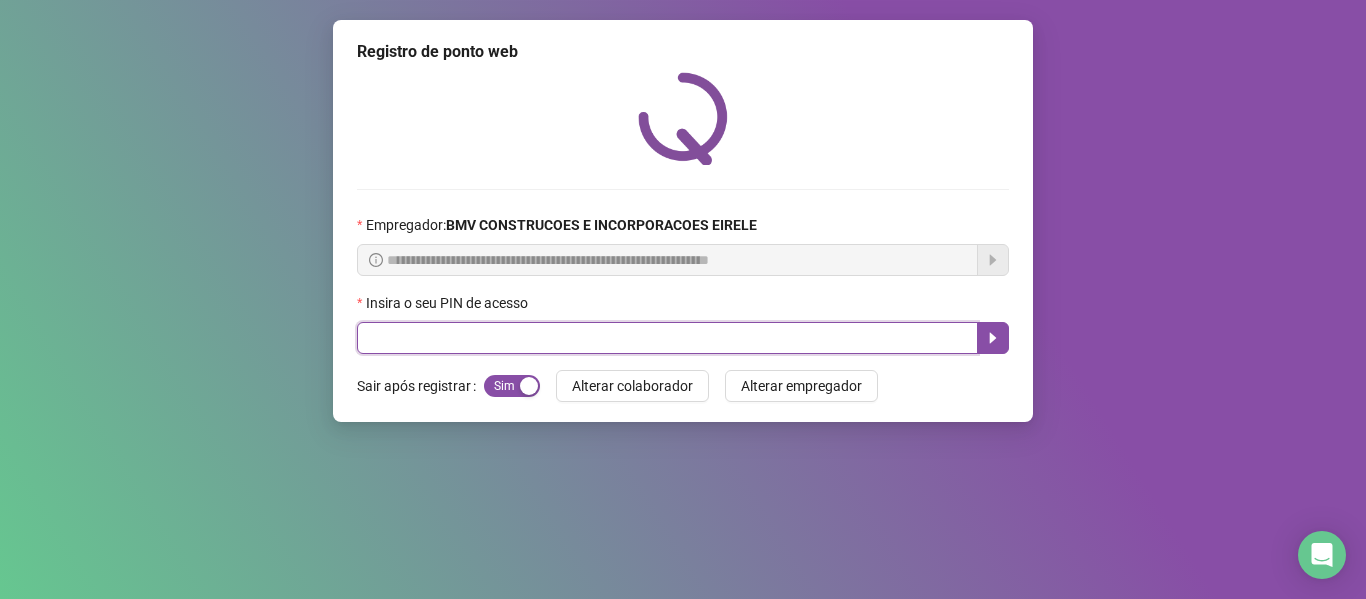 click at bounding box center (667, 338) 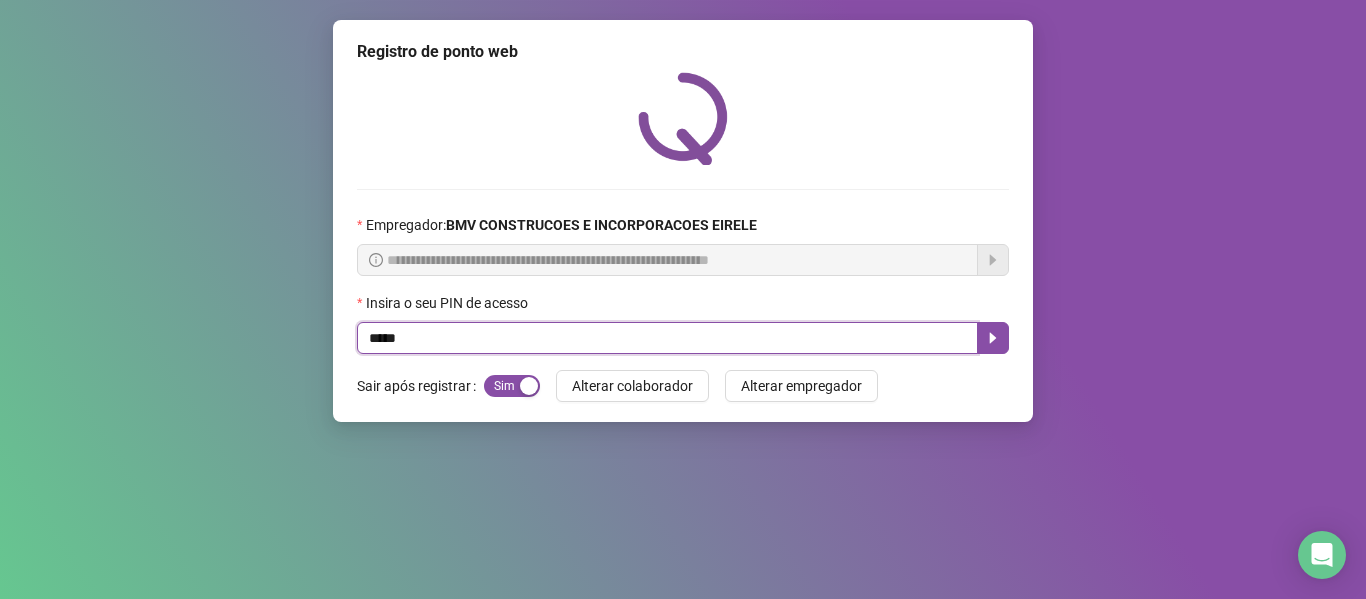 type on "*****" 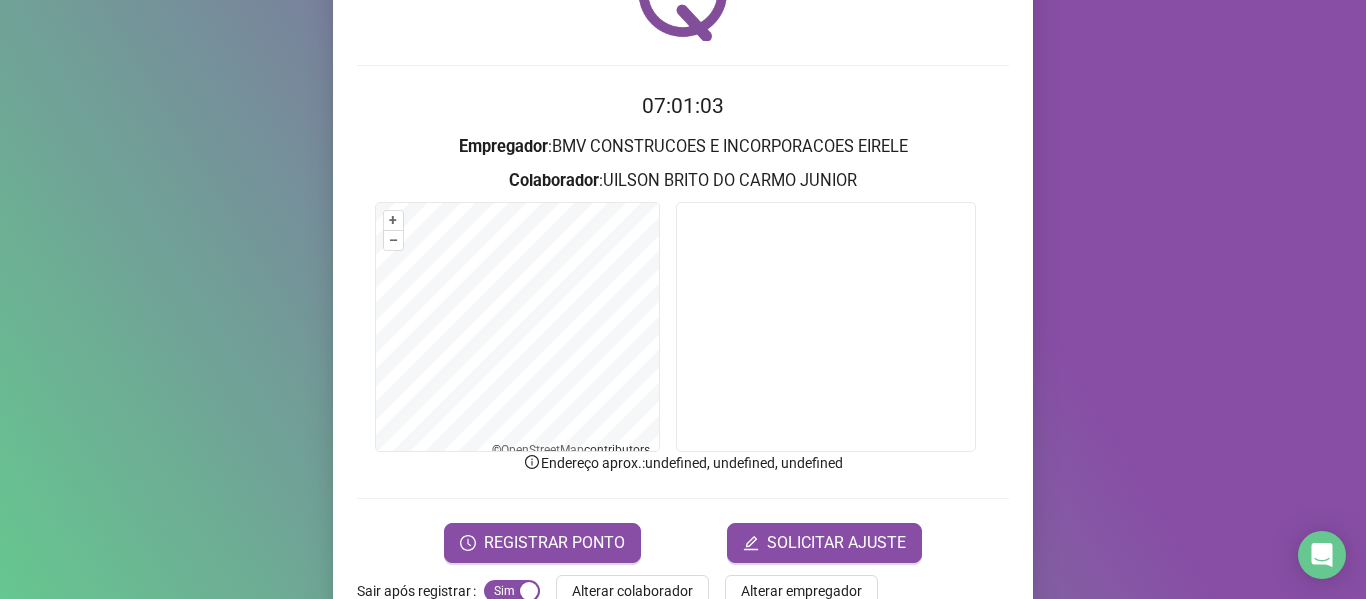 scroll, scrollTop: 176, scrollLeft: 0, axis: vertical 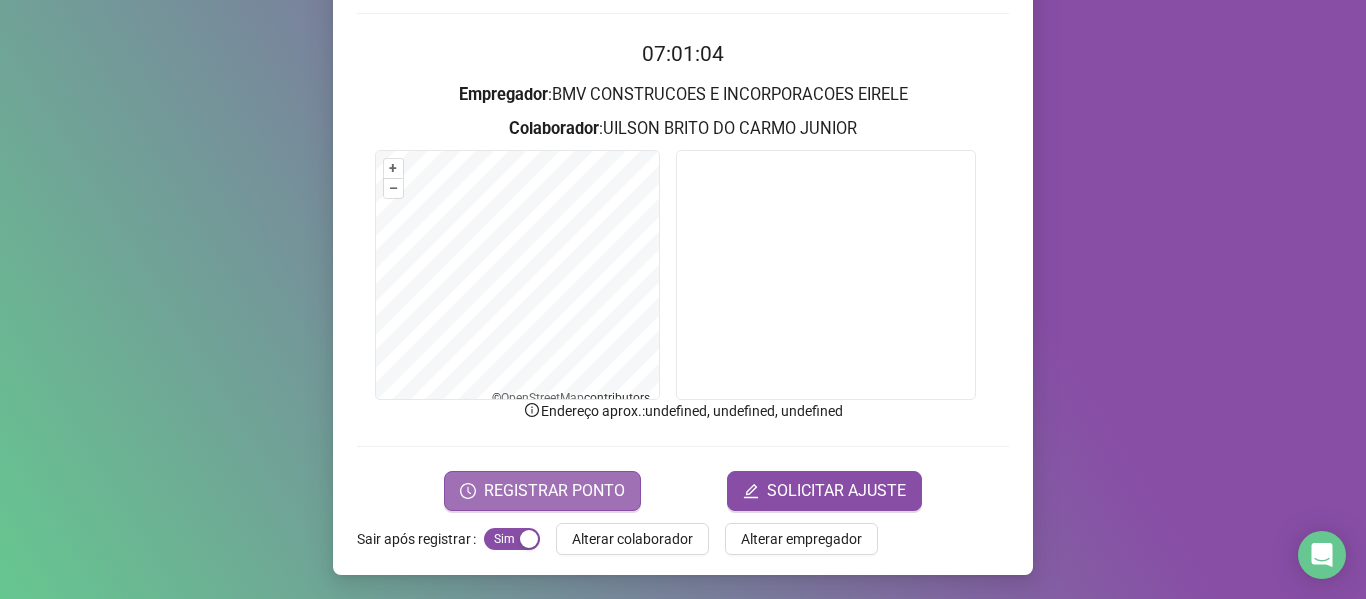 click on "REGISTRAR PONTO" at bounding box center (542, 491) 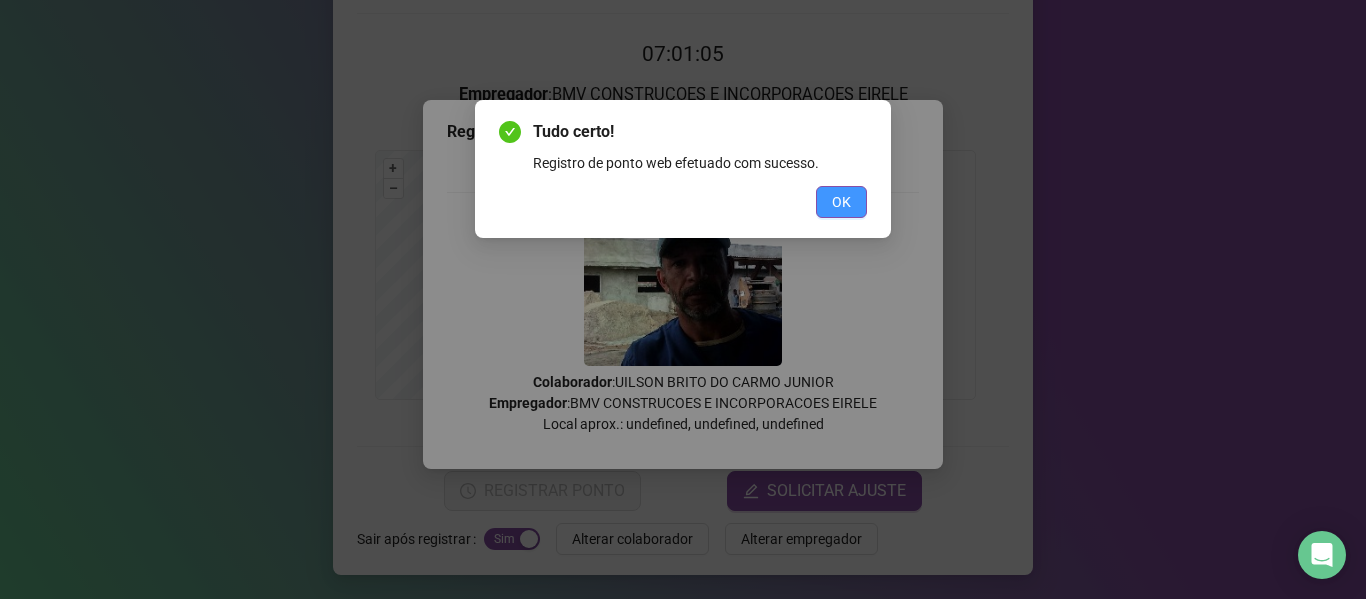 click on "OK" at bounding box center [841, 202] 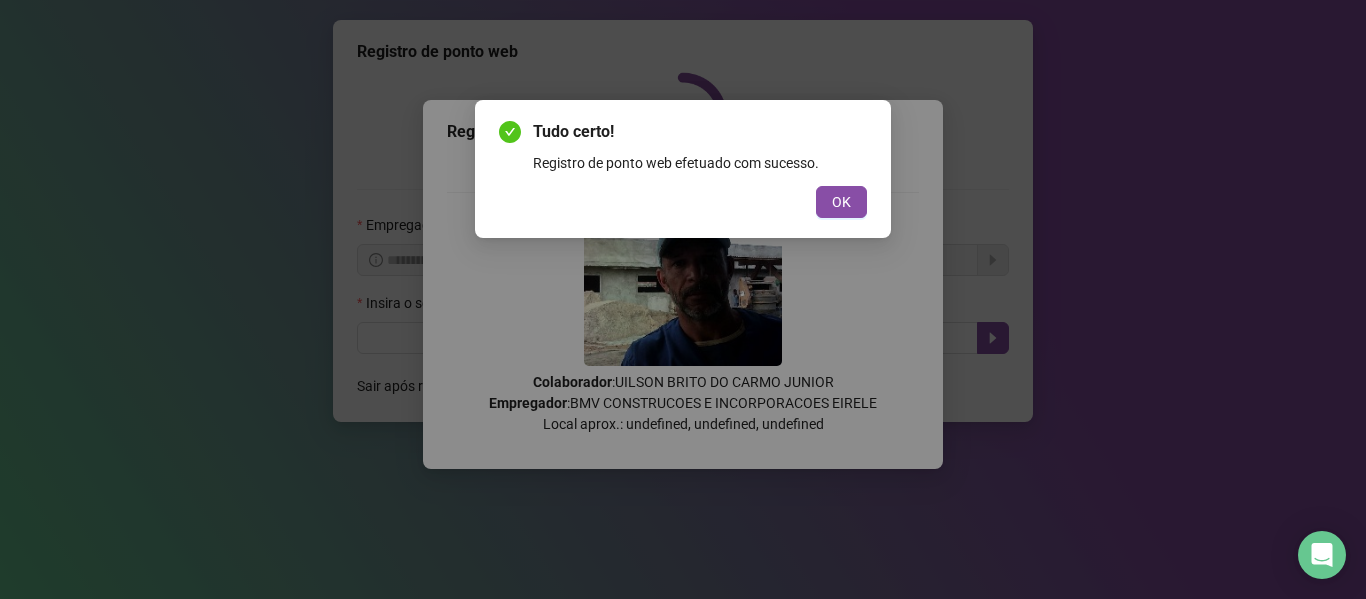 scroll, scrollTop: 0, scrollLeft: 0, axis: both 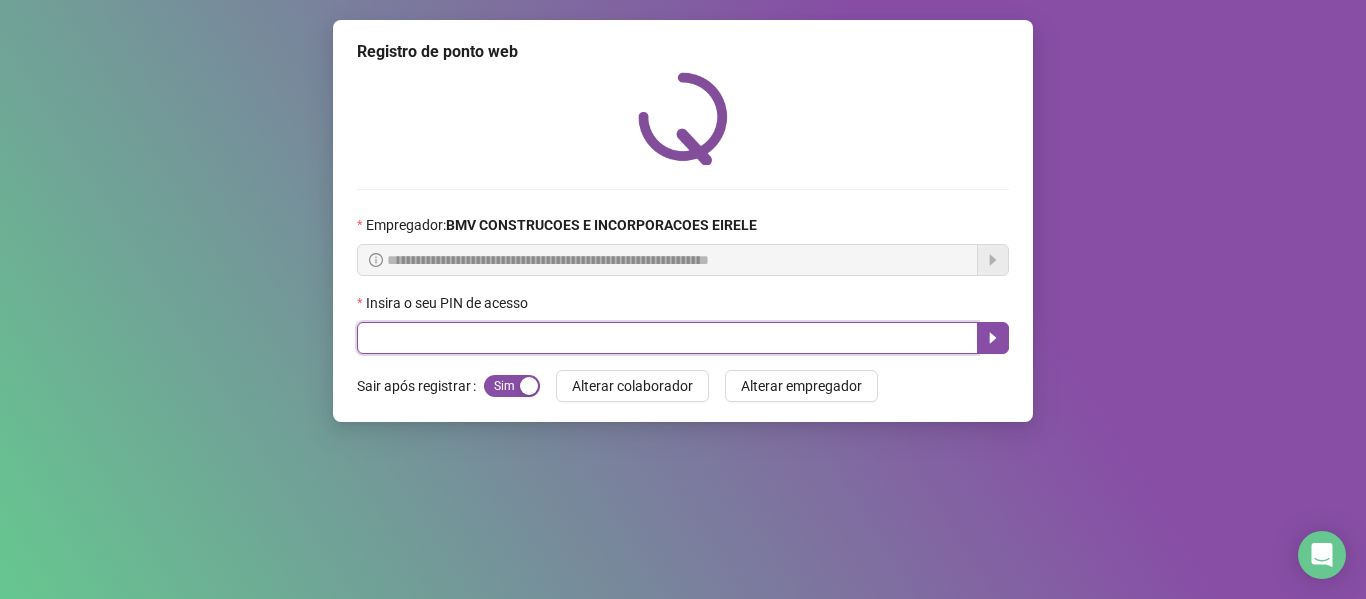 click at bounding box center (667, 338) 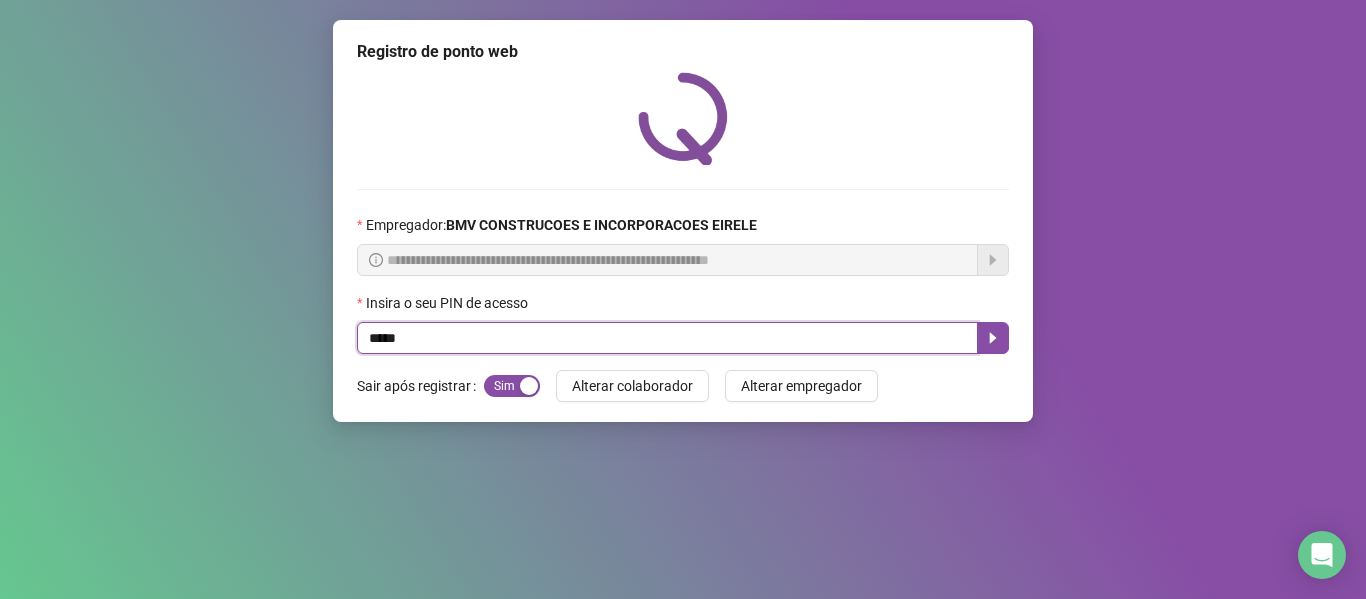 type on "*****" 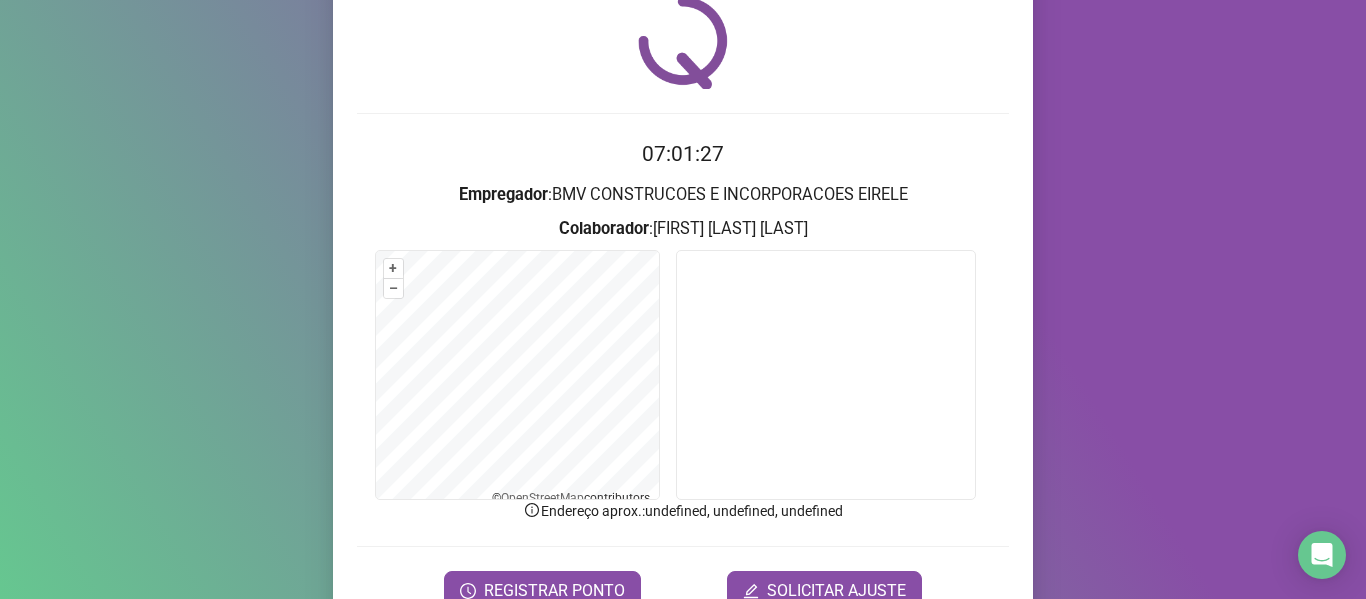 scroll, scrollTop: 176, scrollLeft: 0, axis: vertical 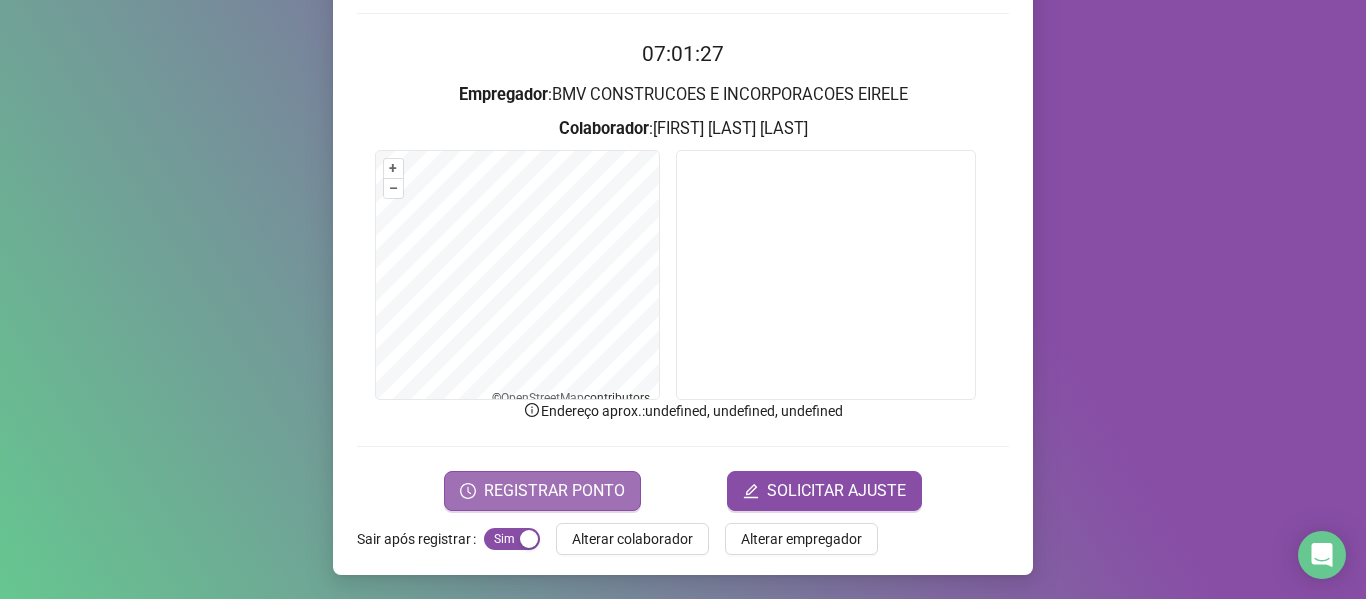click on "REGISTRAR PONTO" at bounding box center [542, 491] 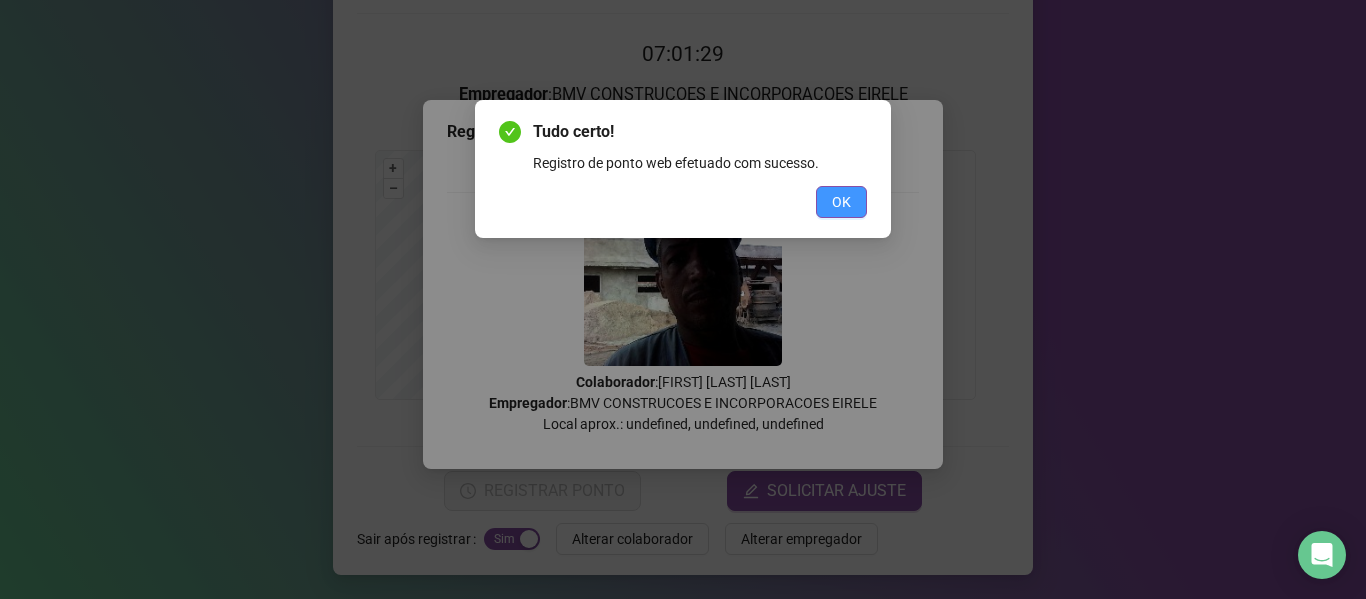click on "OK" at bounding box center [841, 202] 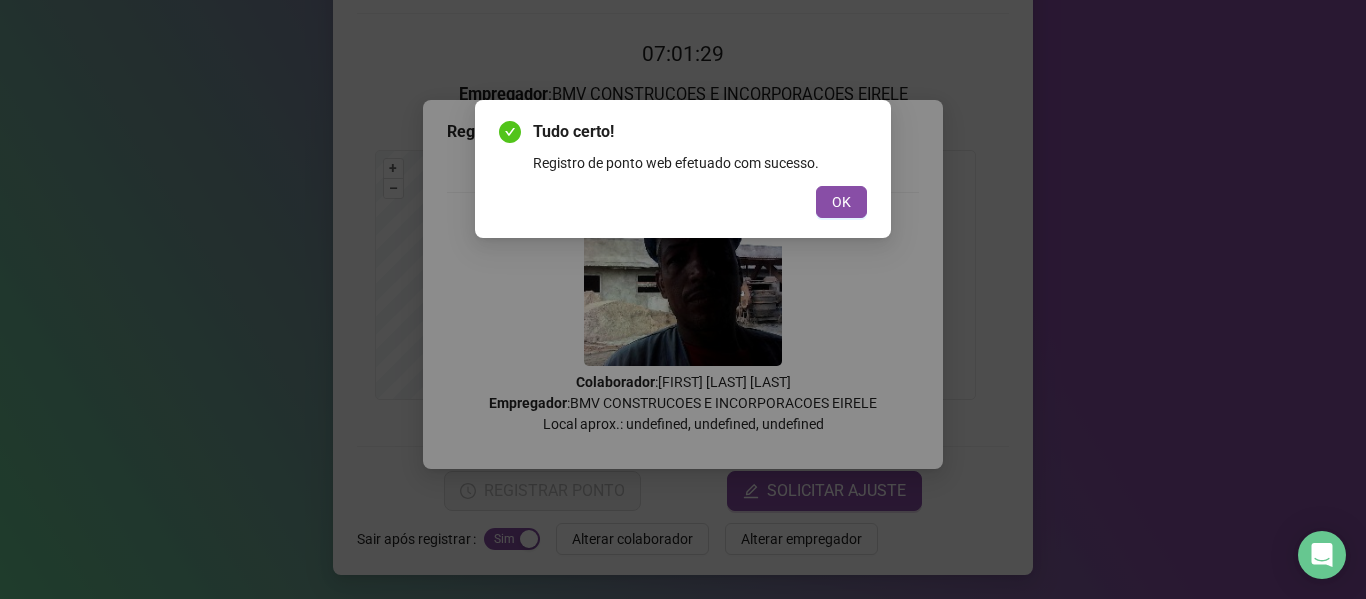 scroll, scrollTop: 0, scrollLeft: 0, axis: both 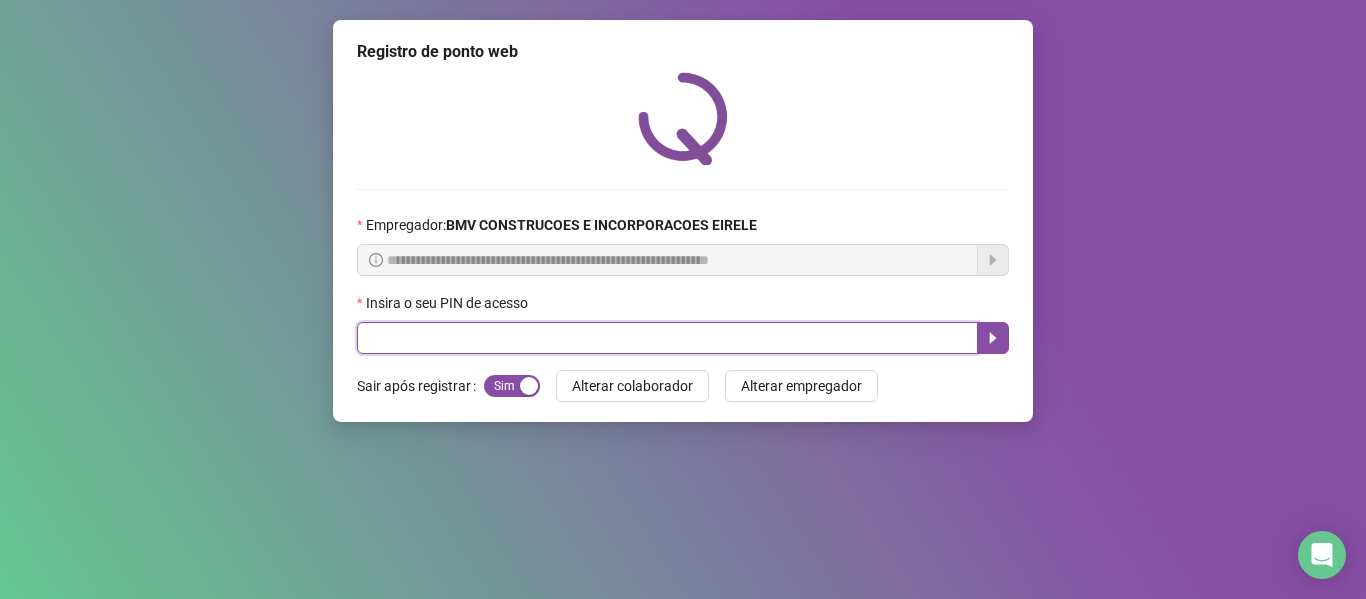 click at bounding box center (667, 338) 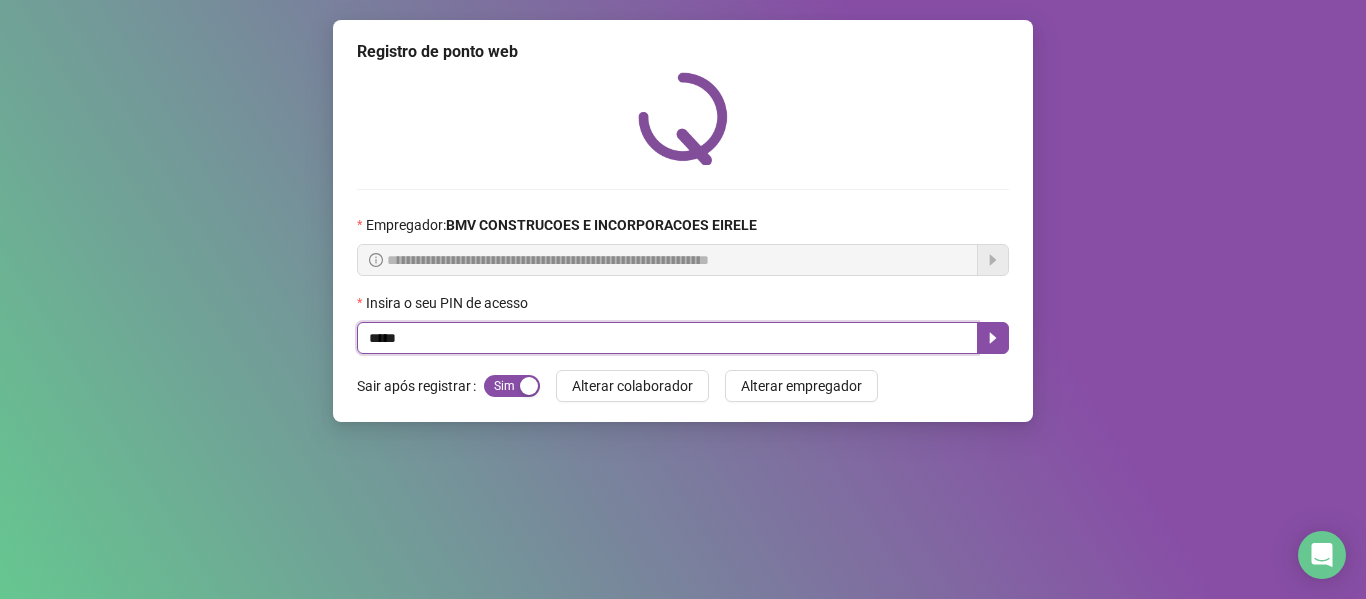 type on "*****" 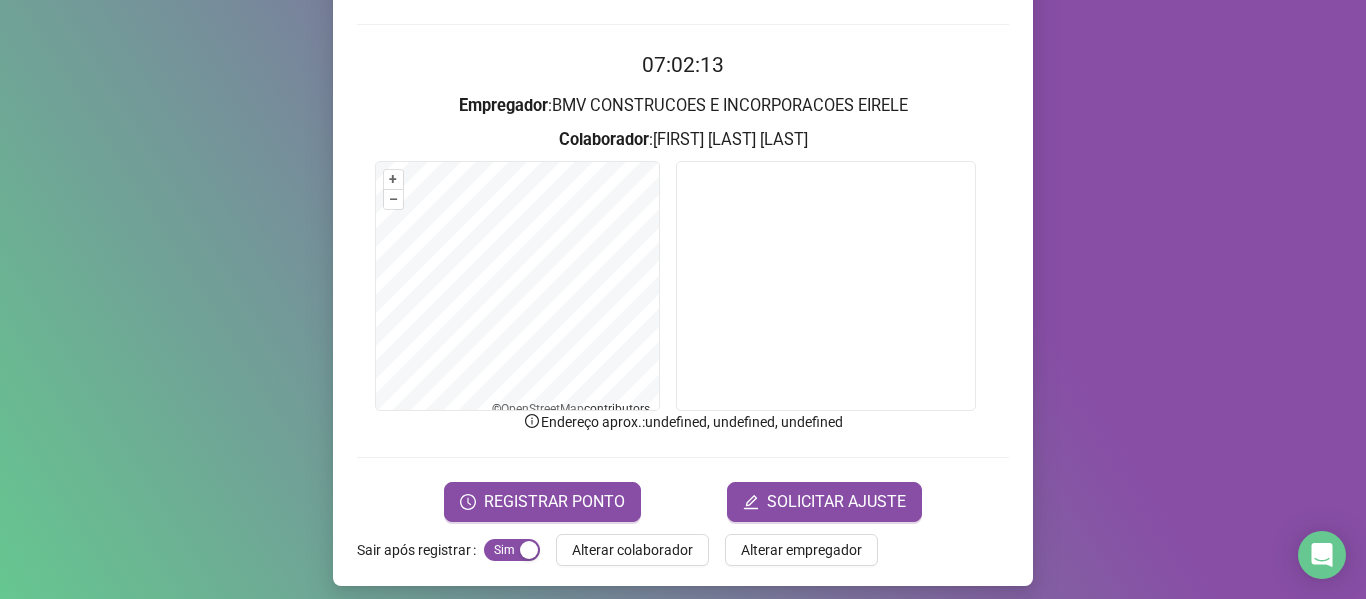 scroll, scrollTop: 176, scrollLeft: 0, axis: vertical 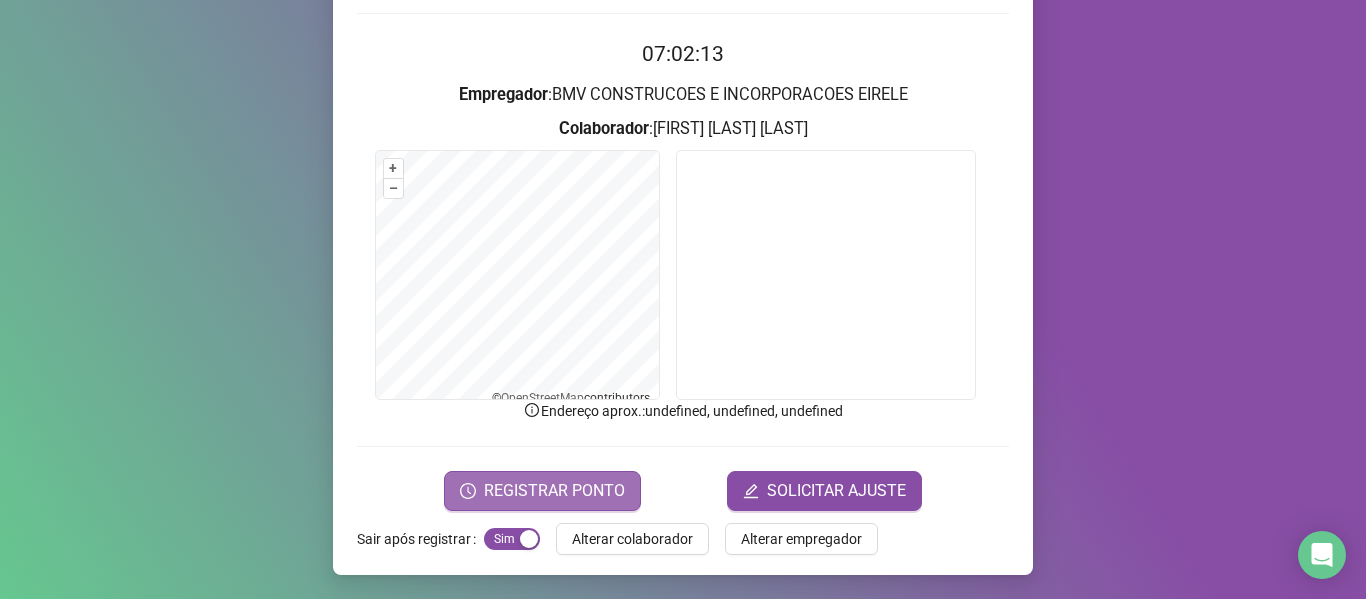 click on "REGISTRAR PONTO" at bounding box center (554, 491) 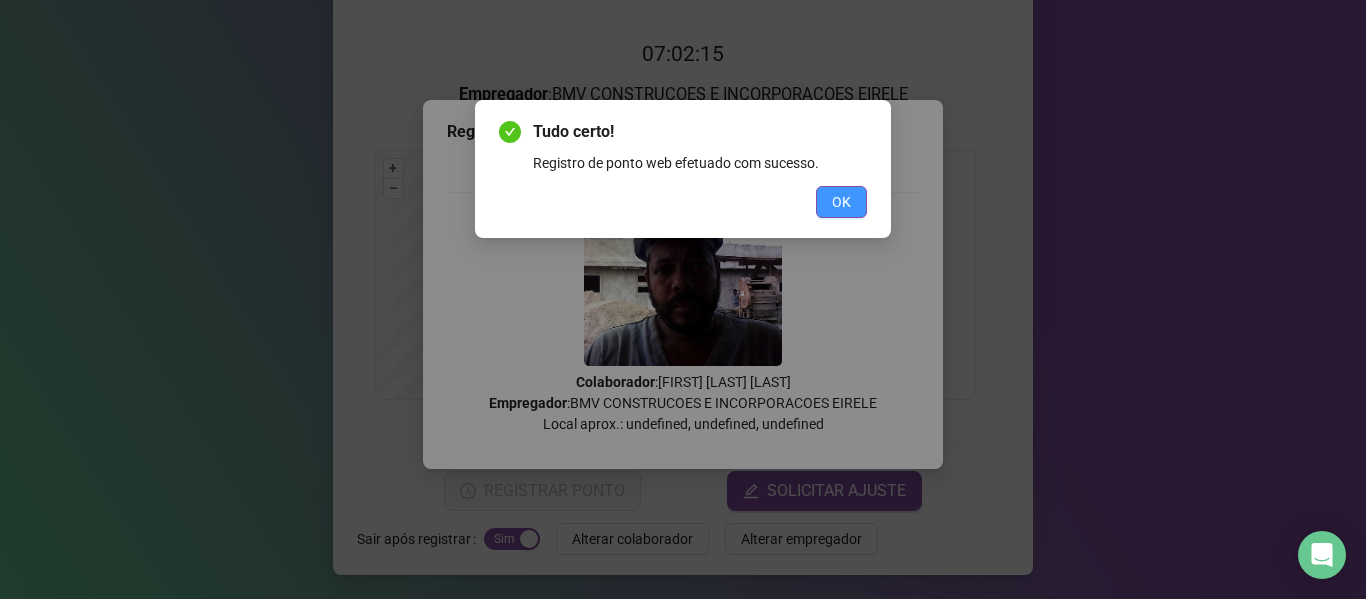 click on "OK" at bounding box center [841, 202] 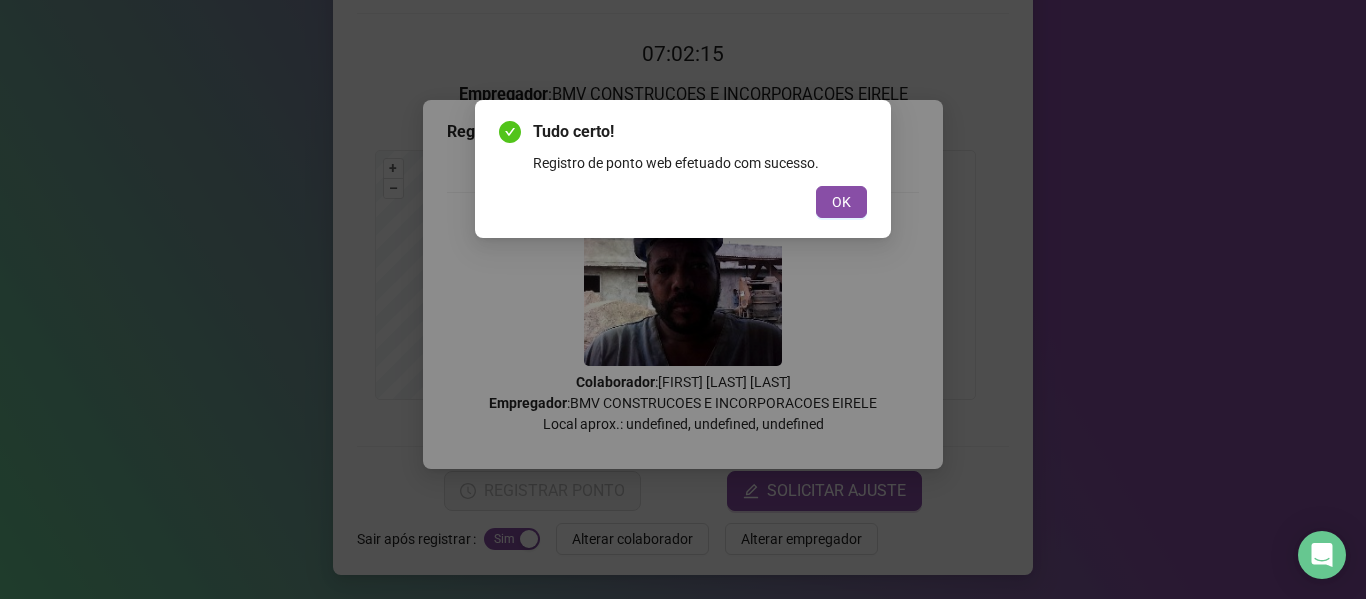 scroll, scrollTop: 0, scrollLeft: 0, axis: both 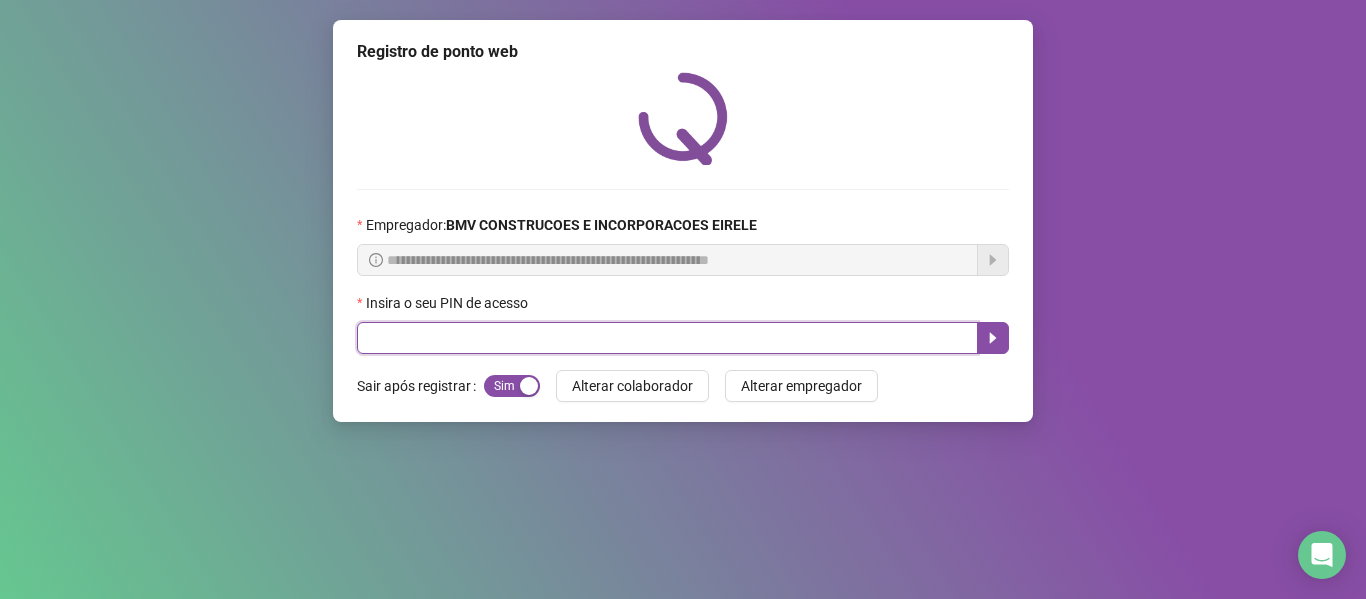 click at bounding box center [667, 338] 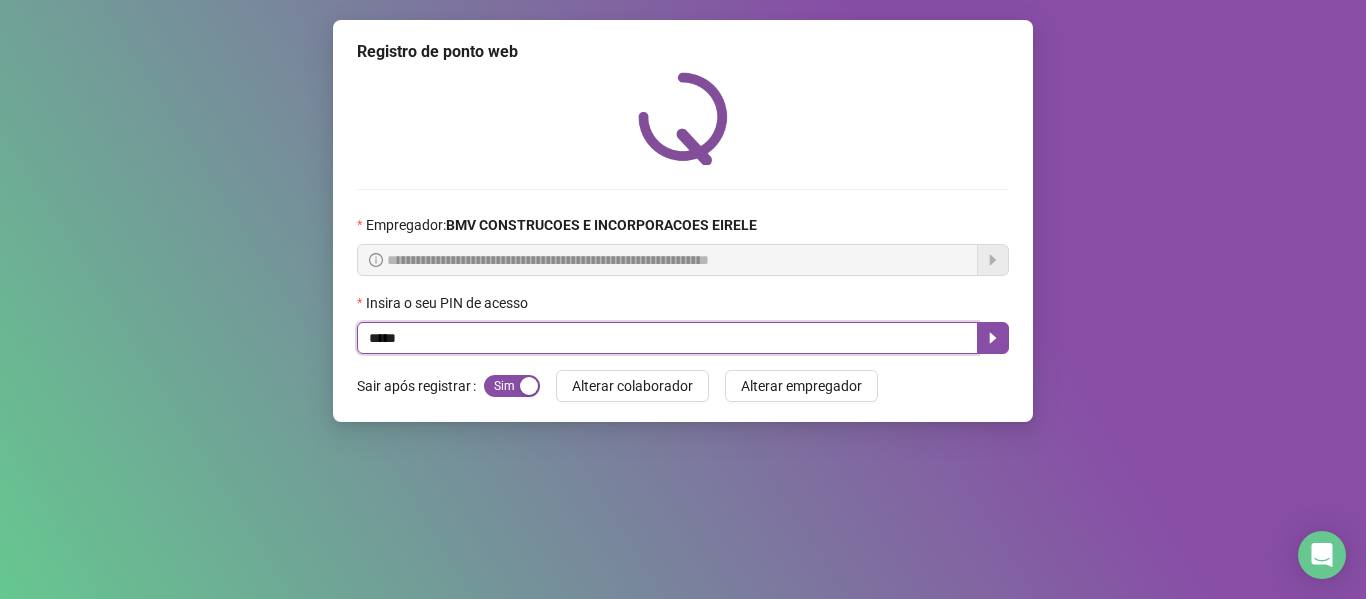 type on "*****" 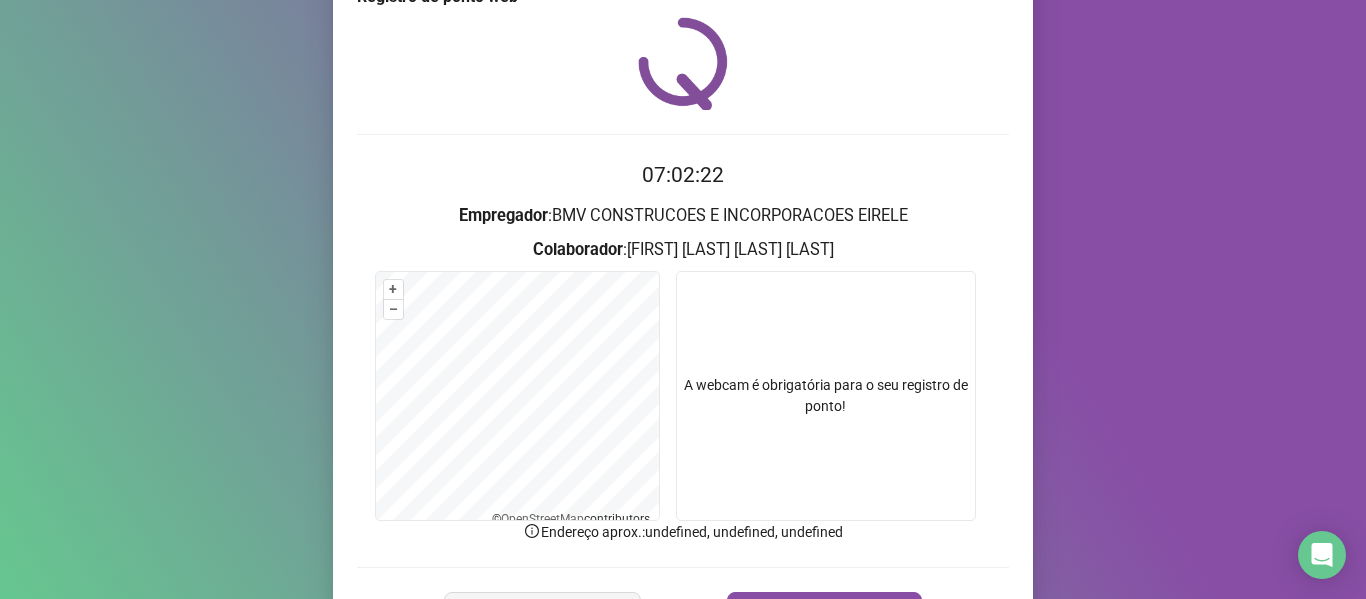 scroll, scrollTop: 176, scrollLeft: 0, axis: vertical 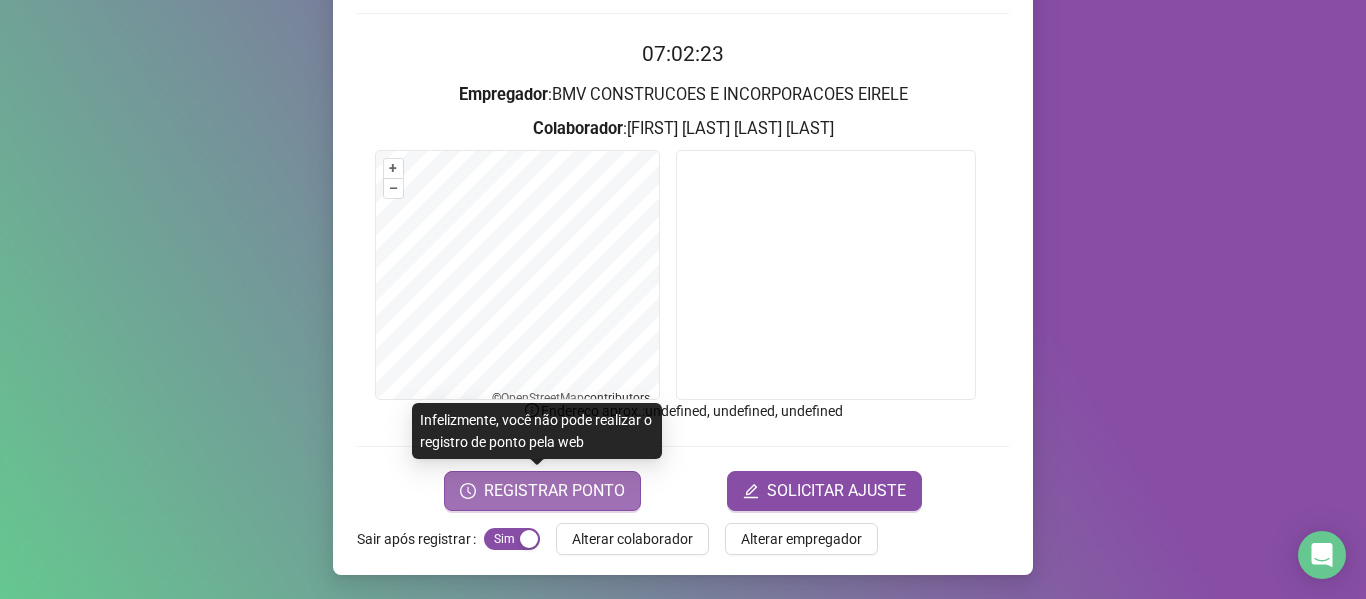 click on "REGISTRAR PONTO" at bounding box center (554, 491) 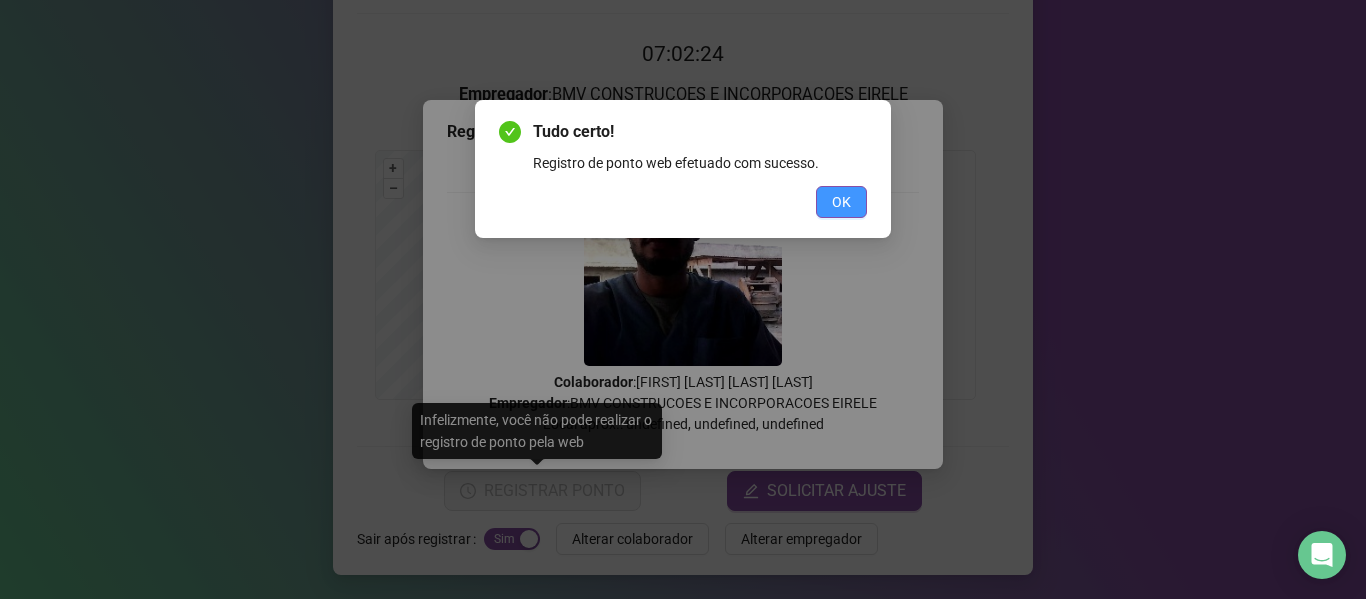 click on "Tudo certo! Registro de ponto web efetuado com sucesso. OK" at bounding box center (683, 169) 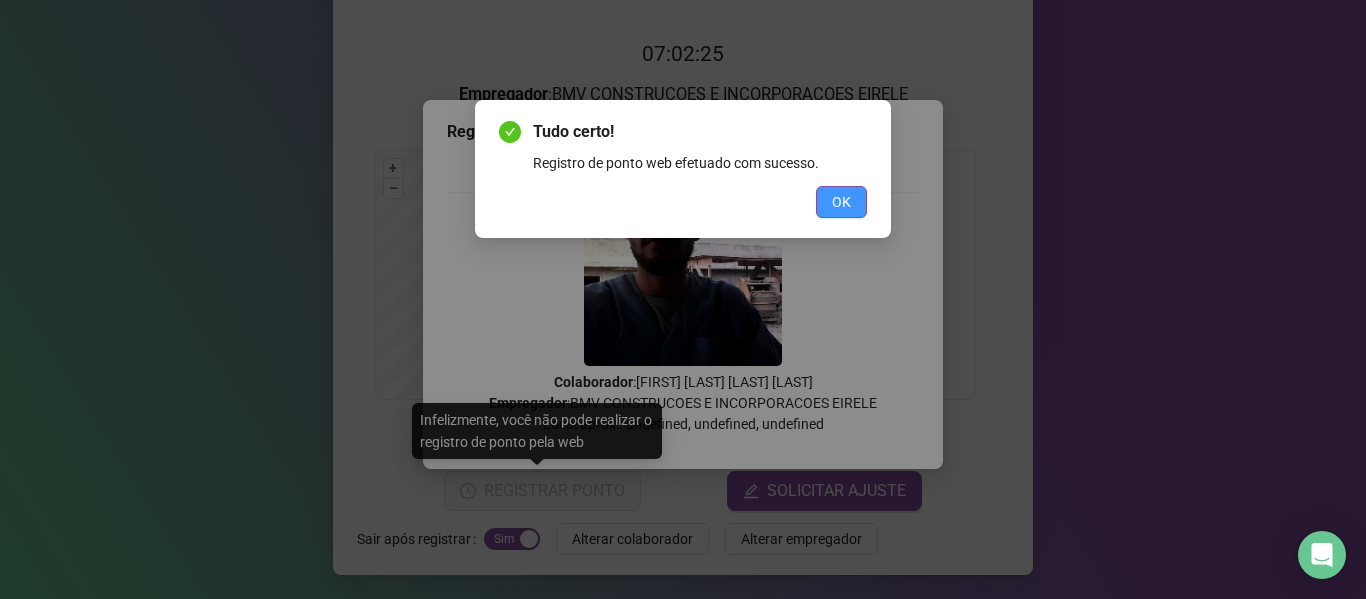 click on "OK" at bounding box center [841, 202] 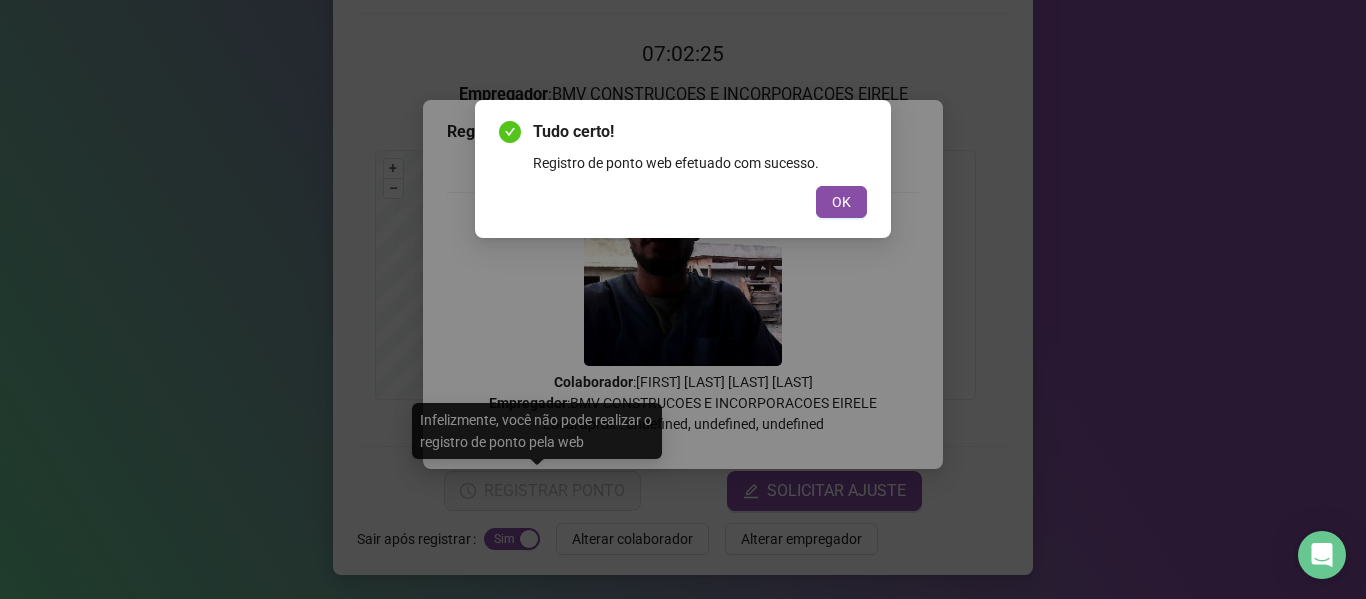 scroll, scrollTop: 0, scrollLeft: 0, axis: both 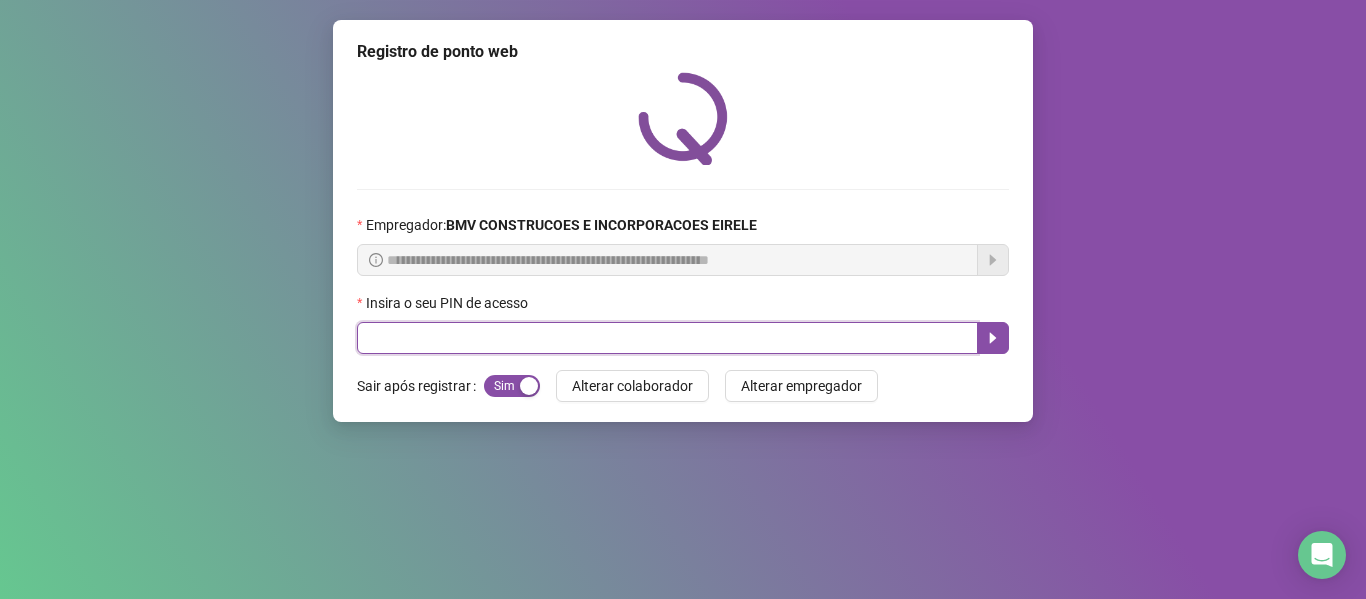 click at bounding box center [667, 338] 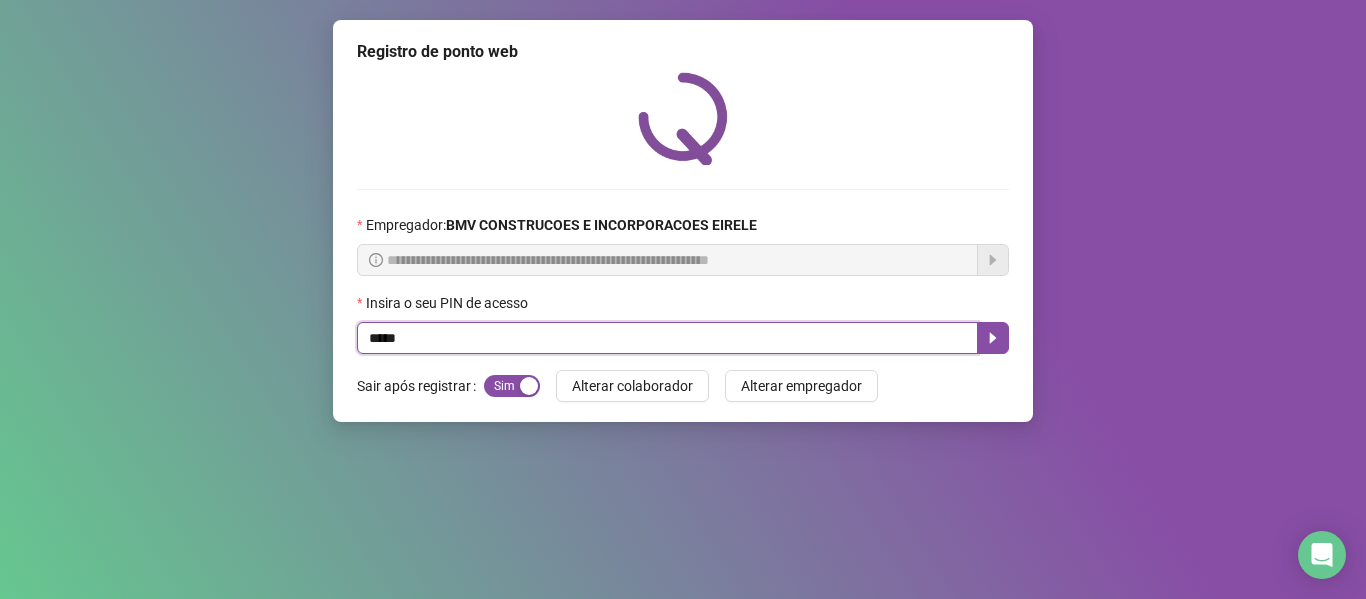type on "*****" 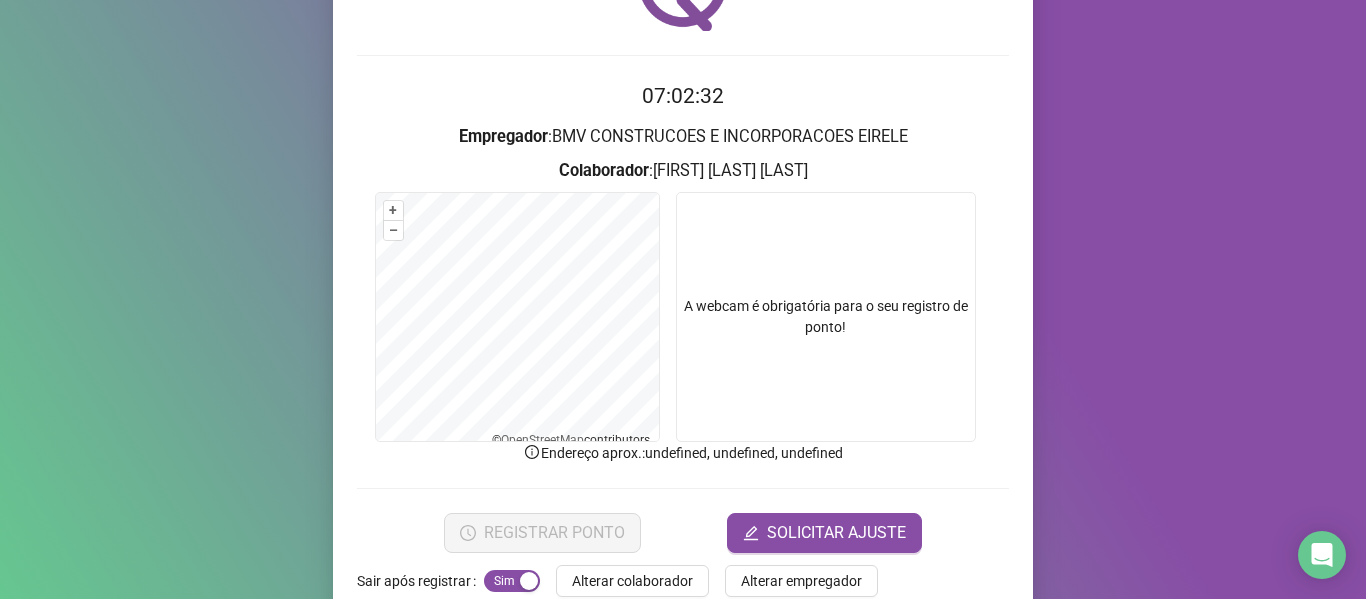 scroll, scrollTop: 176, scrollLeft: 0, axis: vertical 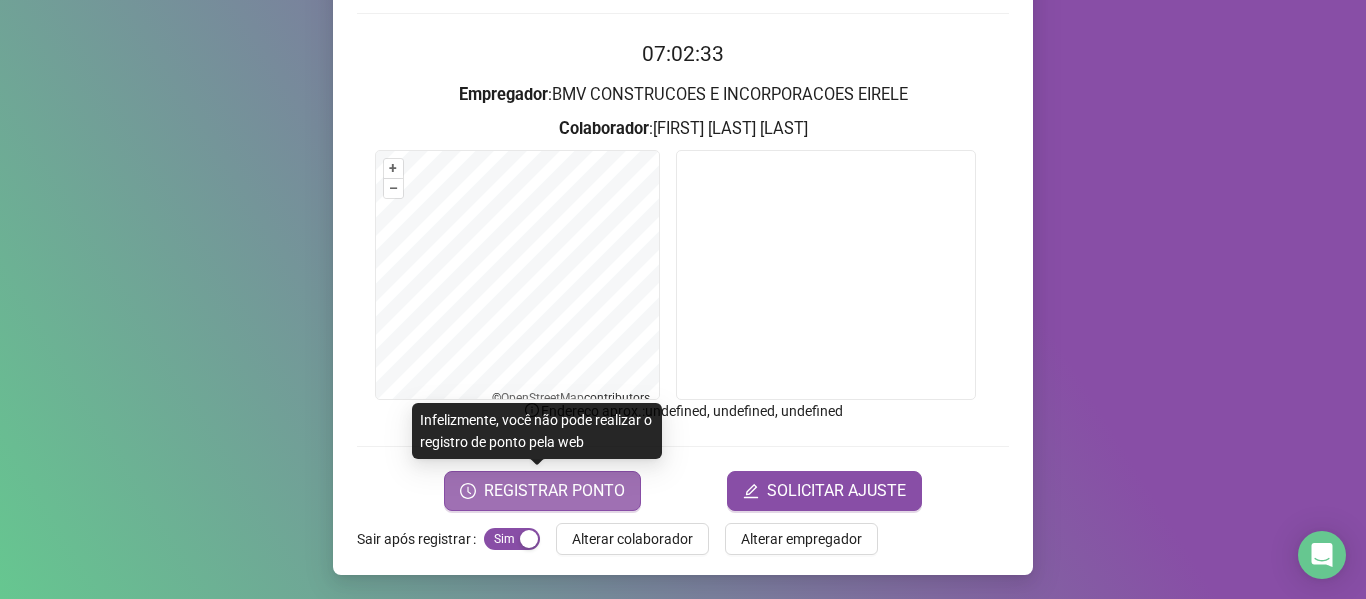 click on "REGISTRAR PONTO" at bounding box center [554, 491] 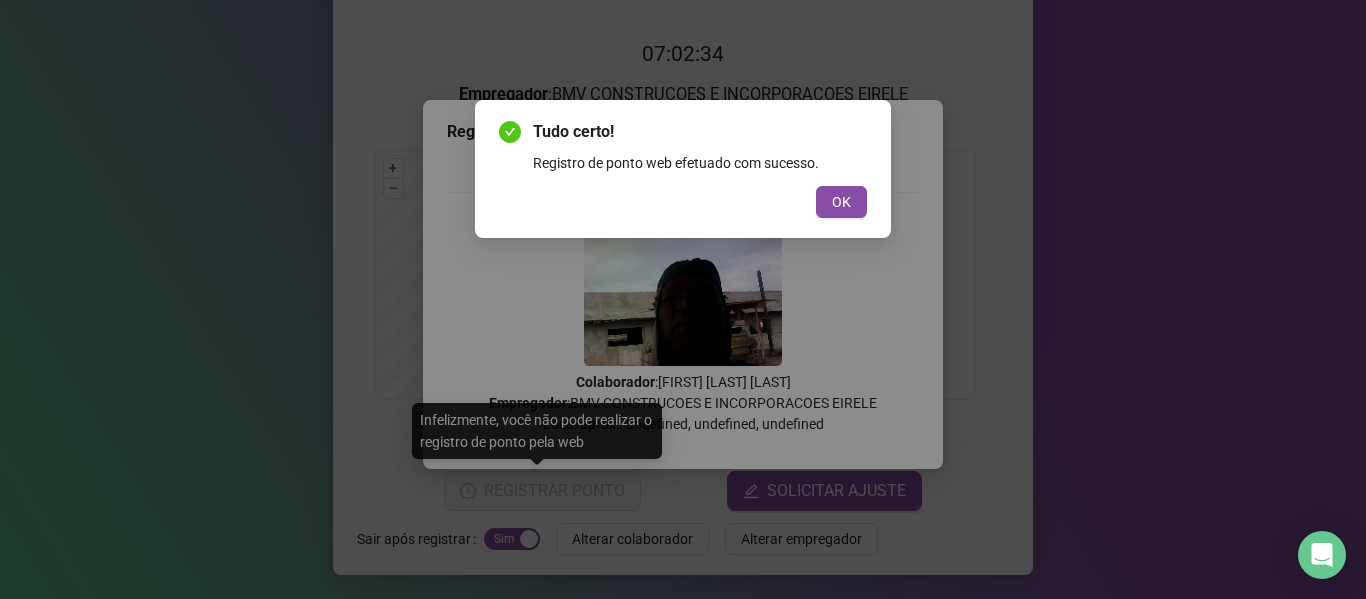 click on "Tudo certo! Registro de ponto web efetuado com sucesso. OK" at bounding box center [683, 169] 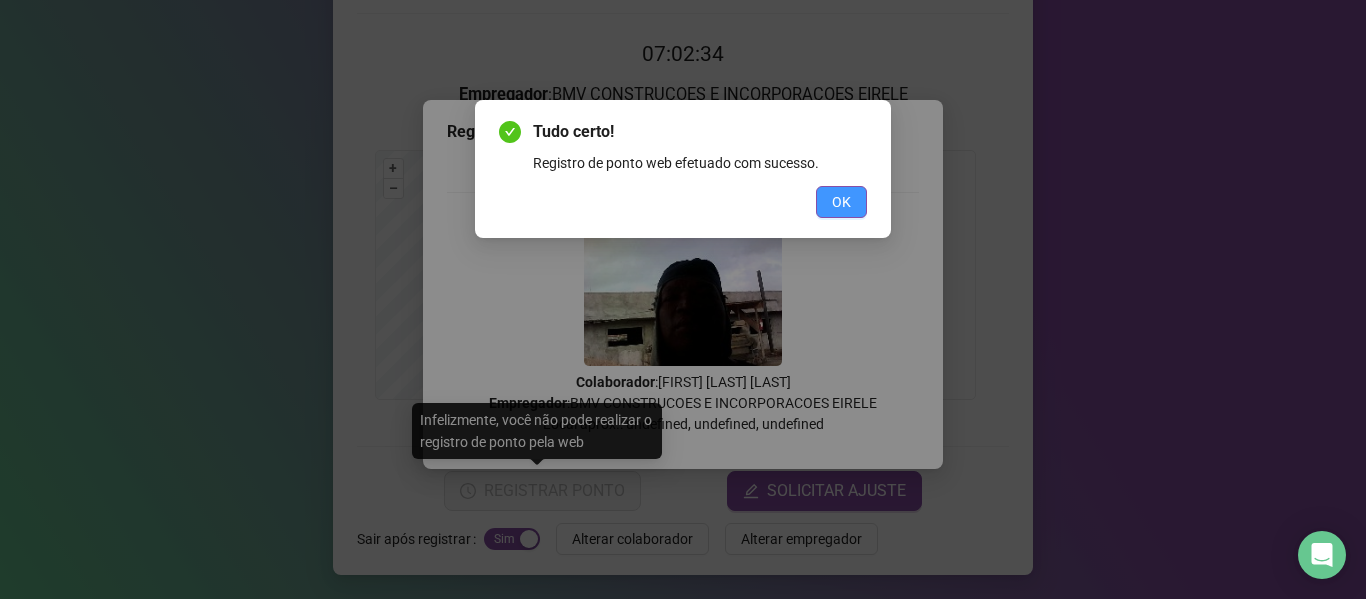 click on "OK" at bounding box center [841, 202] 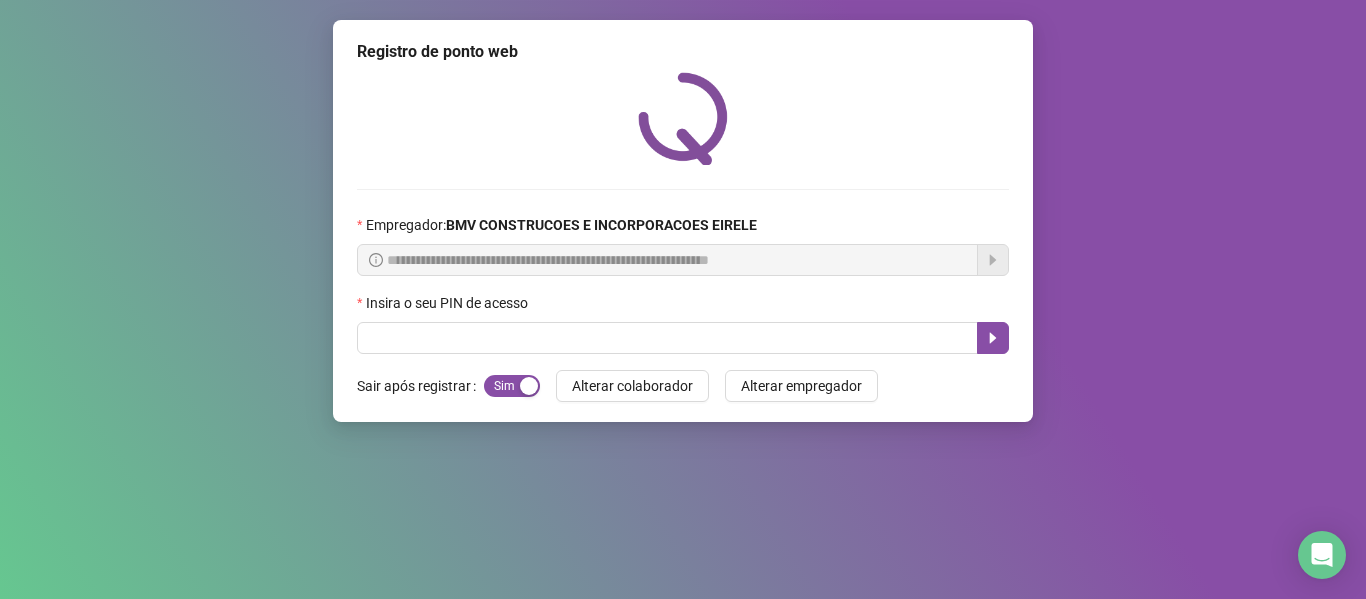 scroll, scrollTop: 0, scrollLeft: 0, axis: both 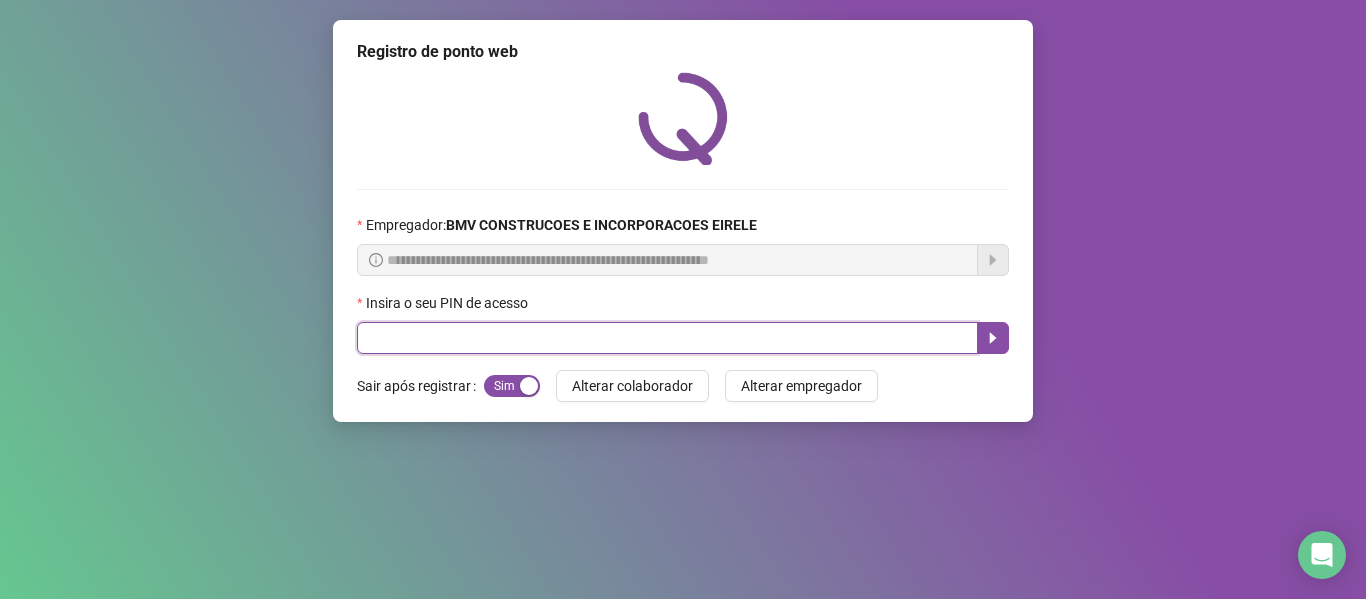 click at bounding box center [667, 338] 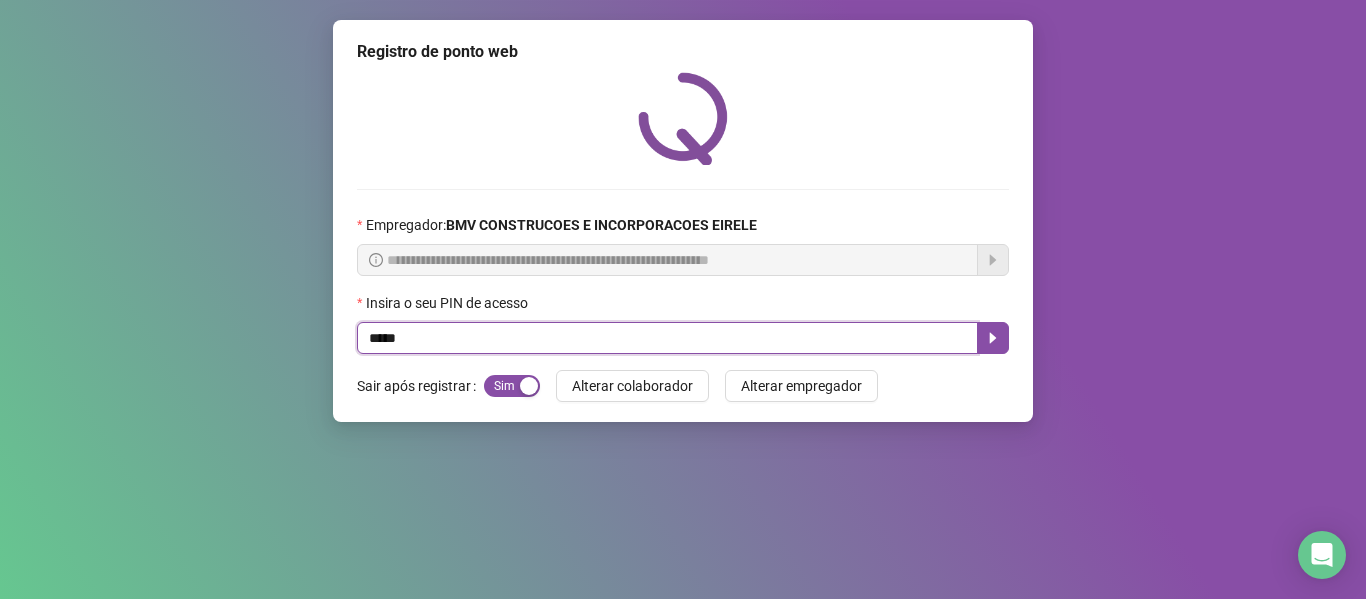 type on "*****" 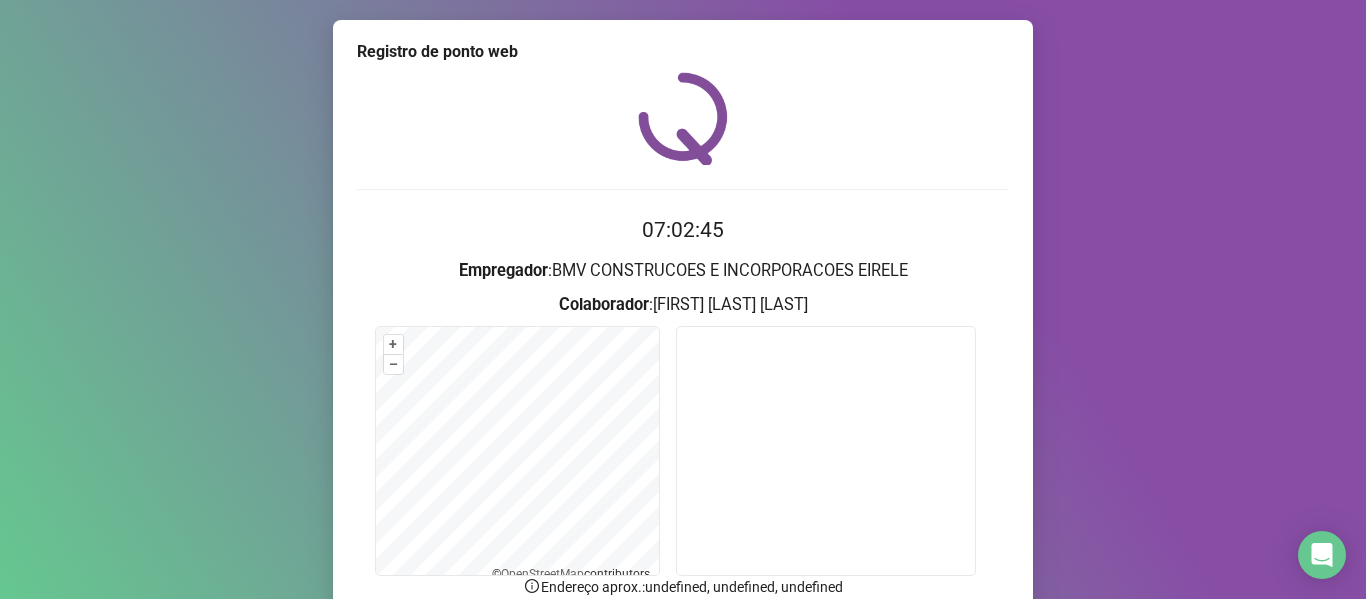 scroll, scrollTop: 176, scrollLeft: 0, axis: vertical 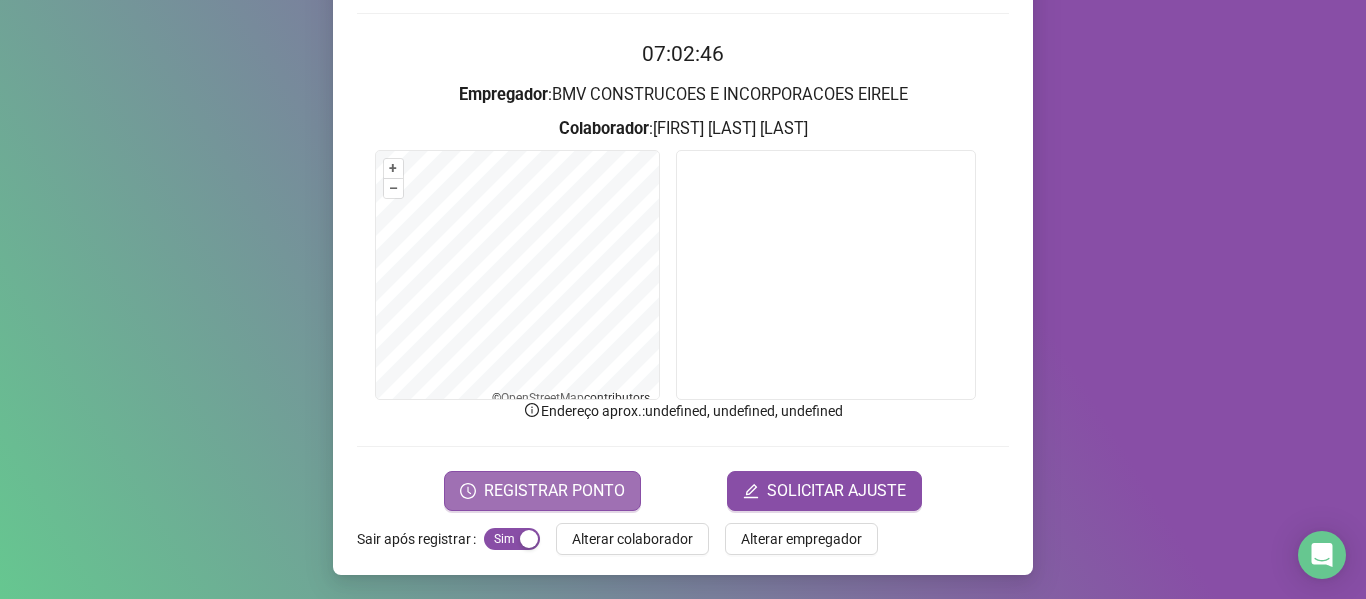 click on "REGISTRAR PONTO" at bounding box center (542, 491) 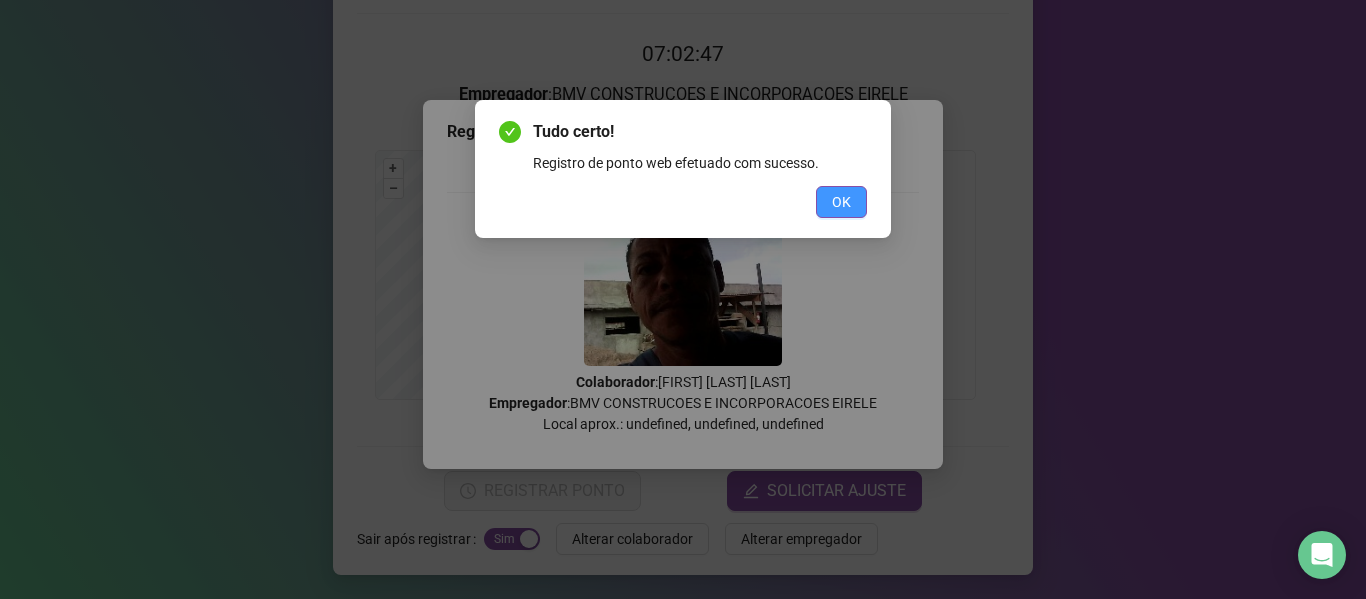 click on "OK" at bounding box center [841, 202] 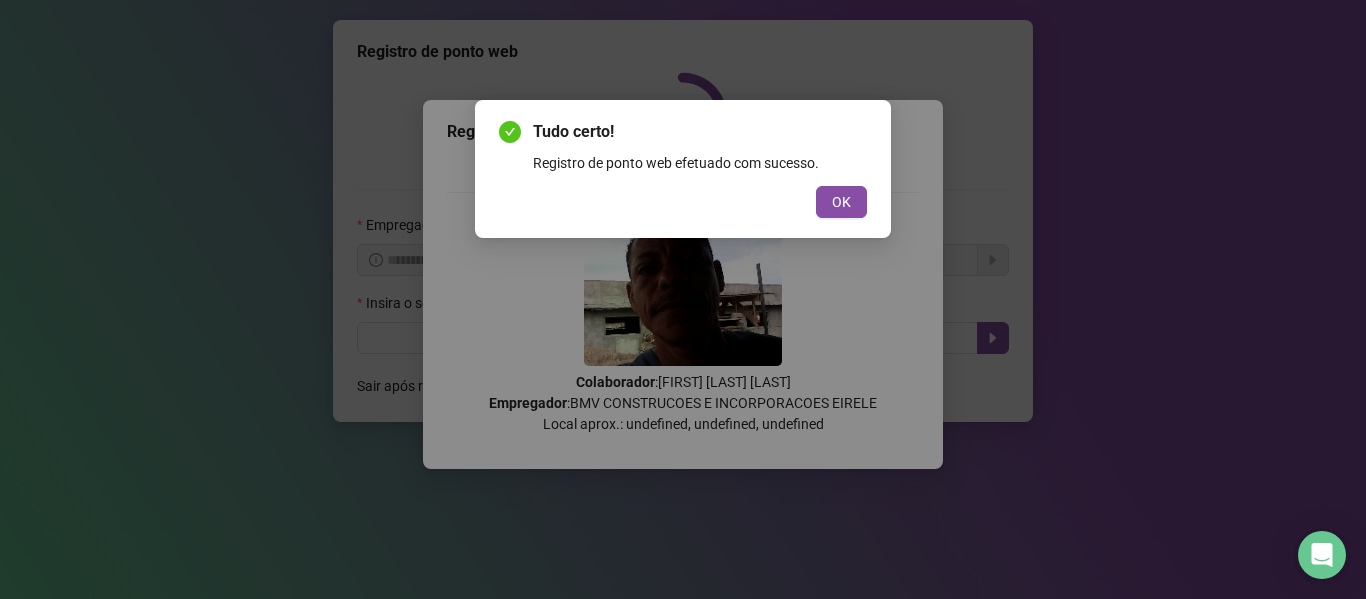 scroll, scrollTop: 0, scrollLeft: 0, axis: both 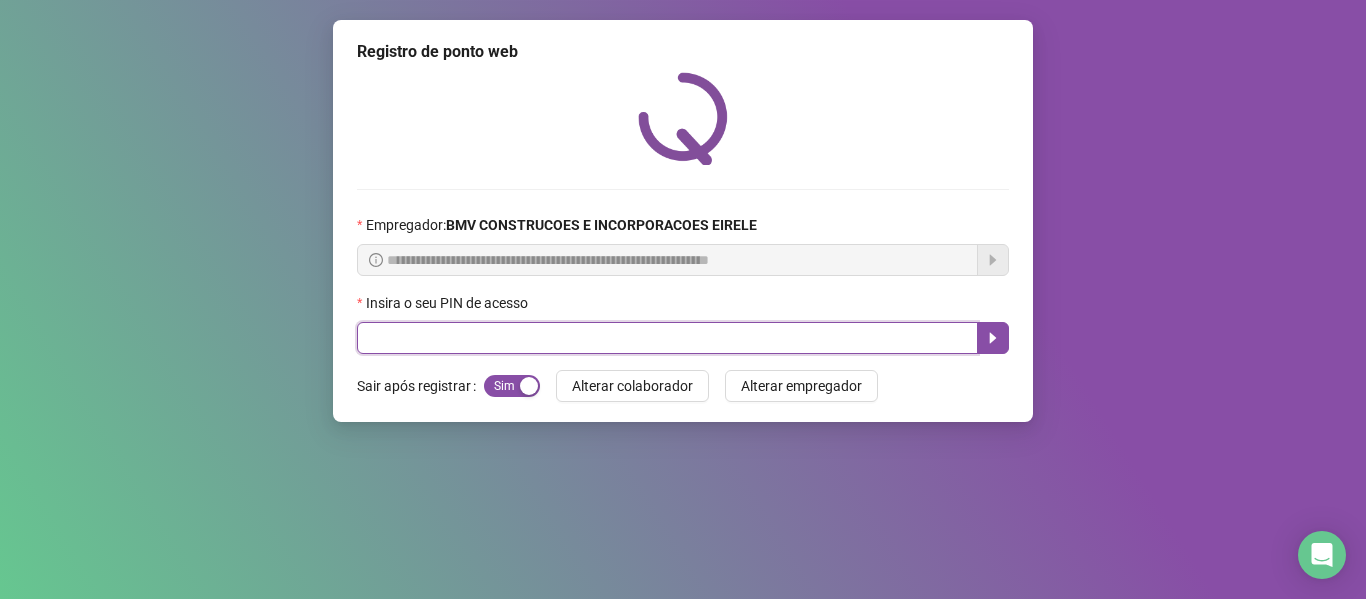 click at bounding box center (667, 338) 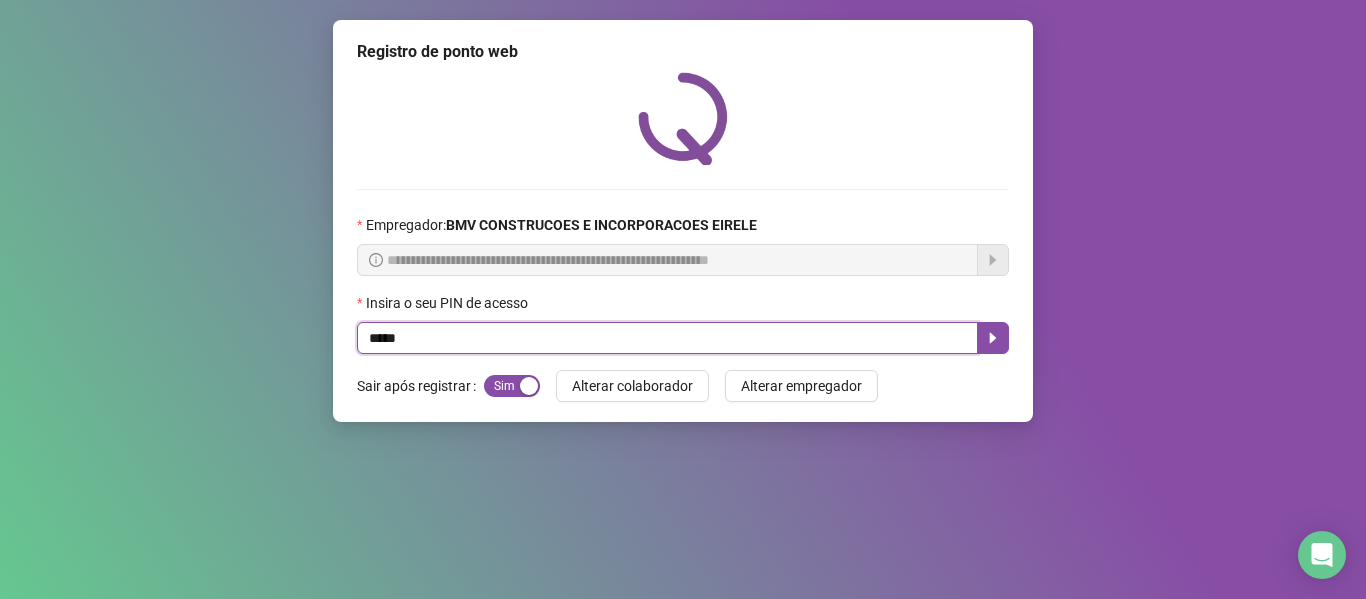 type on "*****" 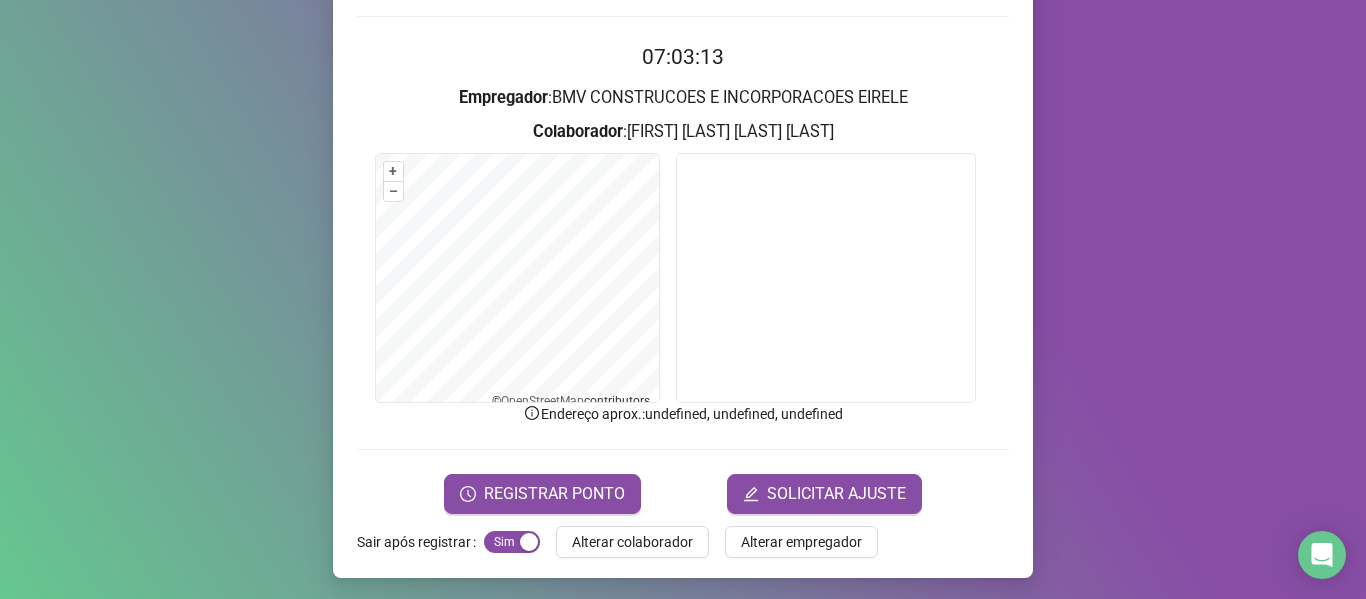 scroll, scrollTop: 176, scrollLeft: 0, axis: vertical 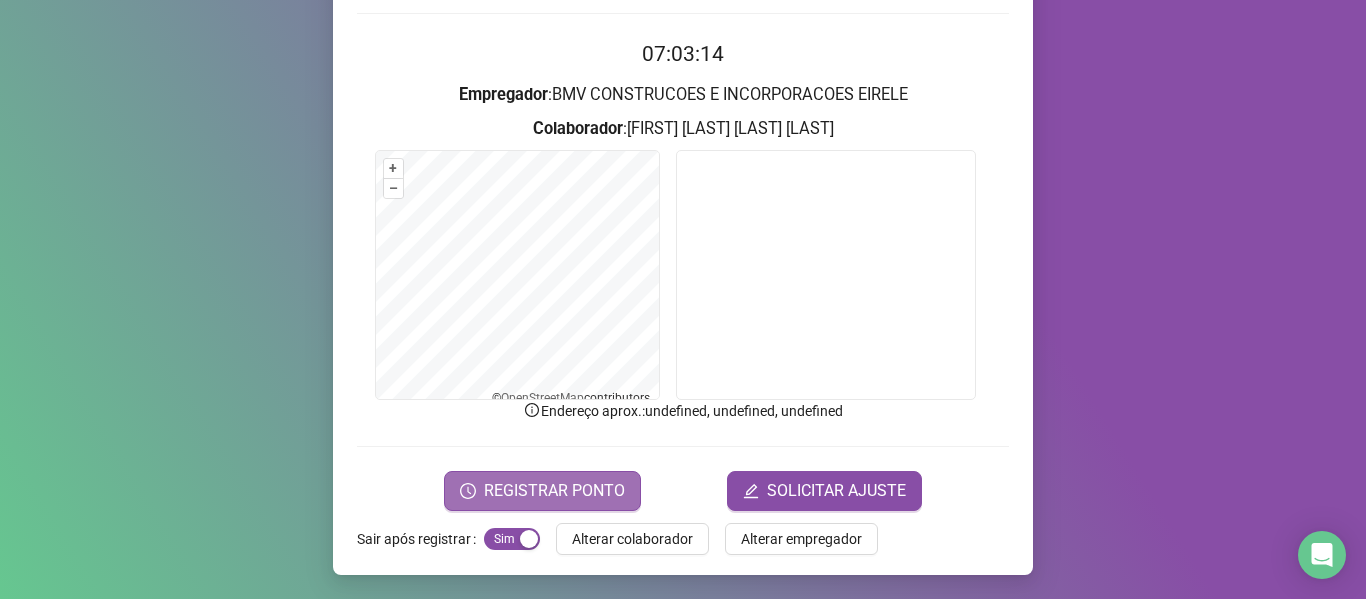 click on "REGISTRAR PONTO" at bounding box center [554, 491] 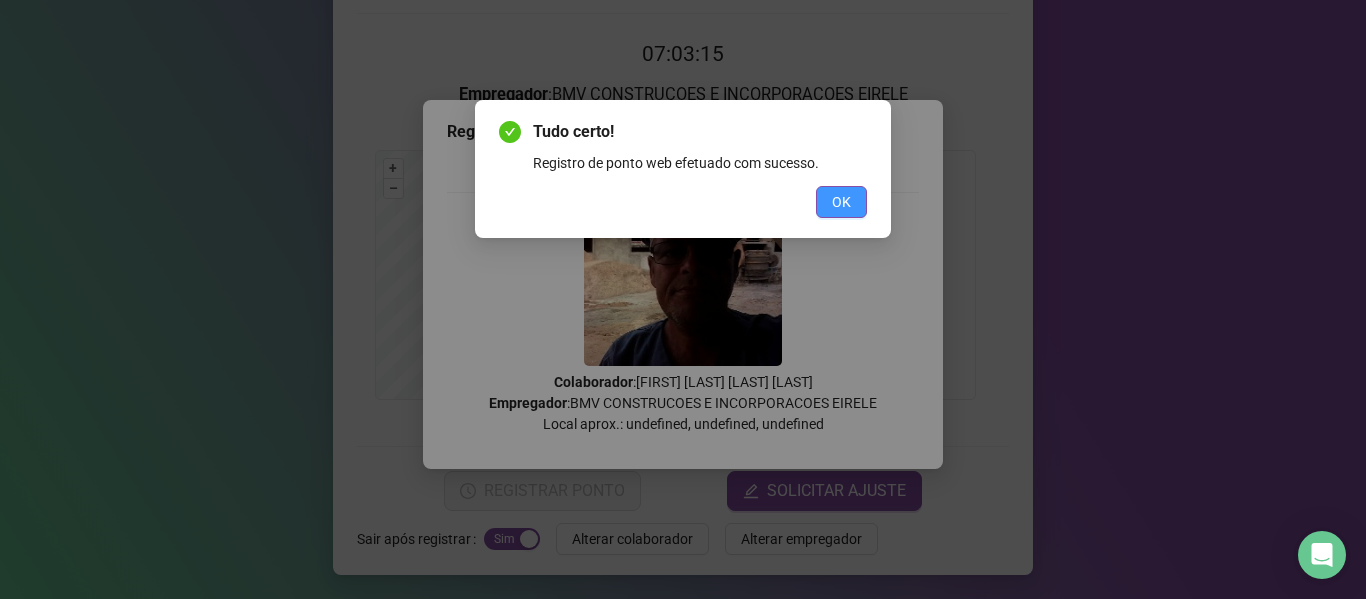 click on "OK" at bounding box center [841, 202] 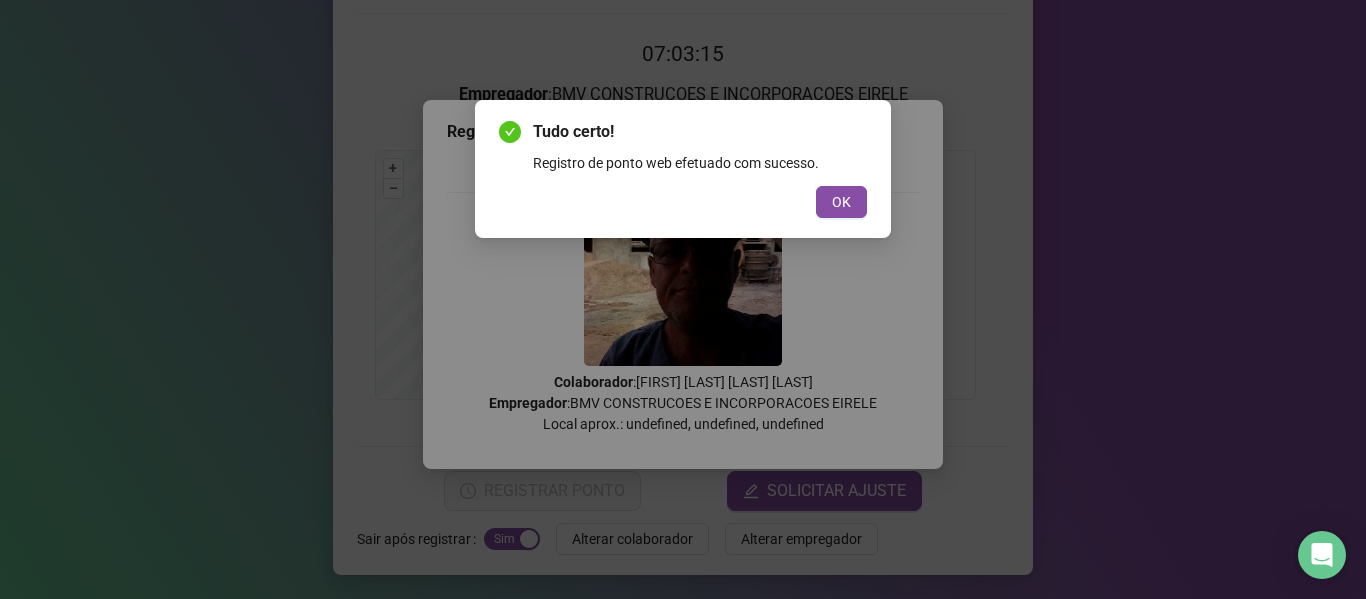 scroll, scrollTop: 0, scrollLeft: 0, axis: both 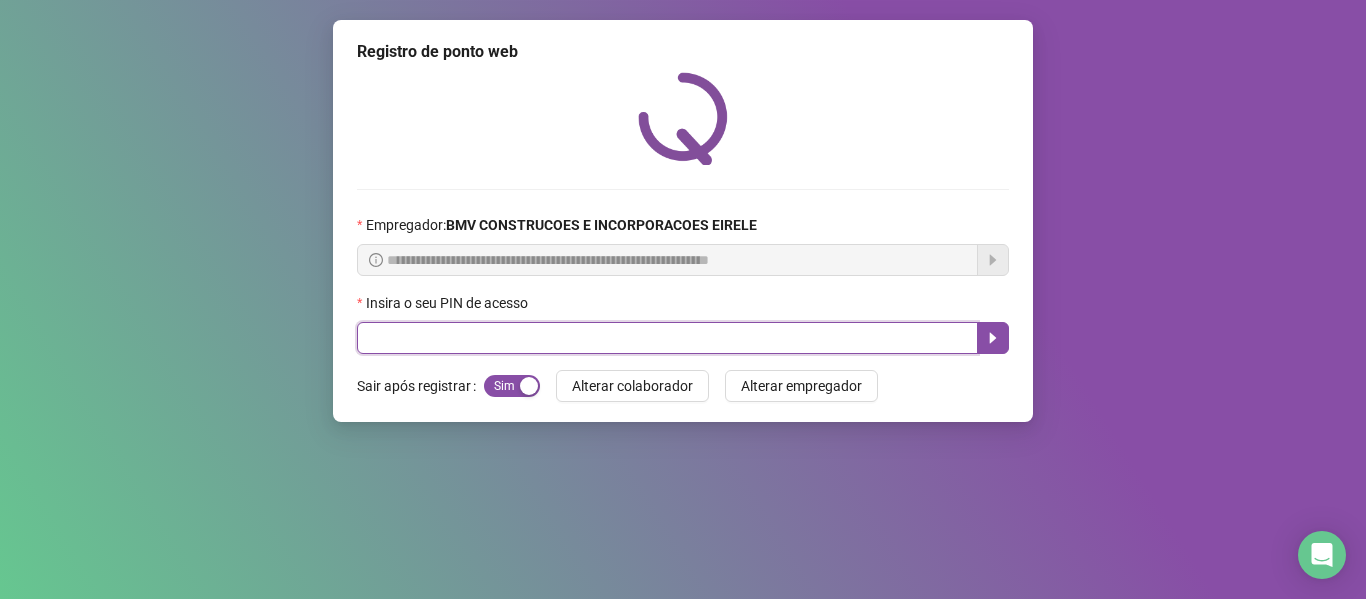 click at bounding box center (667, 338) 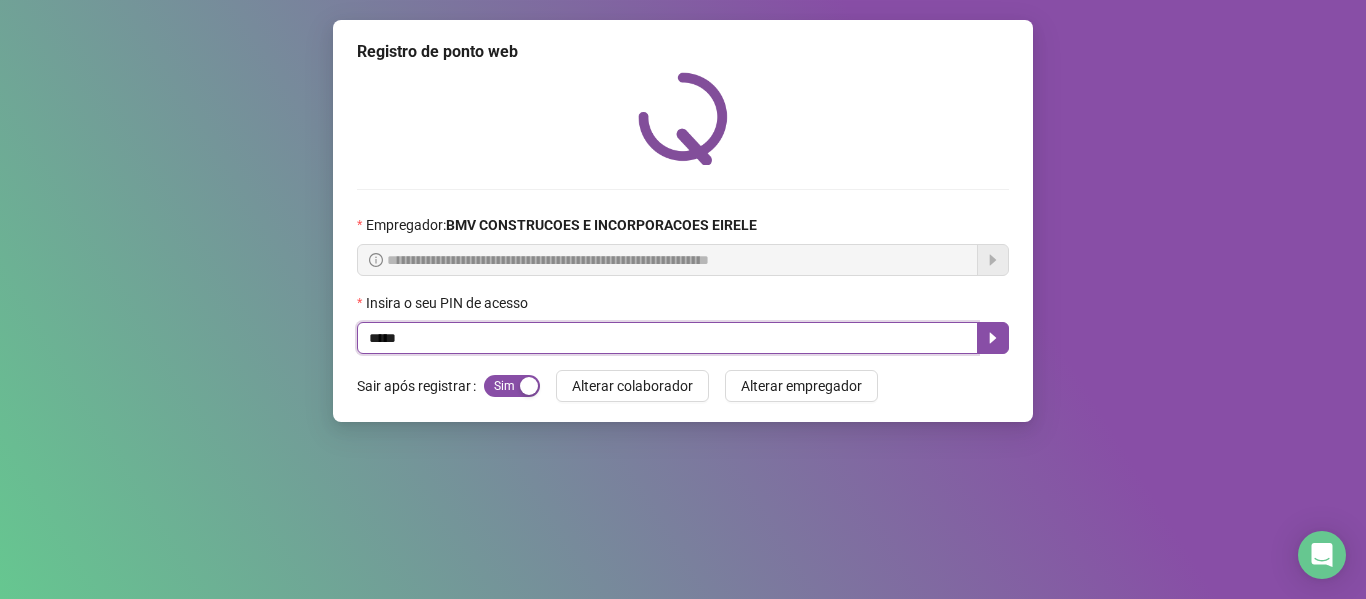 type on "*****" 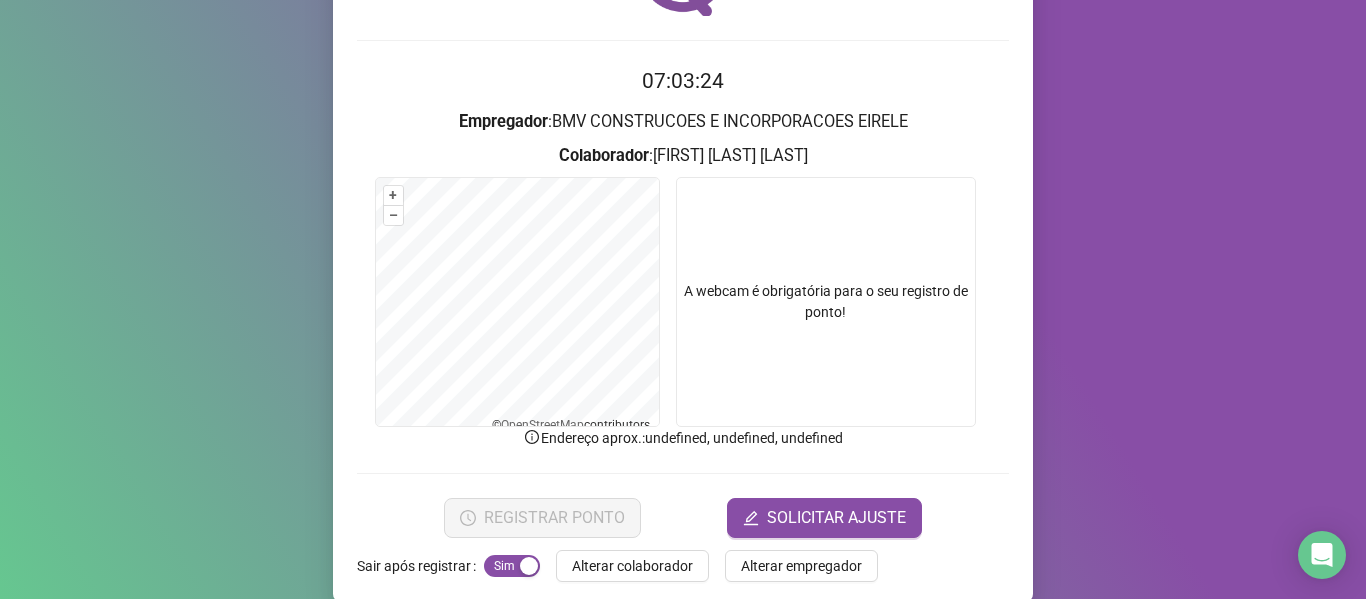 scroll, scrollTop: 176, scrollLeft: 0, axis: vertical 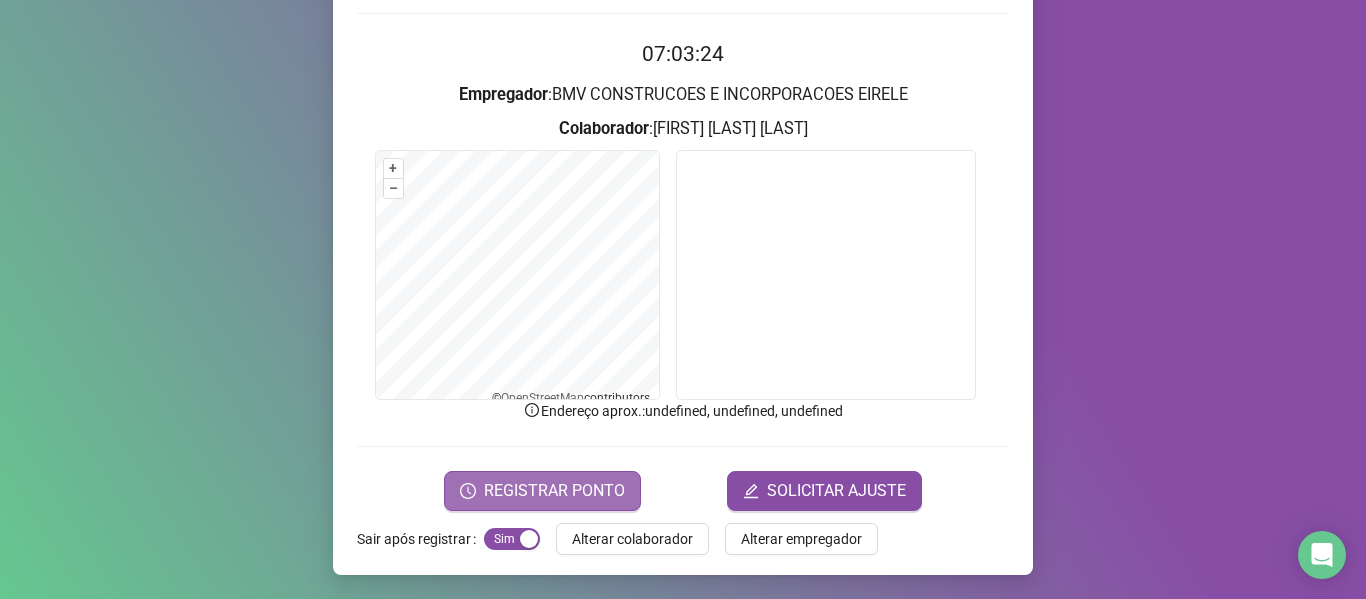 click on "REGISTRAR PONTO" at bounding box center [554, 491] 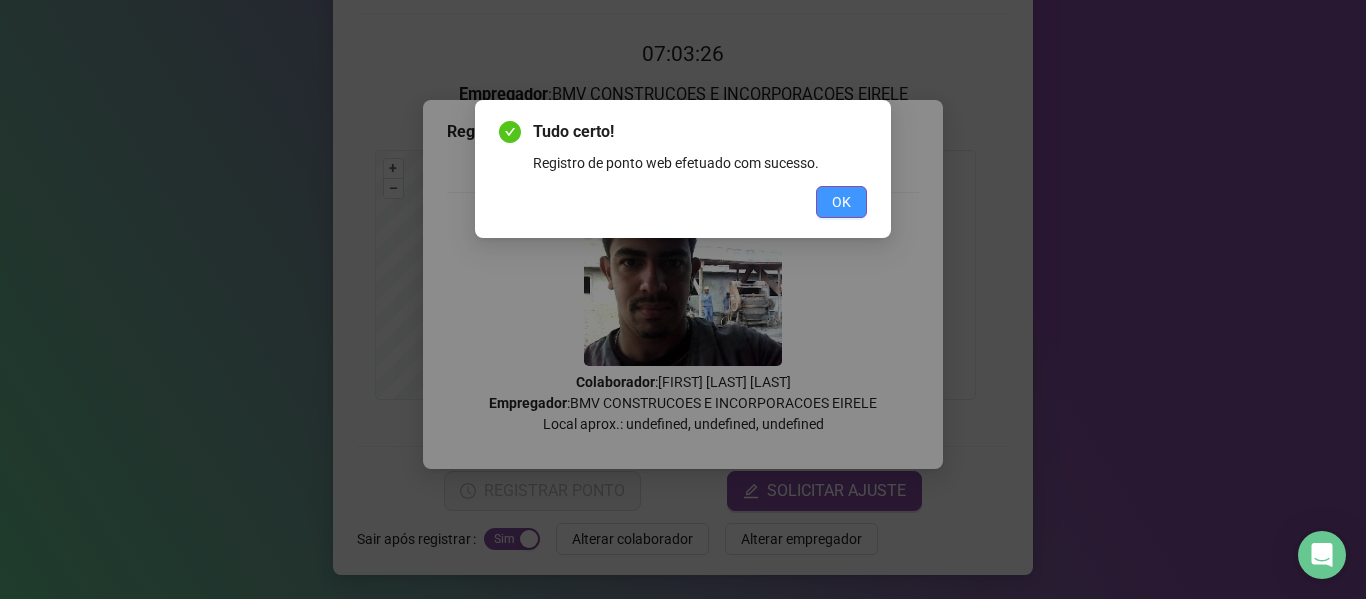 click on "OK" at bounding box center [841, 202] 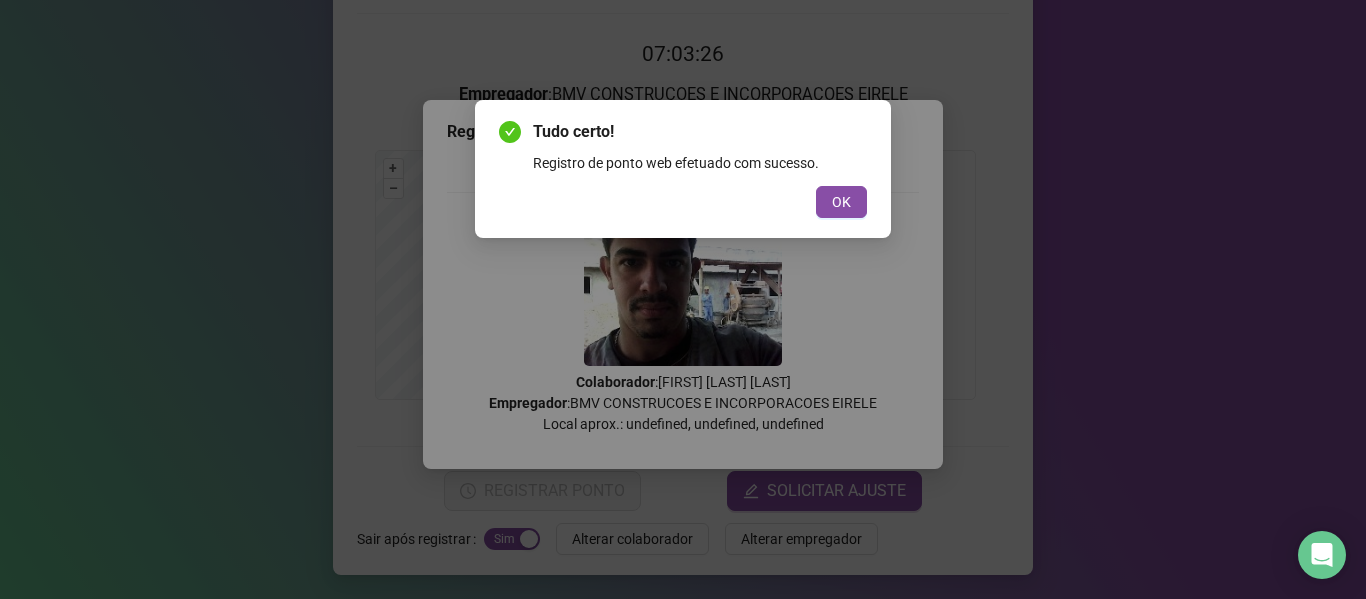 scroll, scrollTop: 0, scrollLeft: 0, axis: both 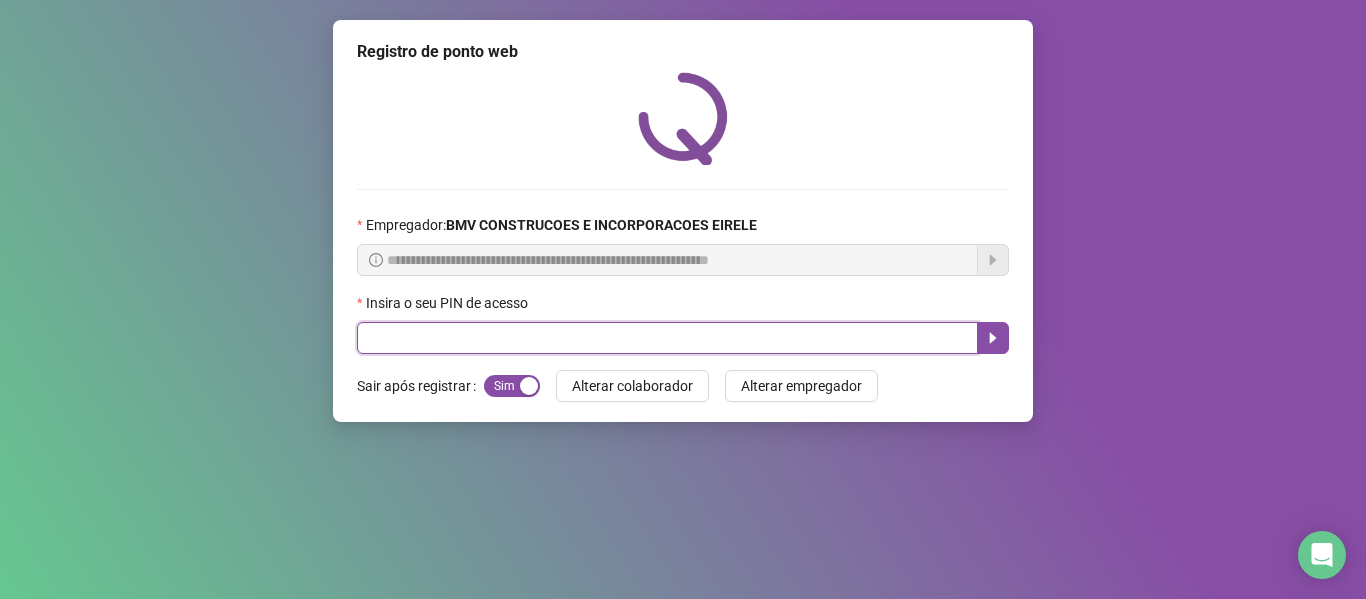click at bounding box center (667, 338) 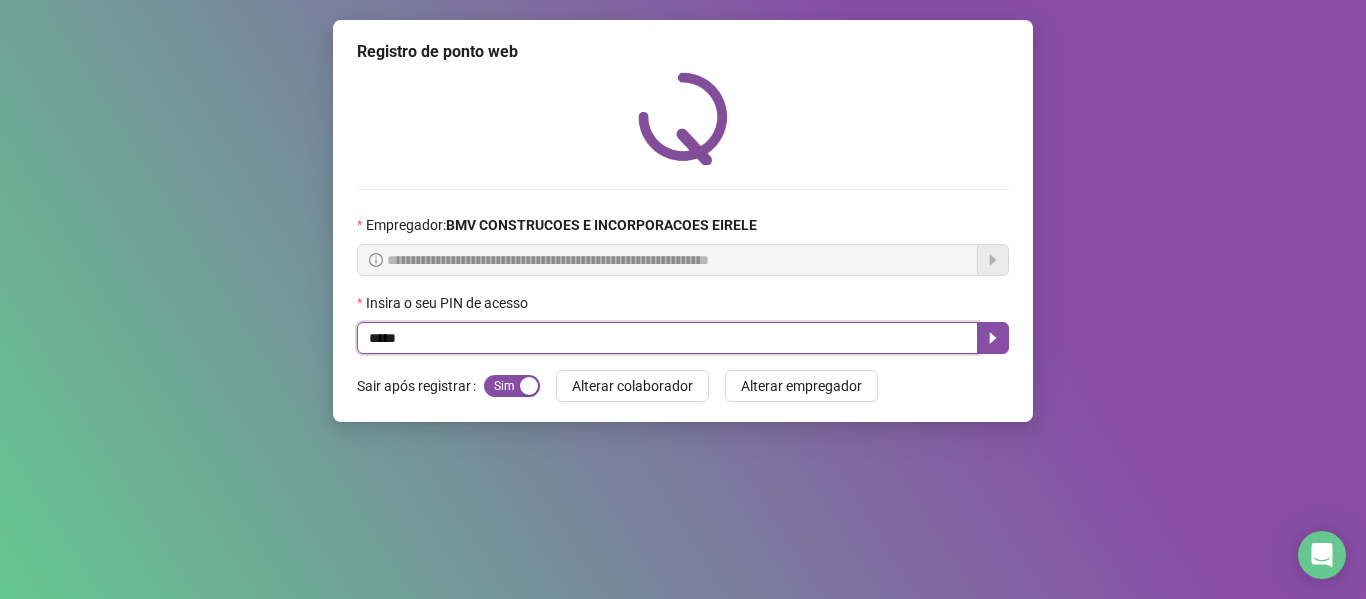 type on "*****" 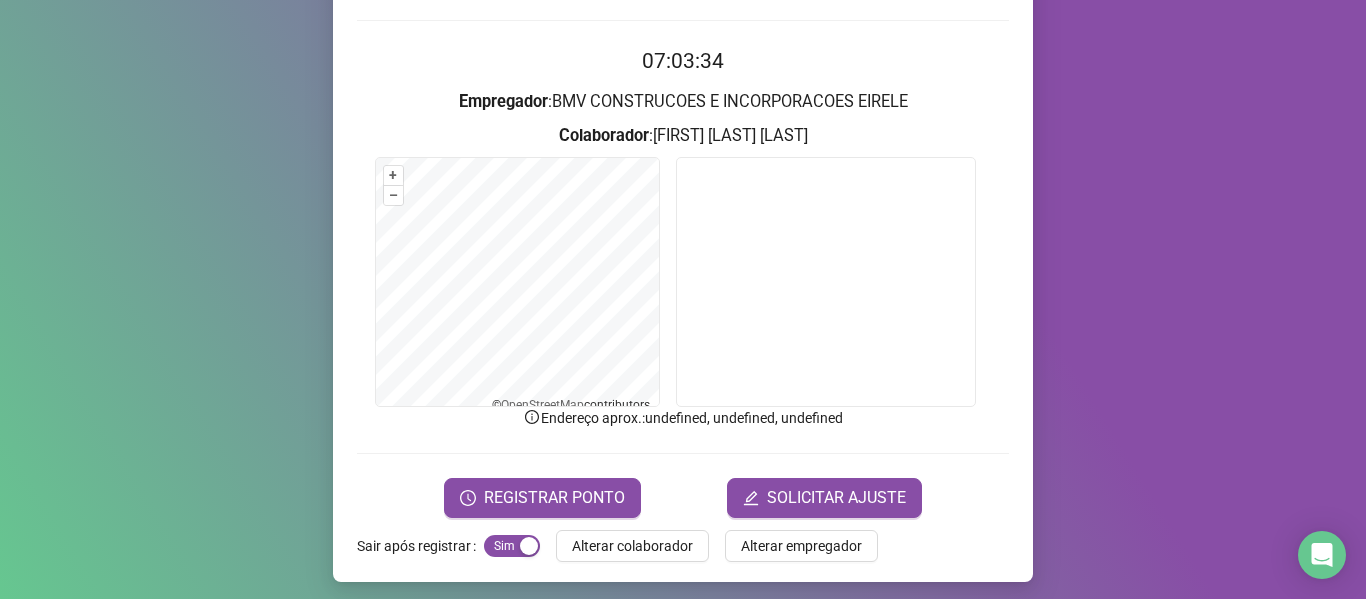 scroll, scrollTop: 176, scrollLeft: 0, axis: vertical 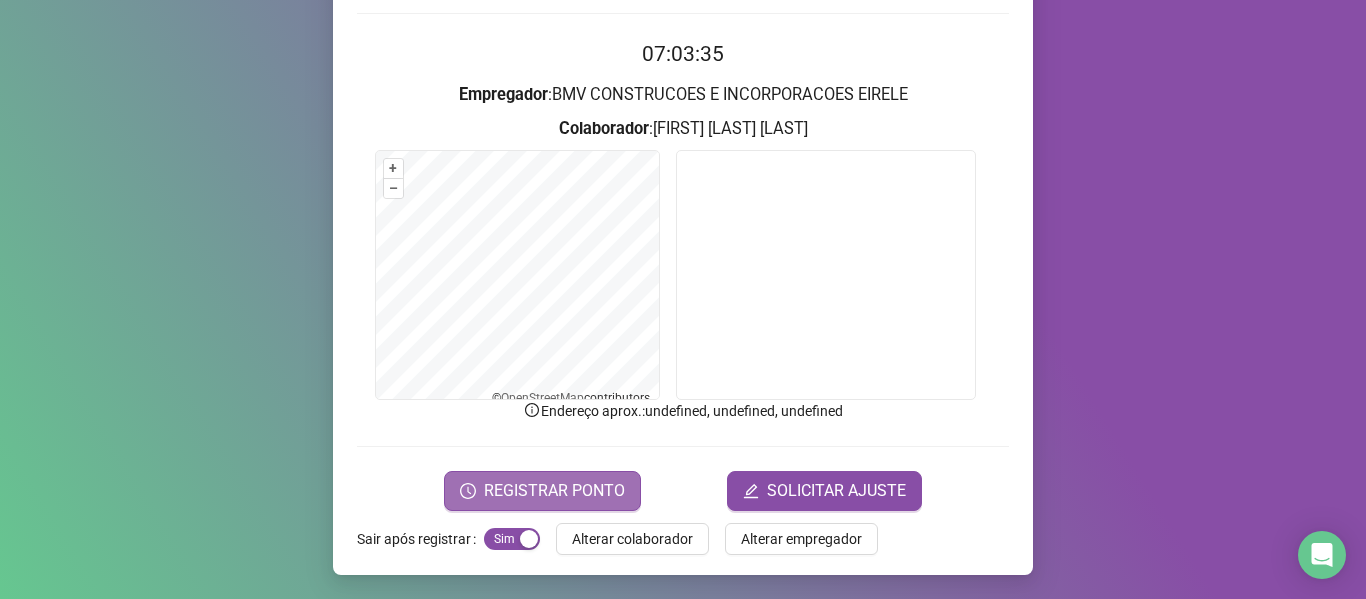 click on "REGISTRAR PONTO" at bounding box center [554, 491] 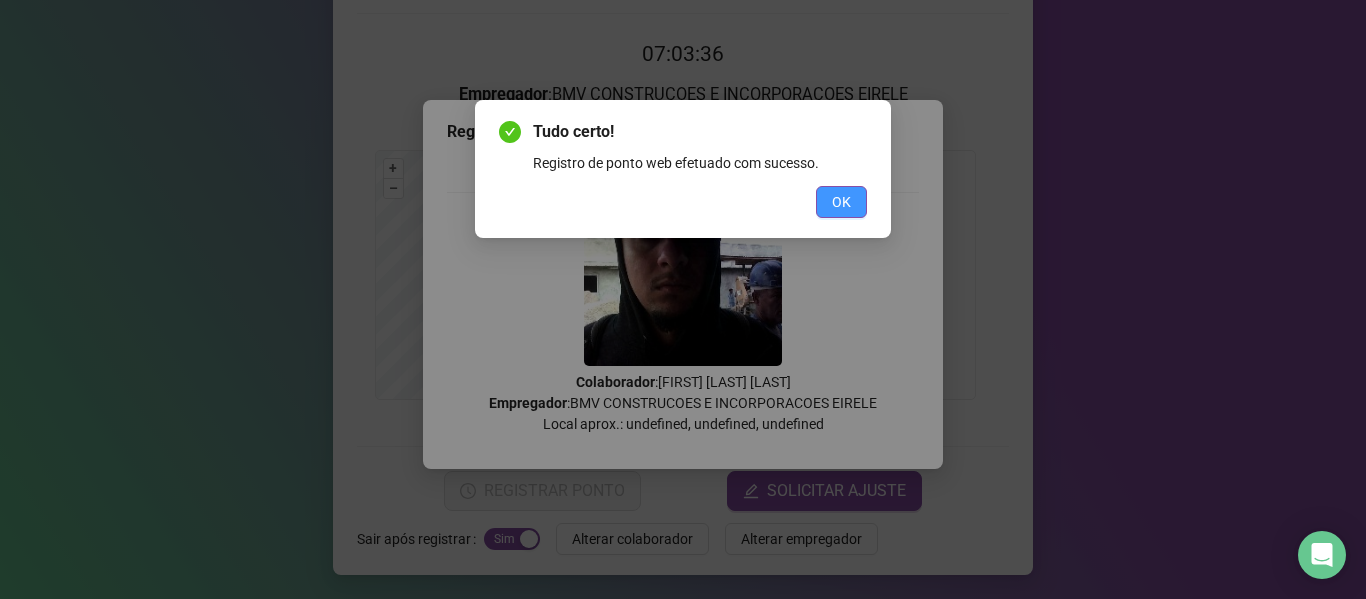click on "OK" at bounding box center [841, 202] 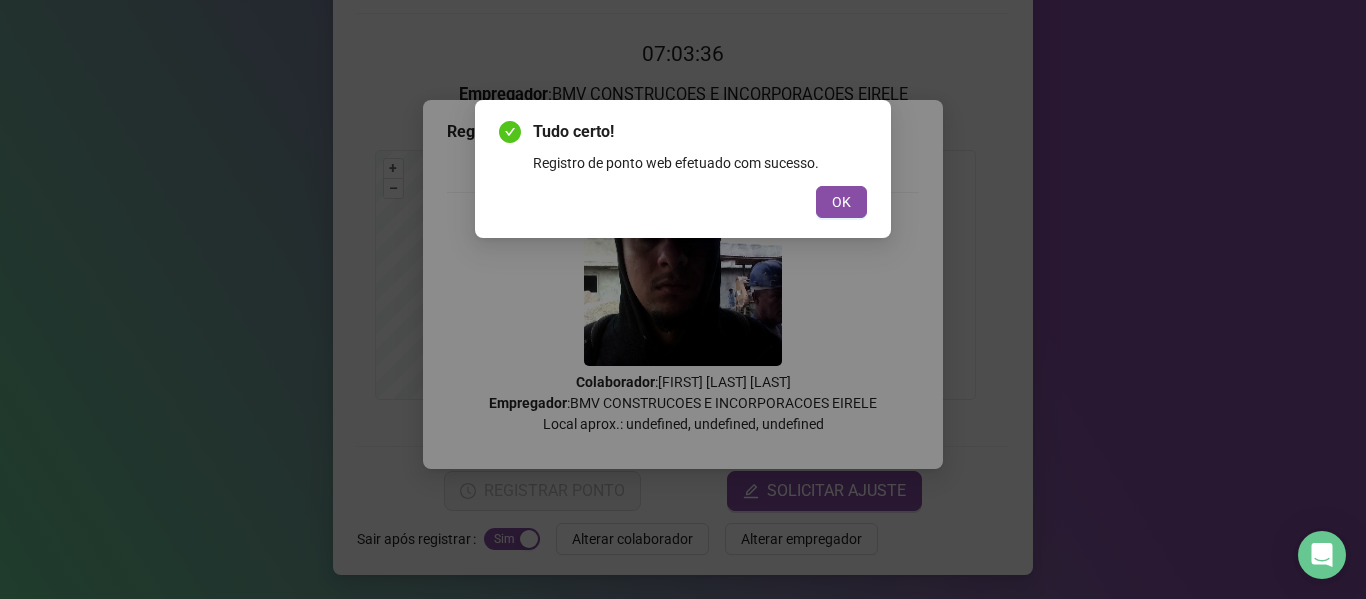 scroll, scrollTop: 0, scrollLeft: 0, axis: both 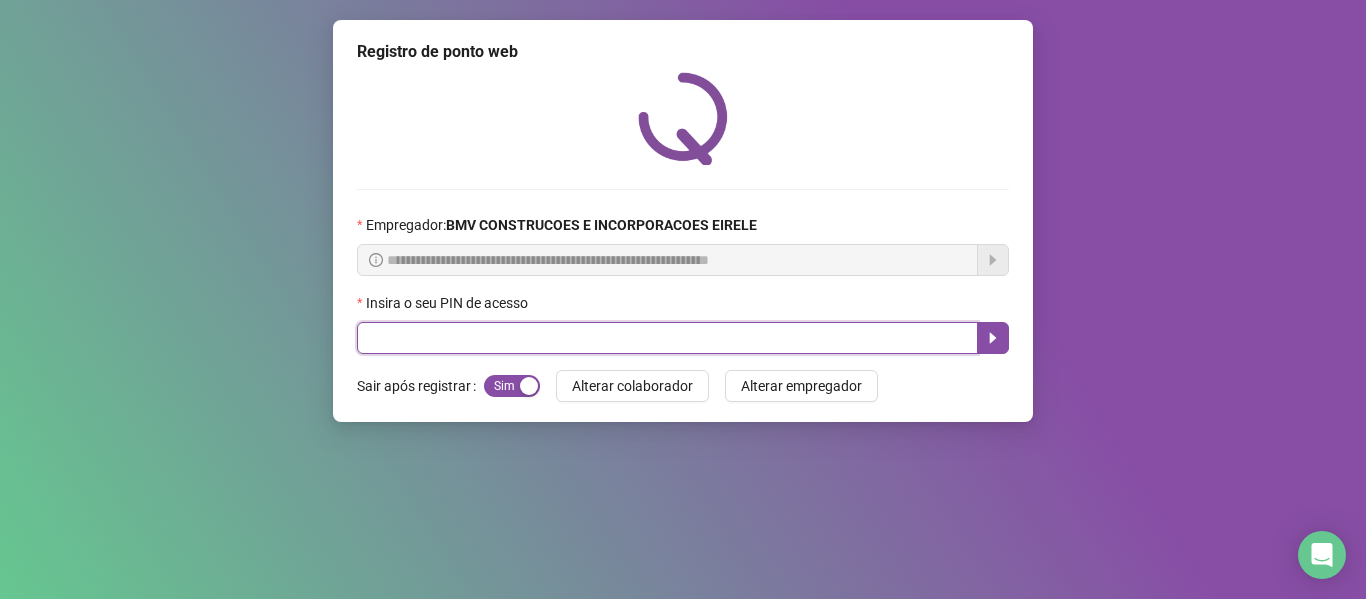 click at bounding box center [667, 338] 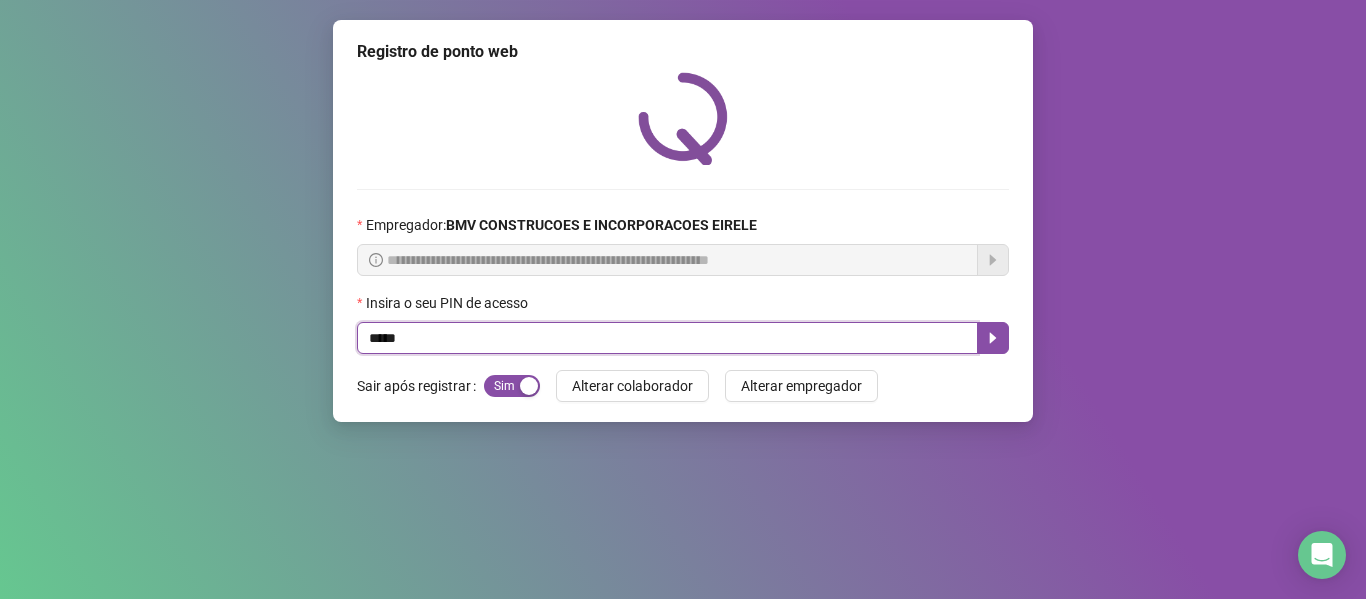 type on "*****" 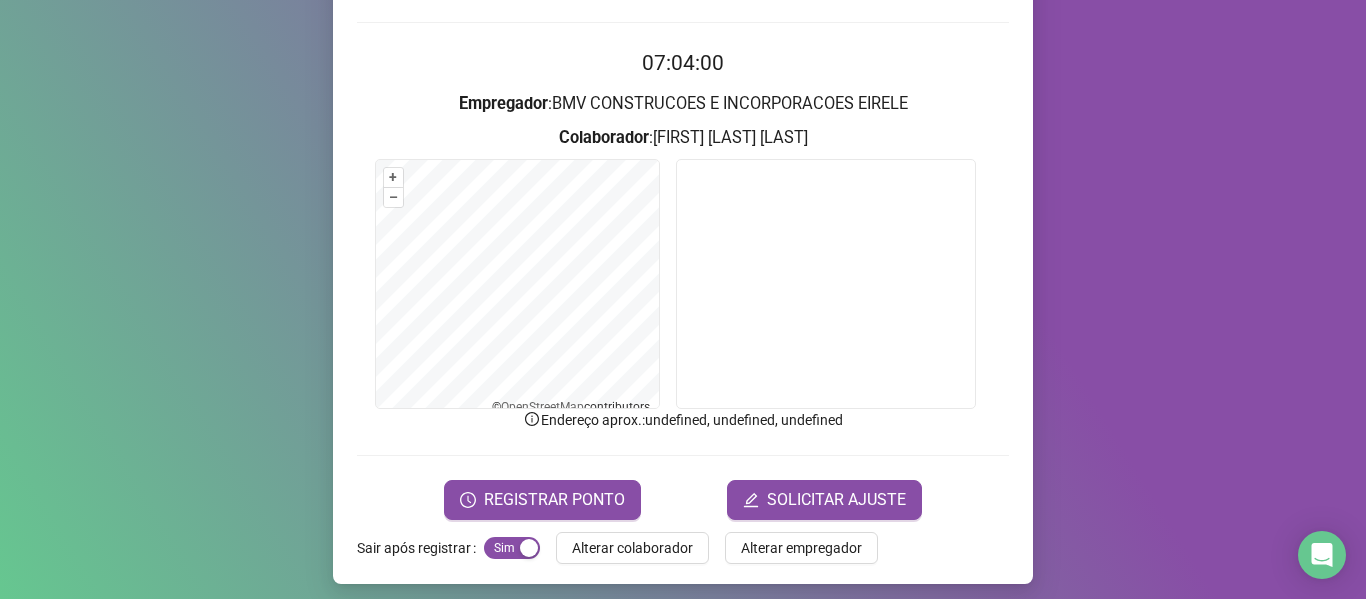 scroll, scrollTop: 176, scrollLeft: 0, axis: vertical 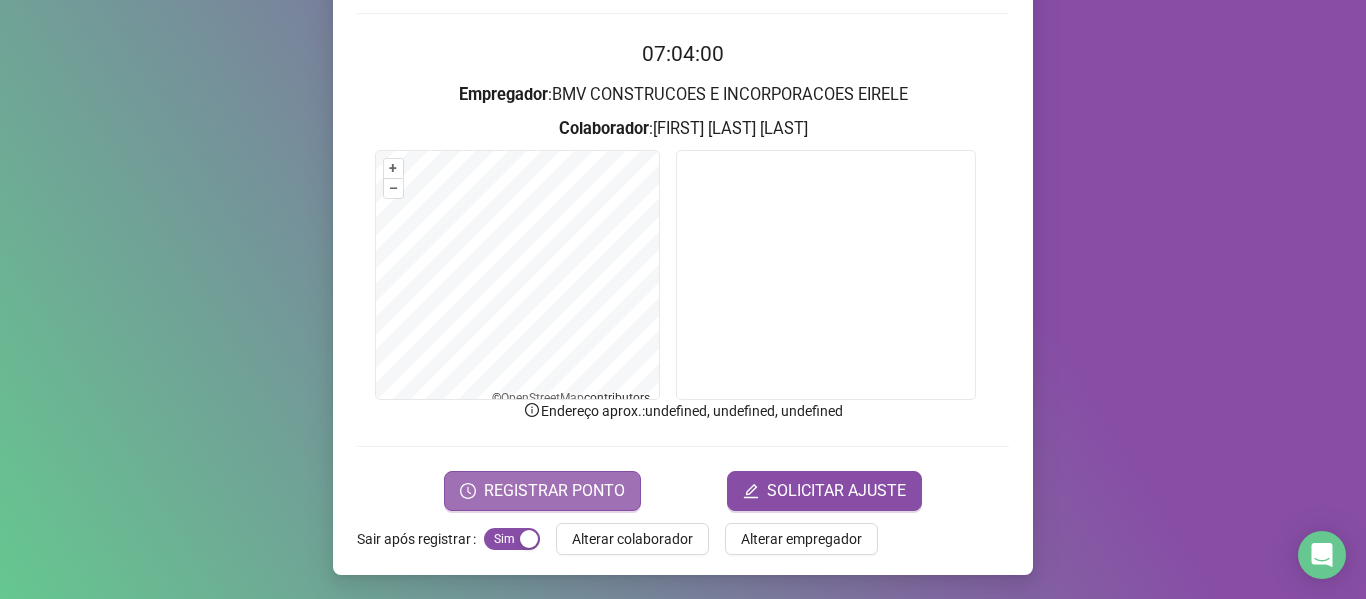 click on "REGISTRAR PONTO" at bounding box center [554, 491] 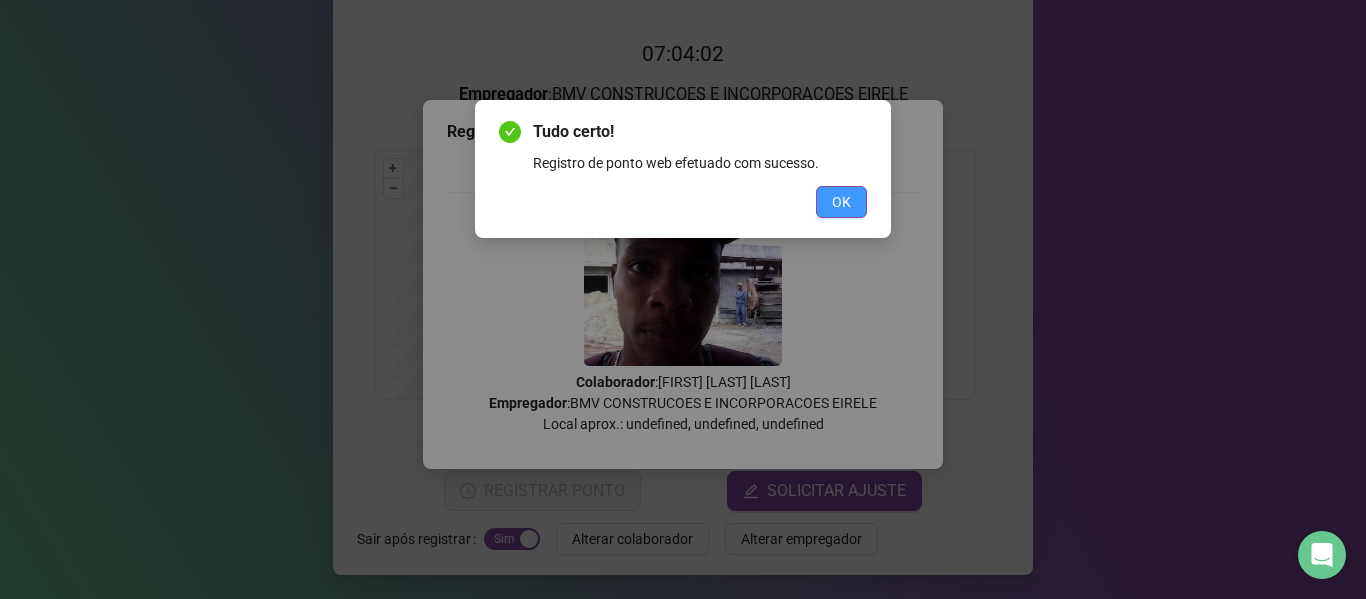 click on "OK" at bounding box center (841, 202) 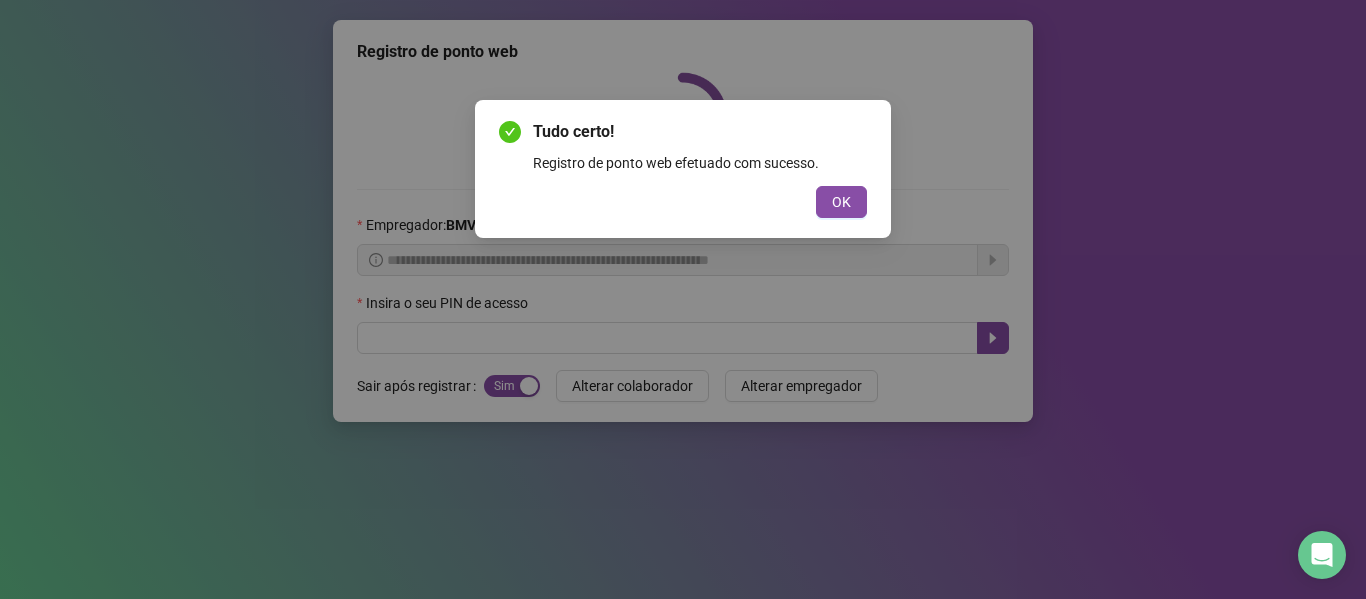 scroll, scrollTop: 0, scrollLeft: 0, axis: both 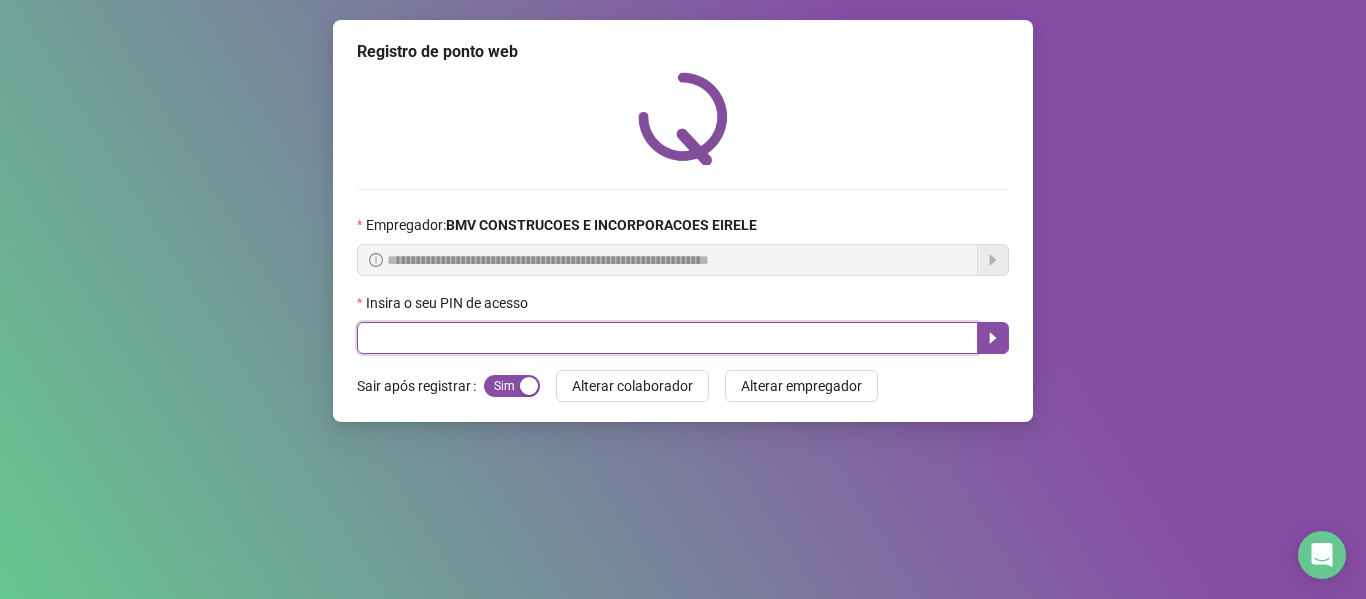 click at bounding box center [667, 338] 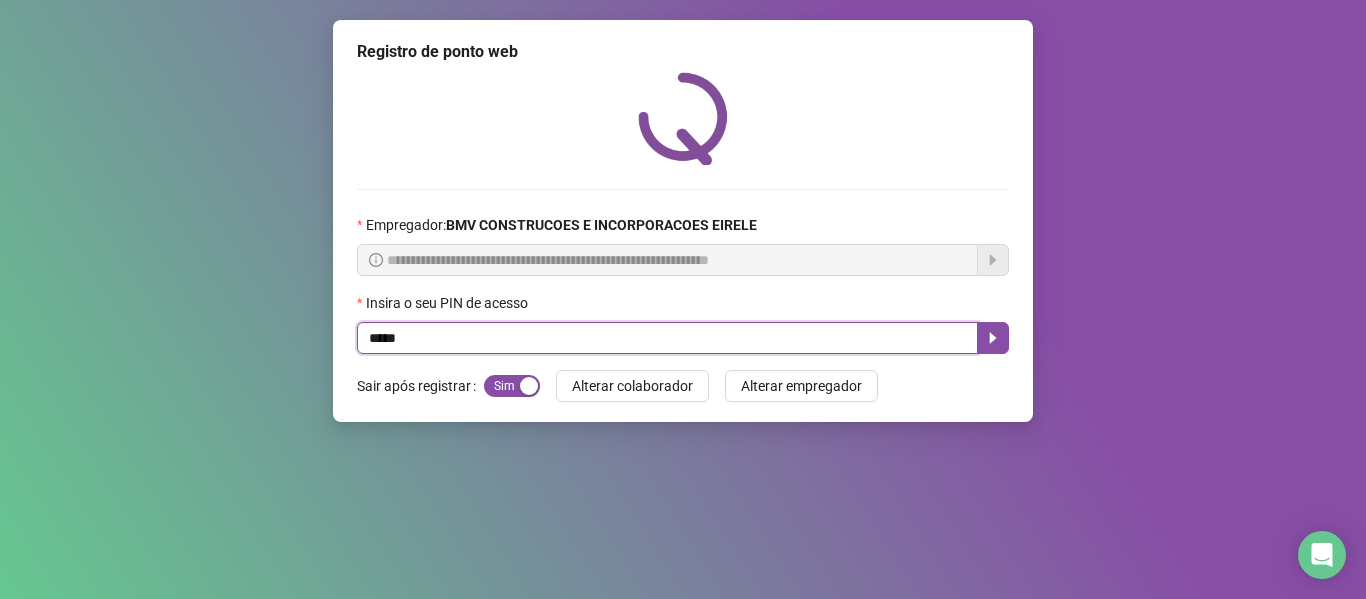type on "*****" 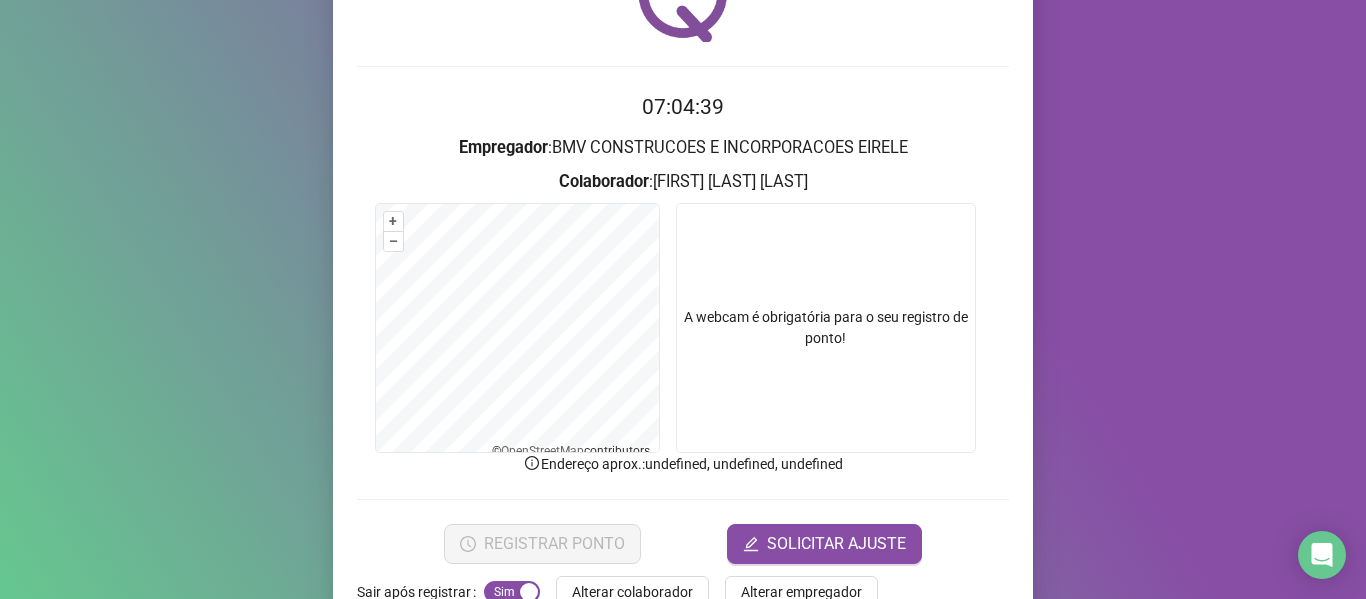 scroll, scrollTop: 176, scrollLeft: 0, axis: vertical 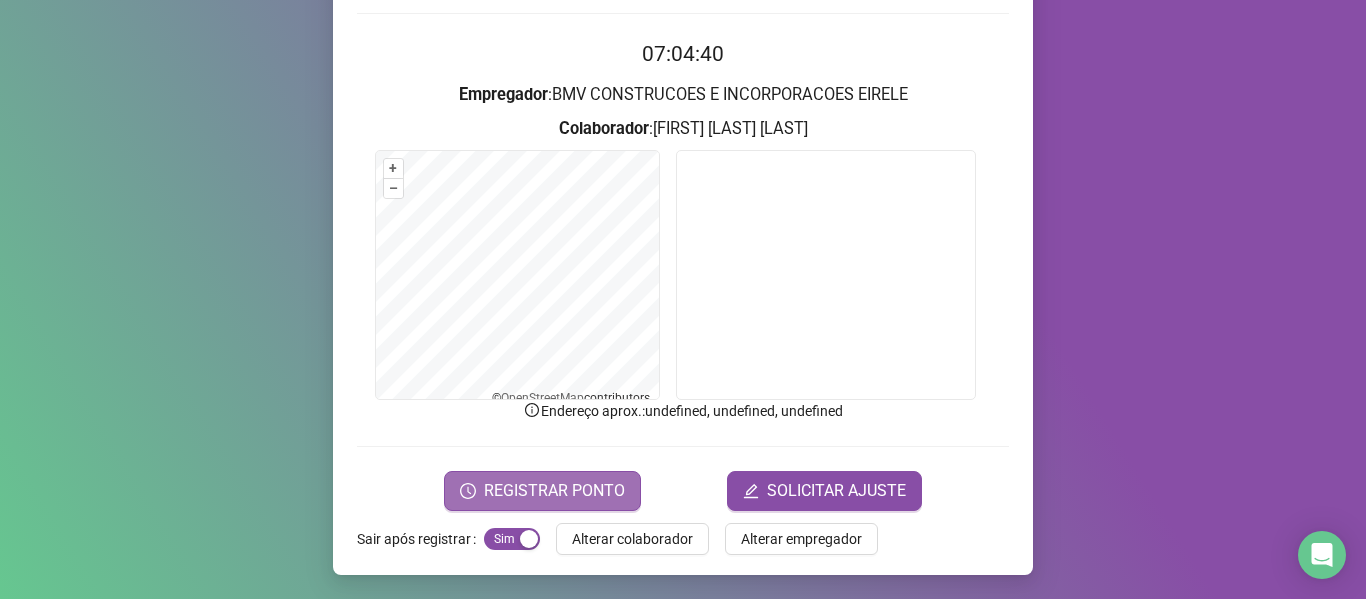 click on "REGISTRAR PONTO" at bounding box center [542, 491] 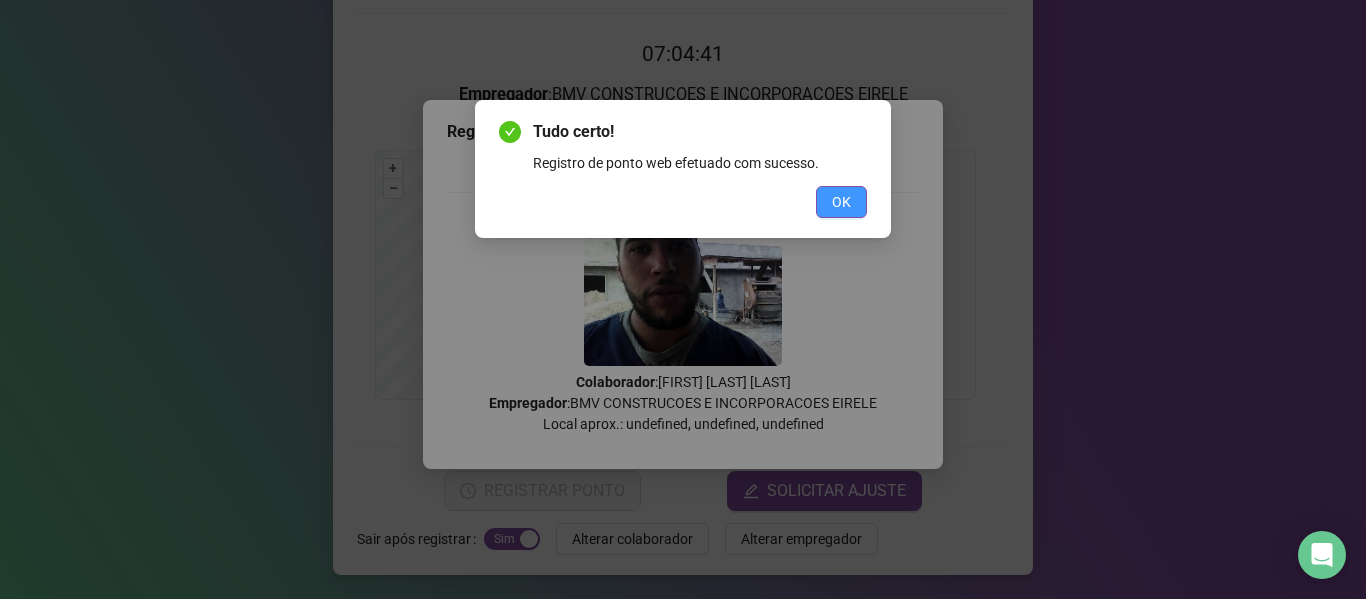 click on "OK" at bounding box center (841, 202) 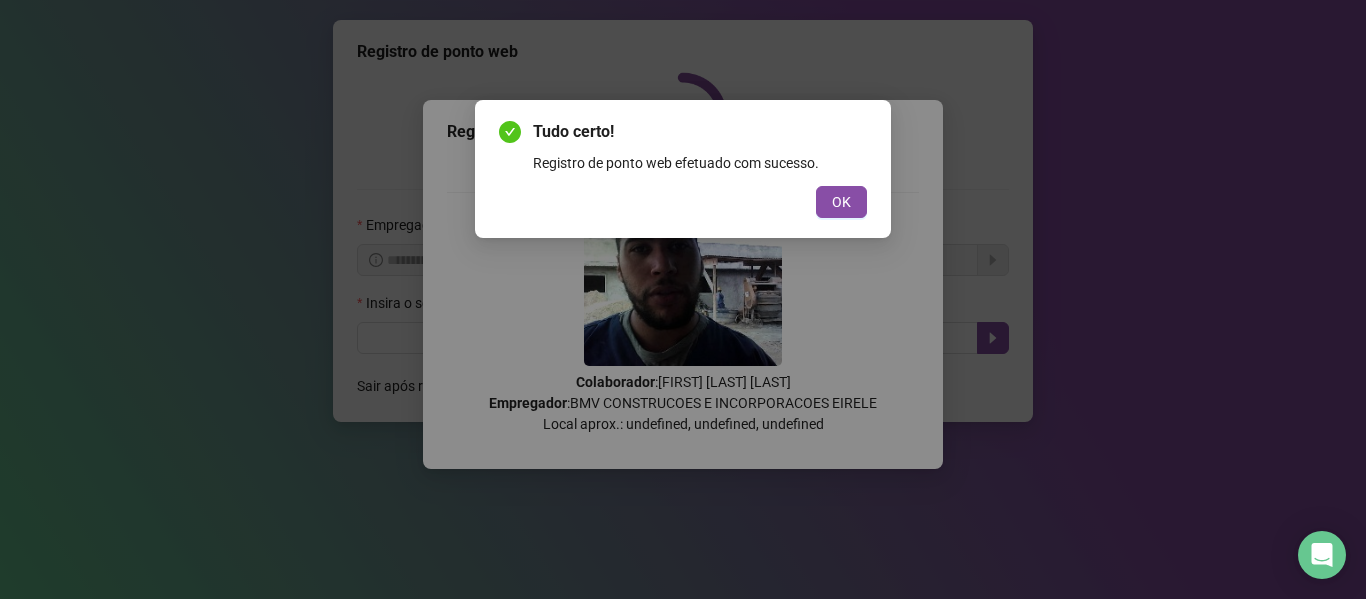 scroll, scrollTop: 0, scrollLeft: 0, axis: both 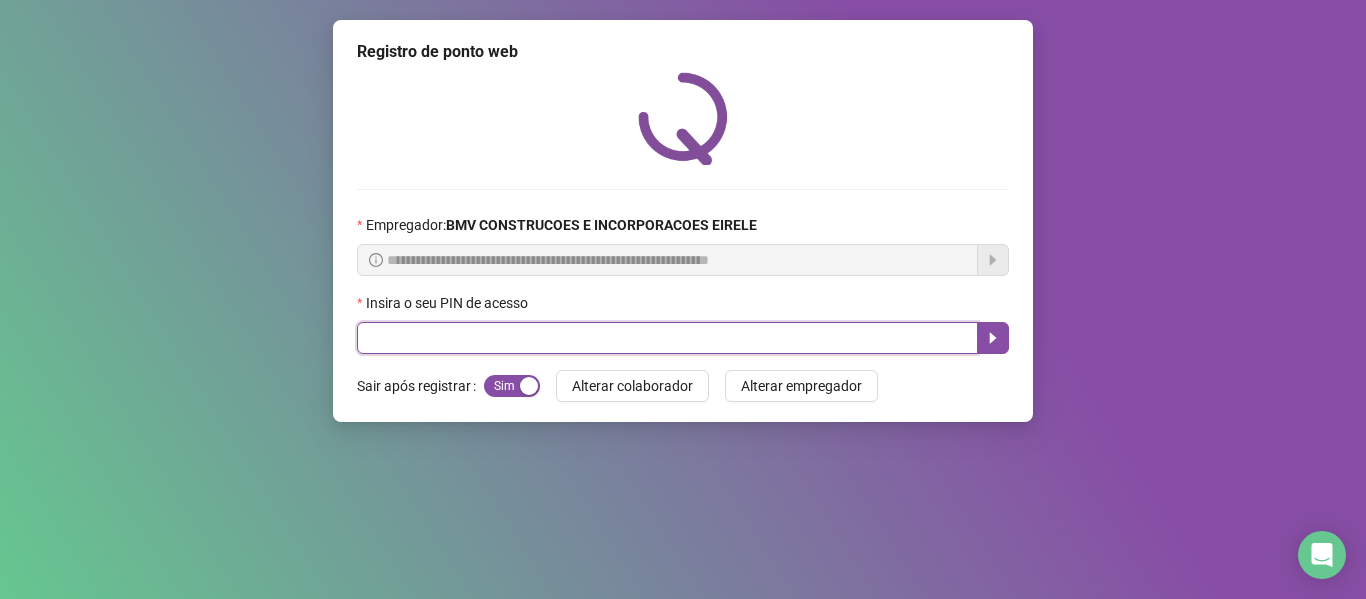 click at bounding box center [667, 338] 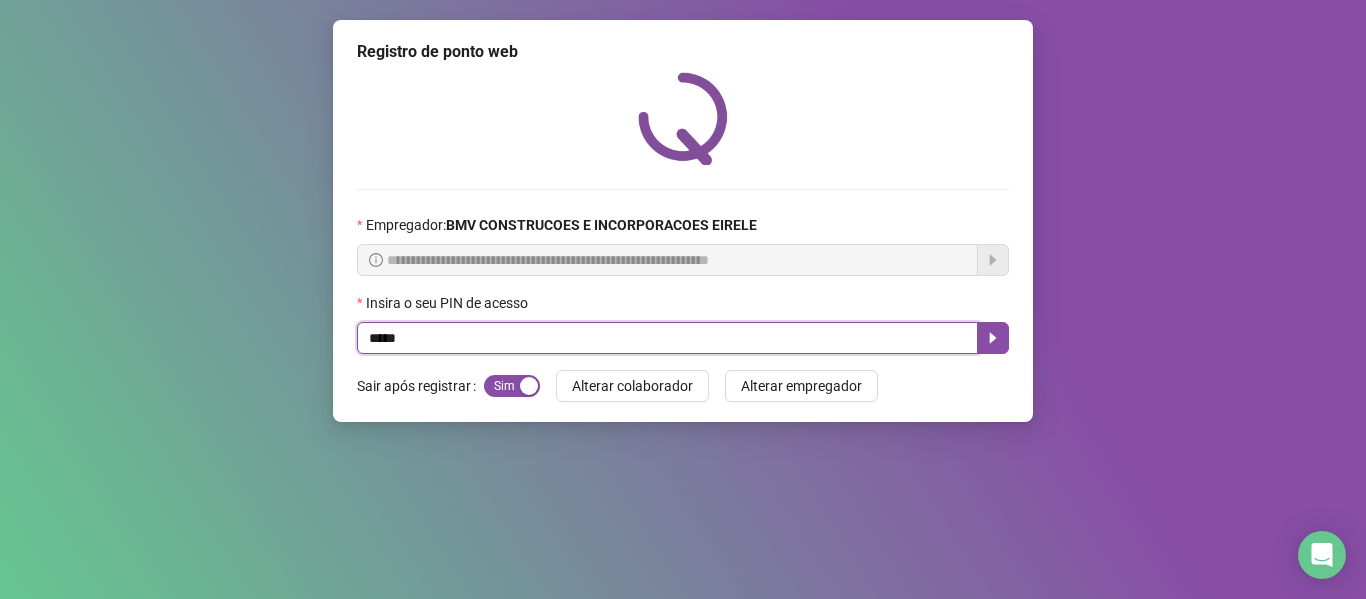 type on "*****" 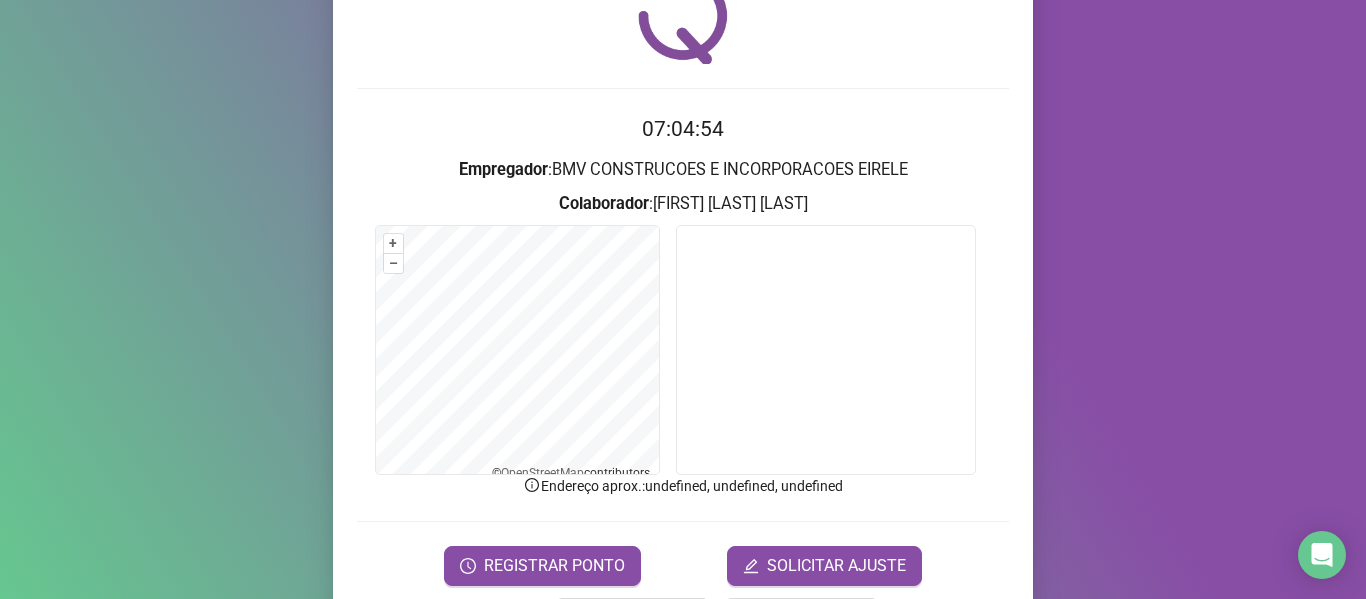 scroll, scrollTop: 176, scrollLeft: 0, axis: vertical 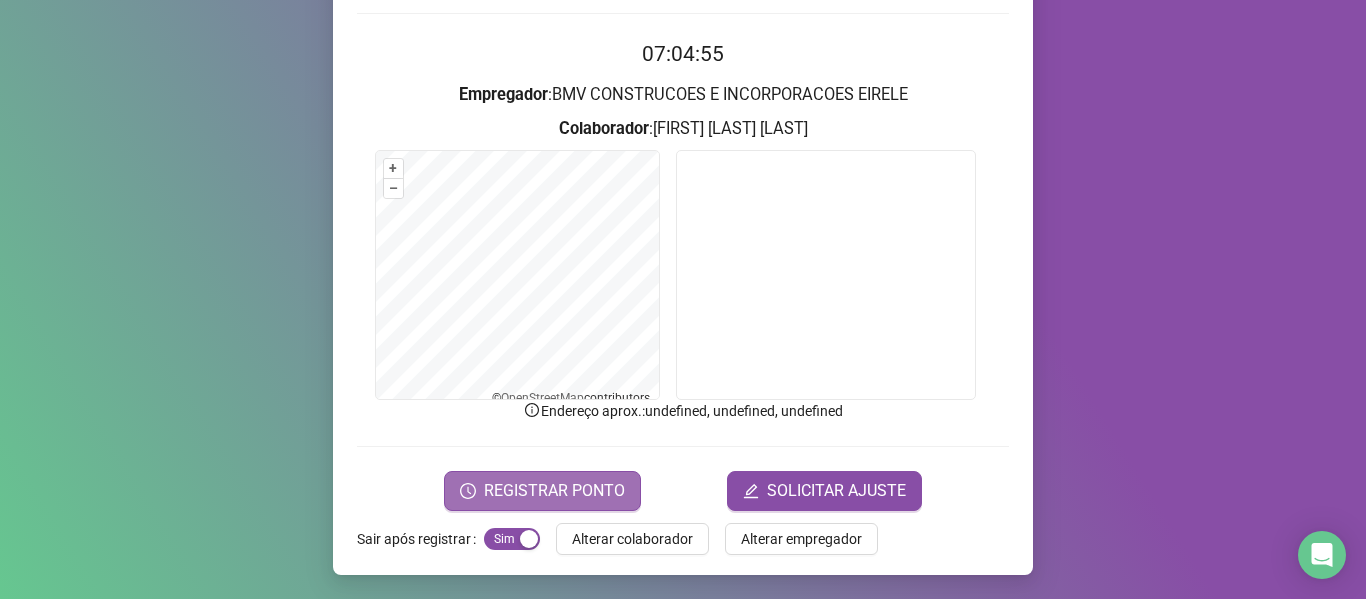 click on "REGISTRAR PONTO" at bounding box center (554, 491) 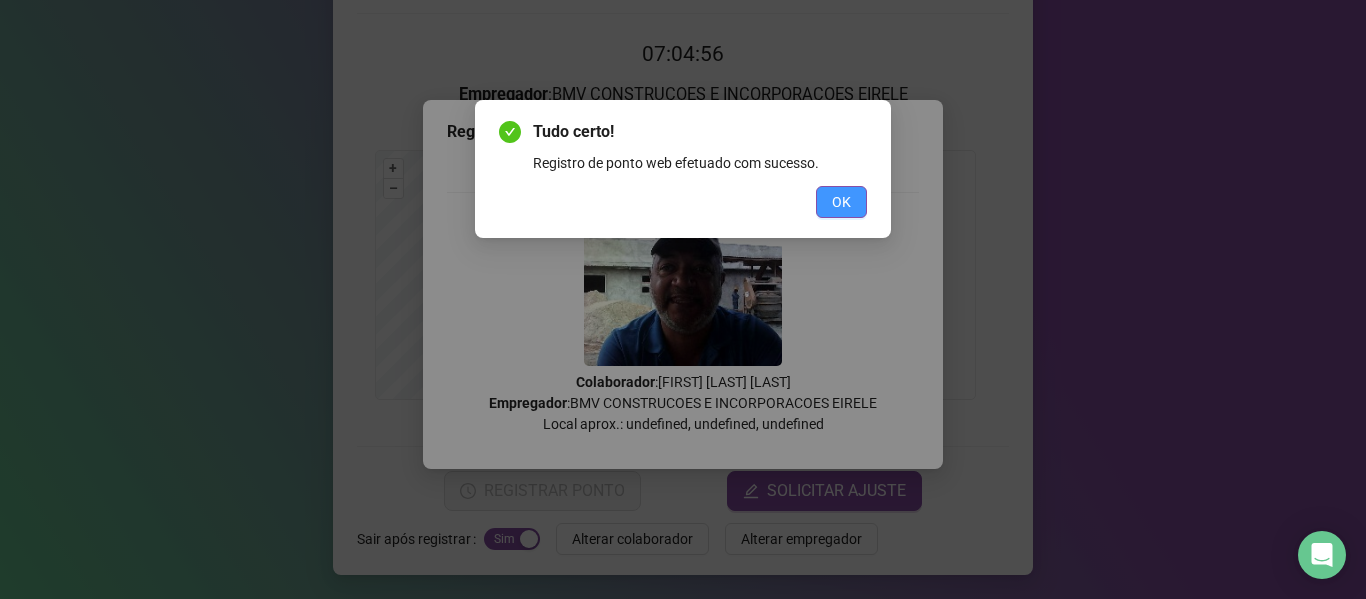 click on "OK" at bounding box center (841, 202) 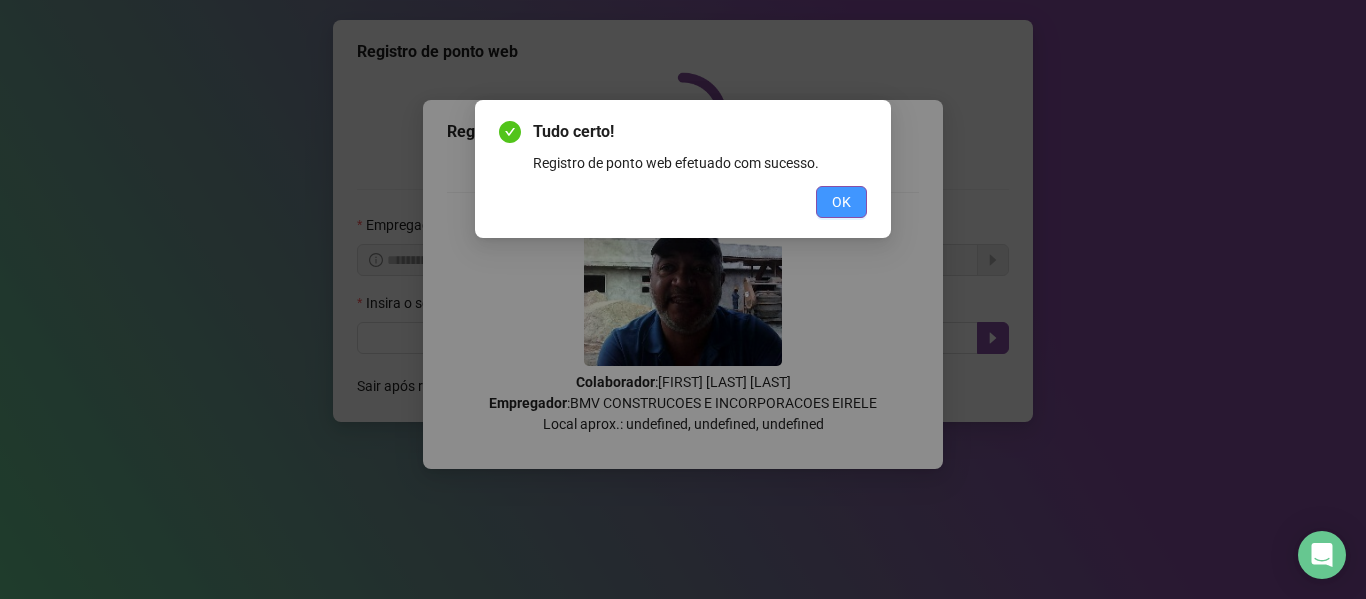 scroll, scrollTop: 0, scrollLeft: 0, axis: both 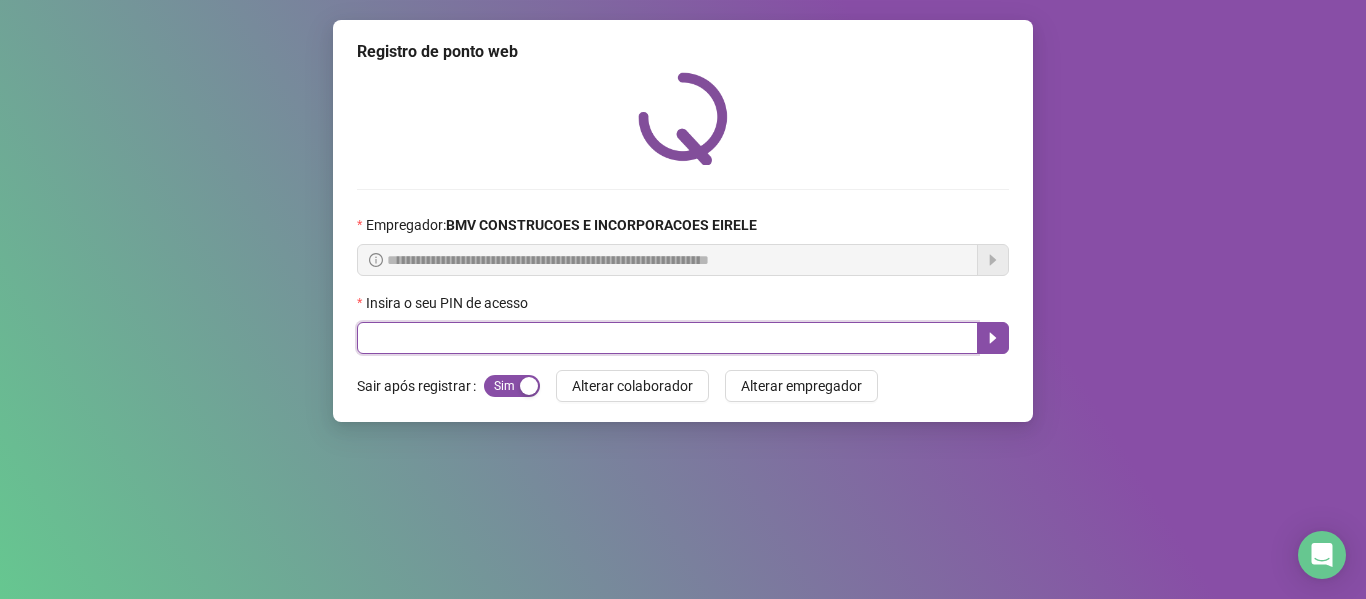 click at bounding box center (667, 338) 